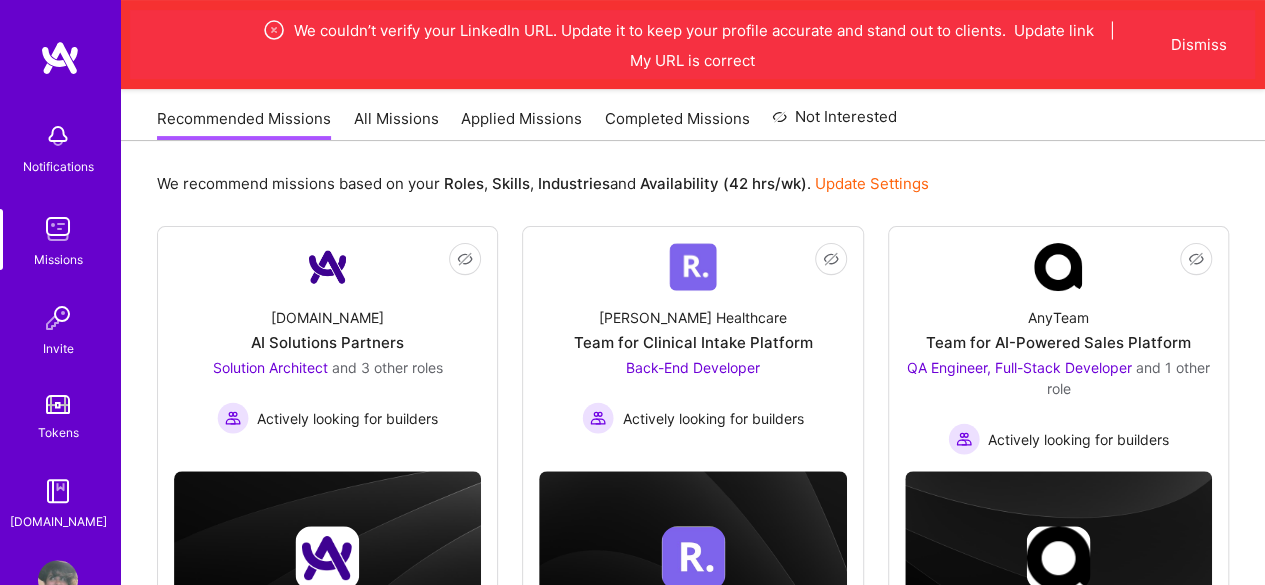 scroll, scrollTop: 0, scrollLeft: 0, axis: both 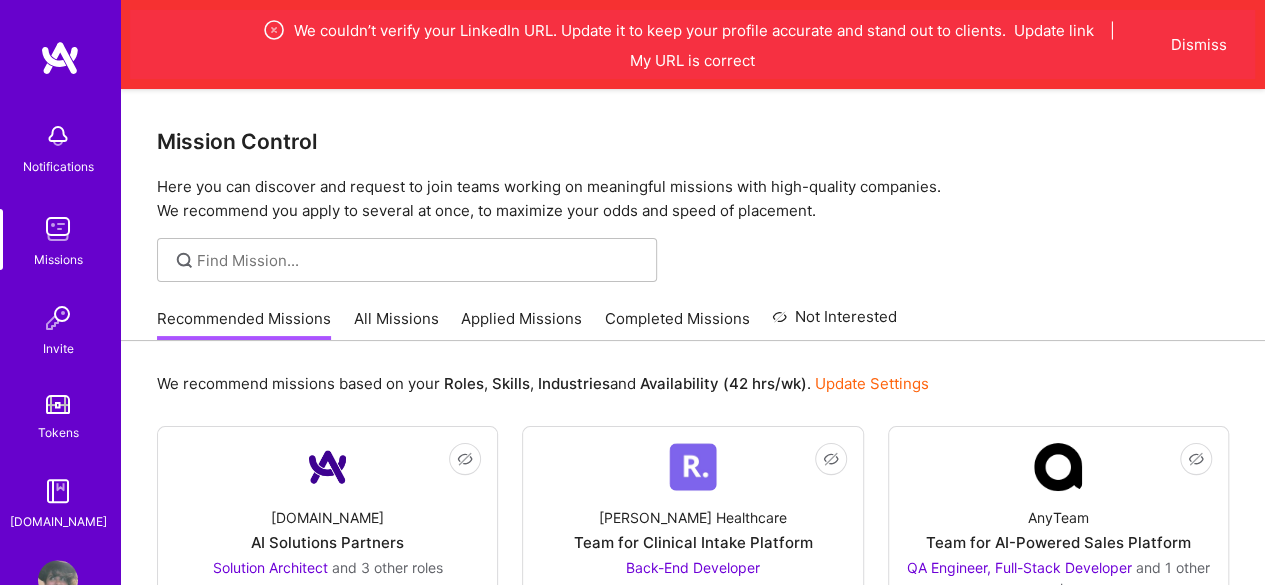 click at bounding box center (60, 58) 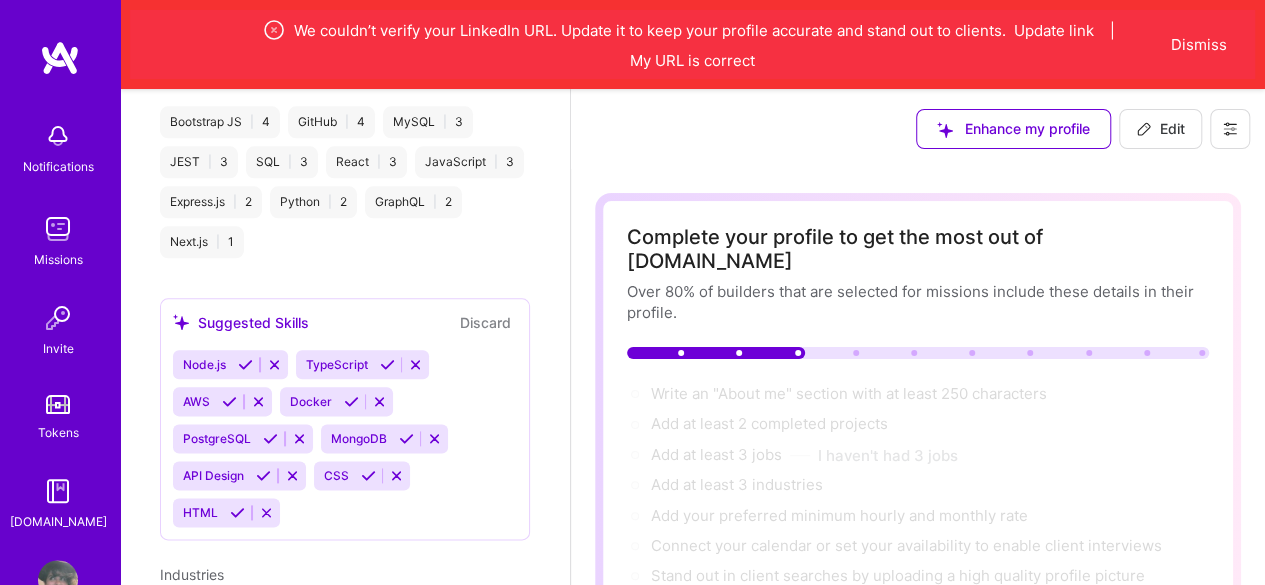 scroll, scrollTop: 1159, scrollLeft: 0, axis: vertical 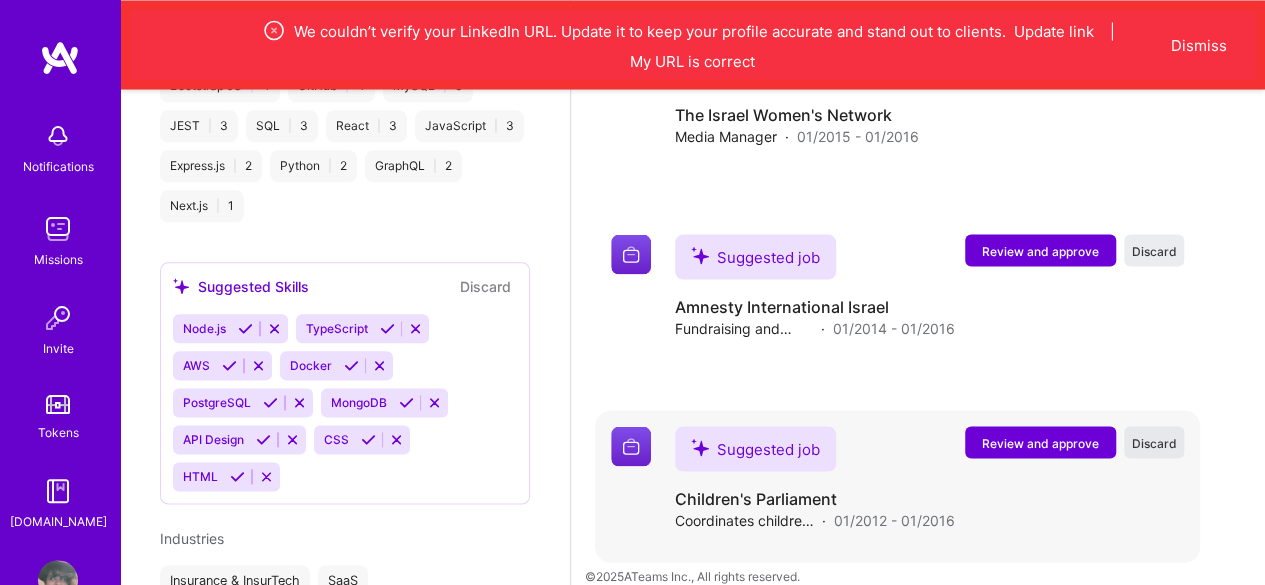click on "Discard" at bounding box center [1154, 442] 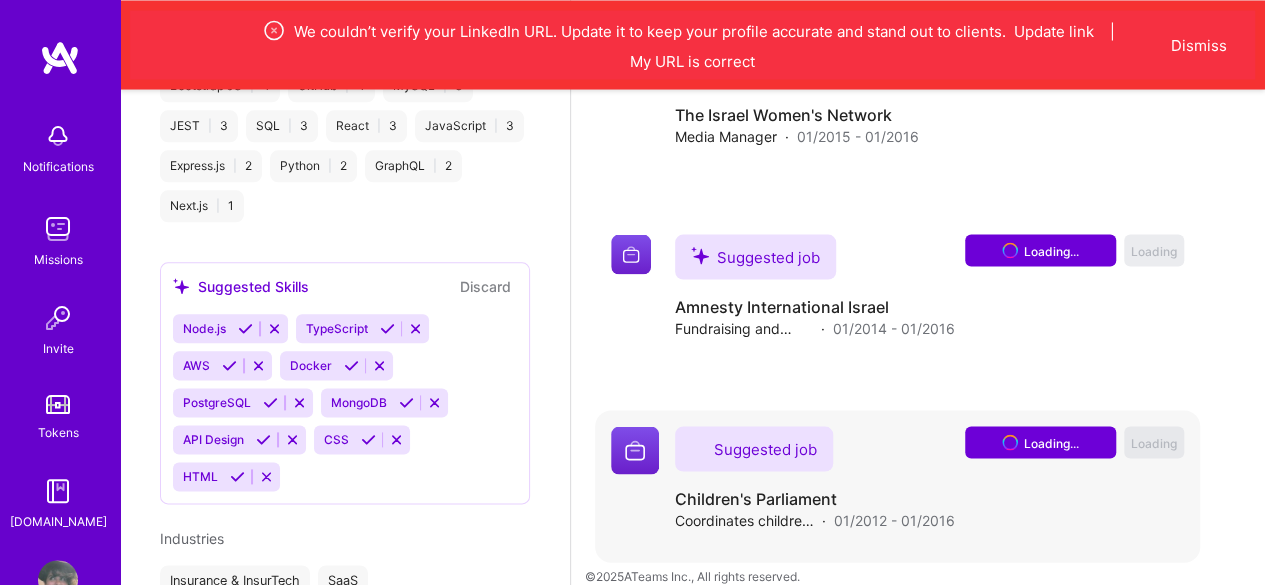 scroll, scrollTop: 1702, scrollLeft: 0, axis: vertical 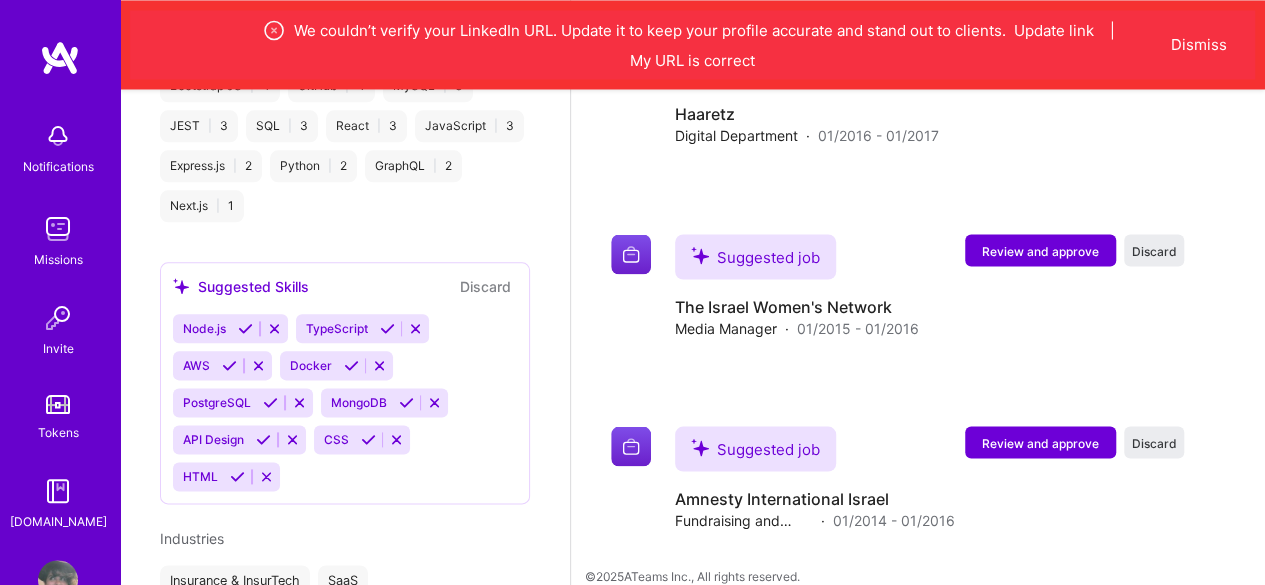 click on "Discard" at bounding box center (1154, 442) 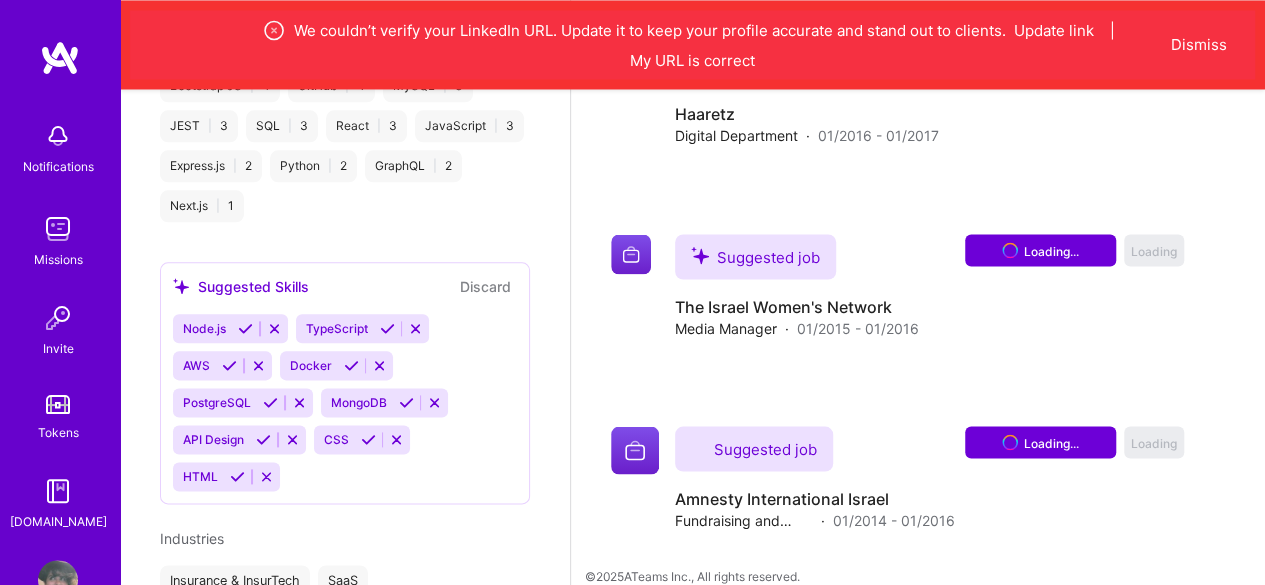 scroll, scrollTop: 1510, scrollLeft: 0, axis: vertical 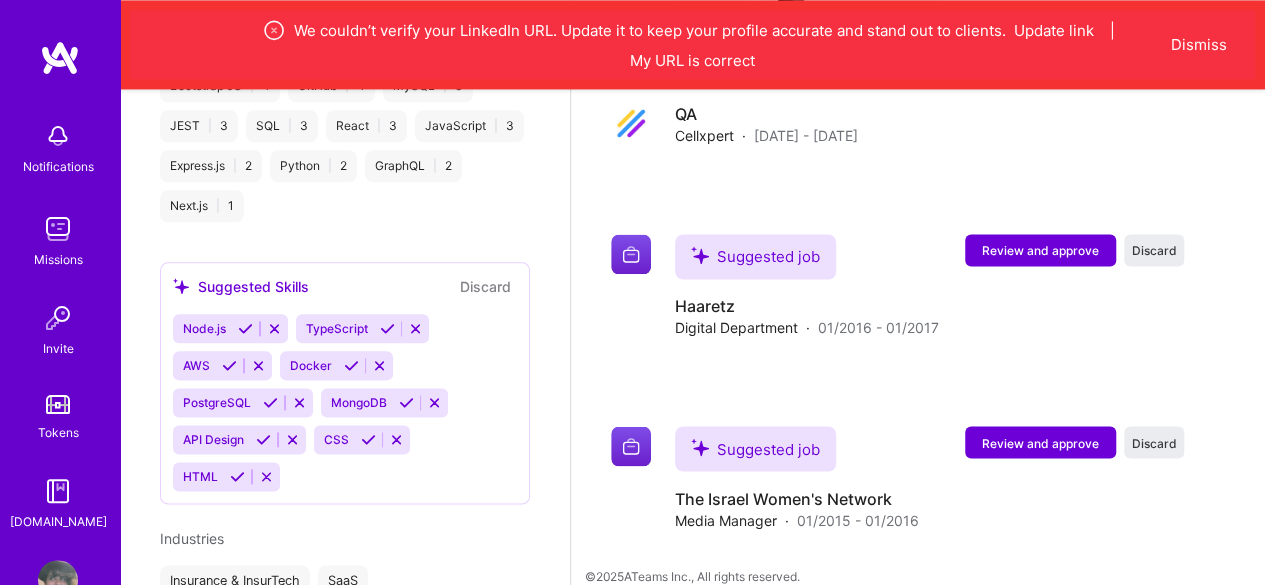 click on "Discard" at bounding box center [1154, 442] 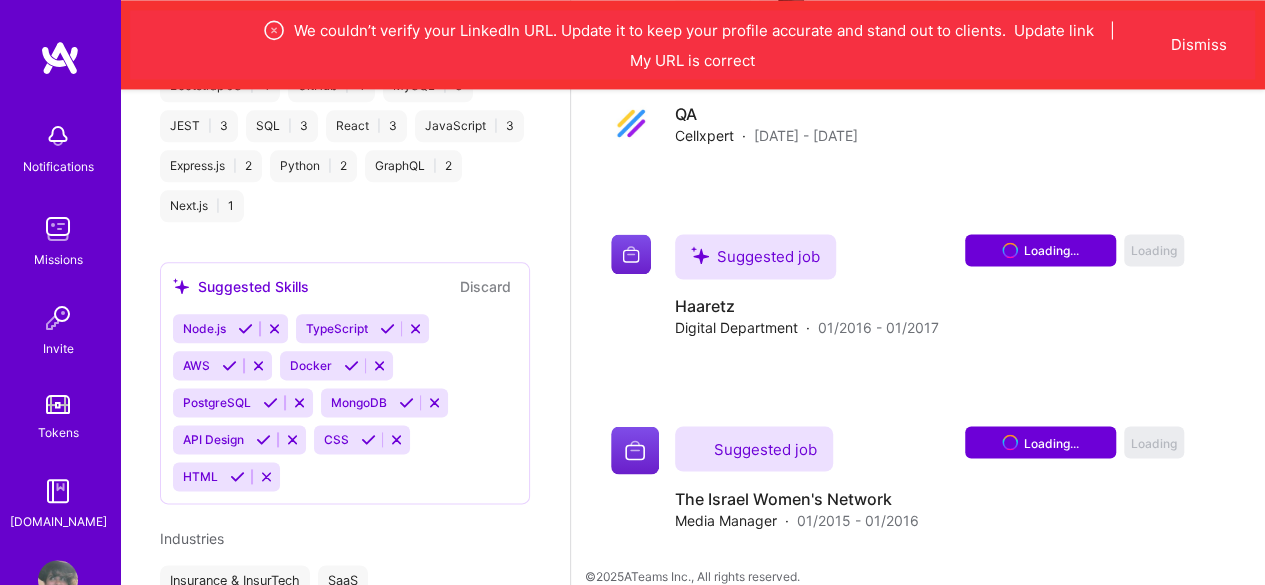 scroll, scrollTop: 1318, scrollLeft: 0, axis: vertical 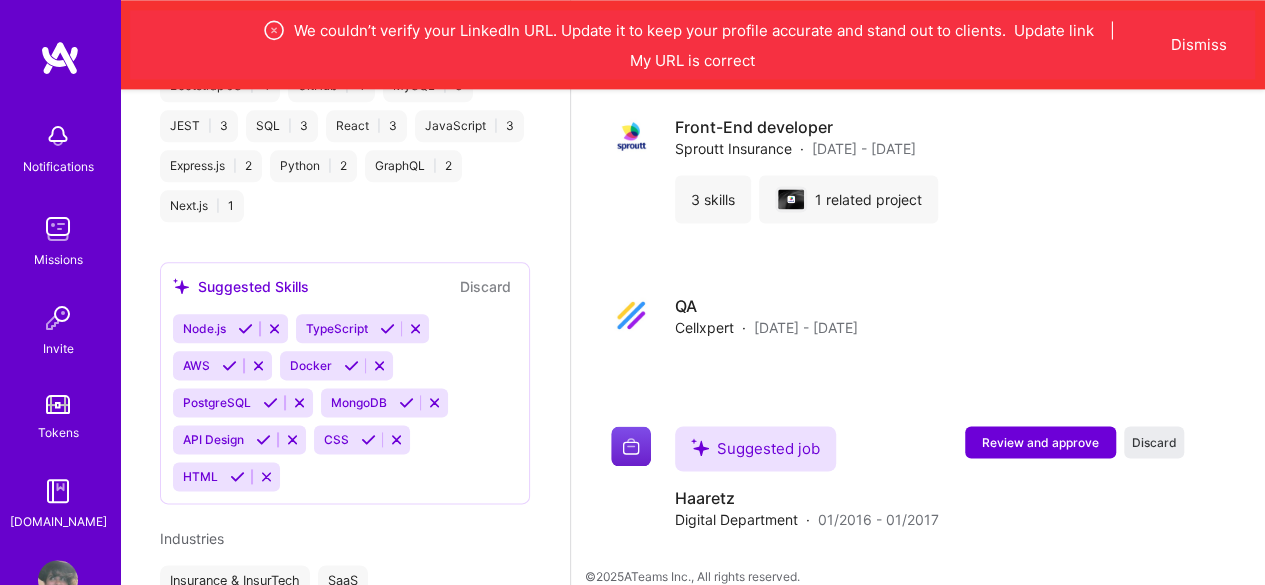 click on "Discard" at bounding box center [1154, 442] 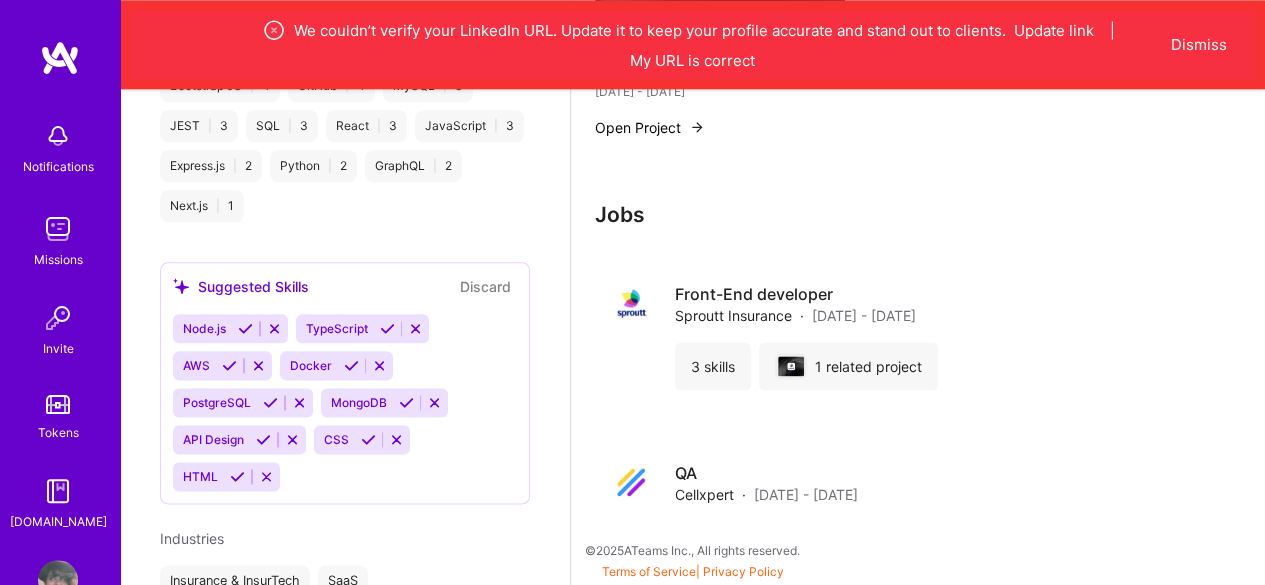 scroll, scrollTop: 1126, scrollLeft: 0, axis: vertical 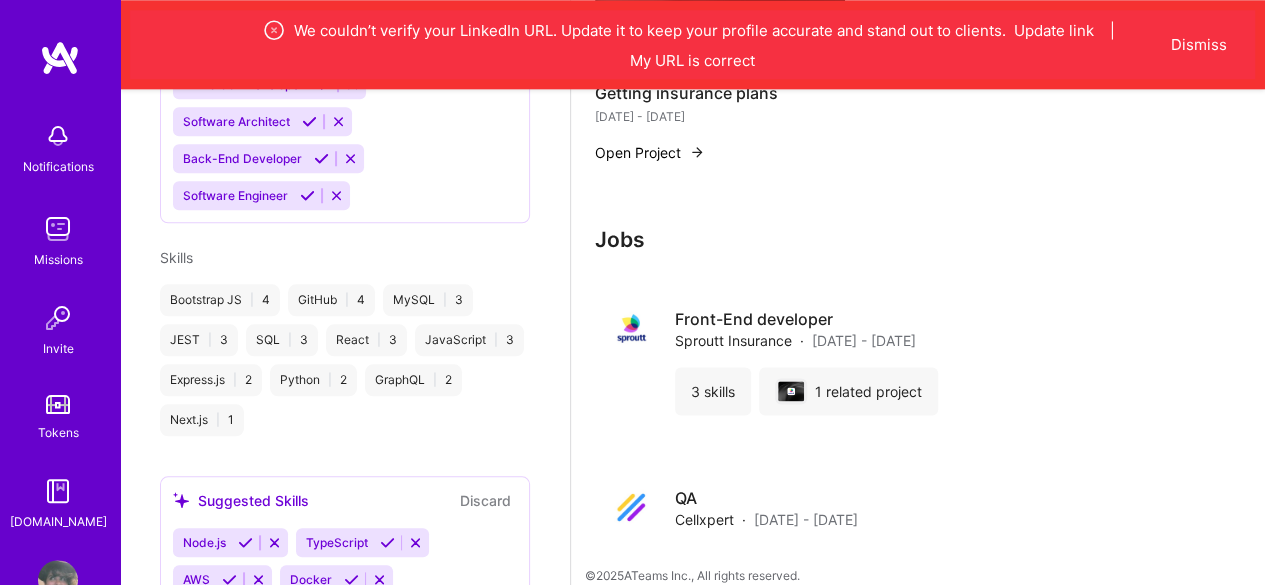 click on "Bootstrap JS | 4" at bounding box center [220, 300] 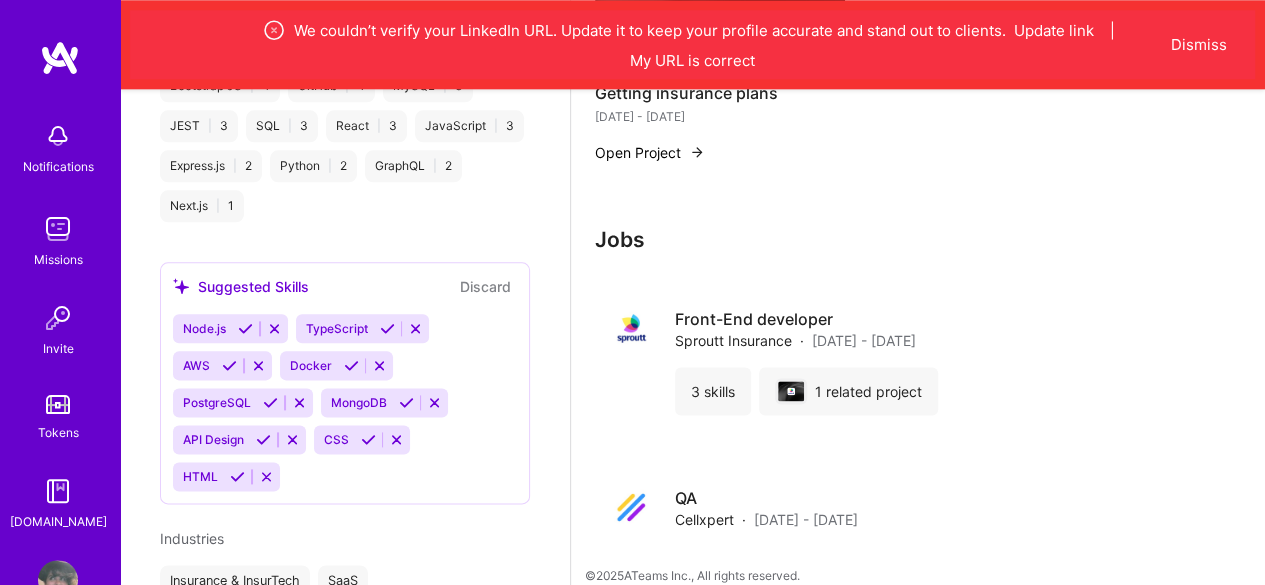 click on "Discard" at bounding box center [485, 286] 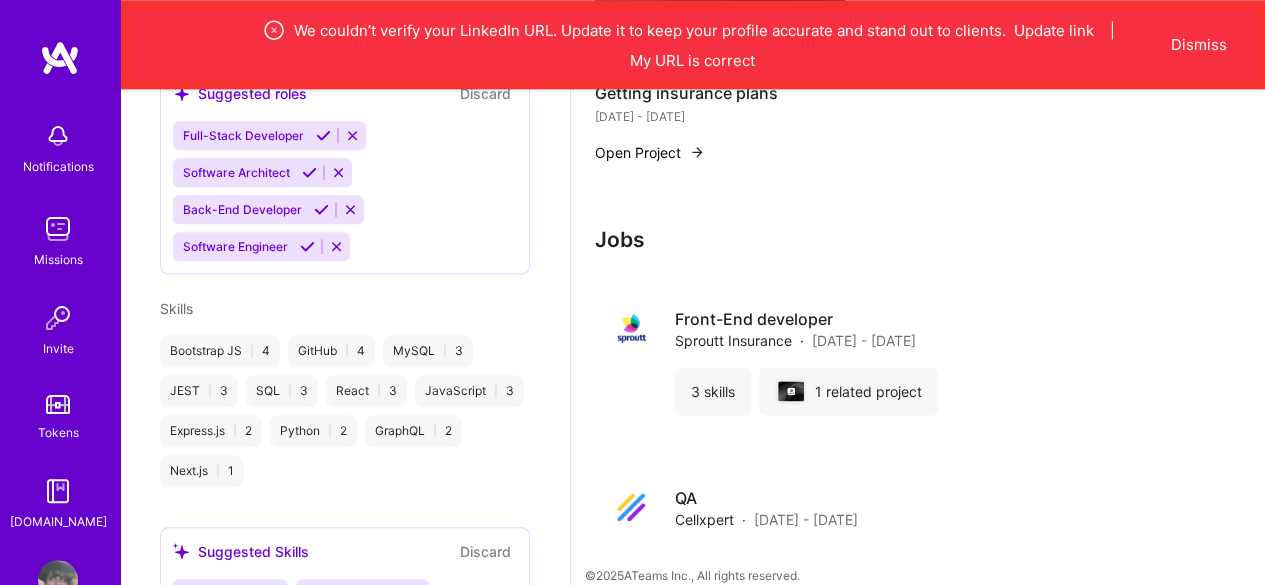 scroll, scrollTop: 1159, scrollLeft: 0, axis: vertical 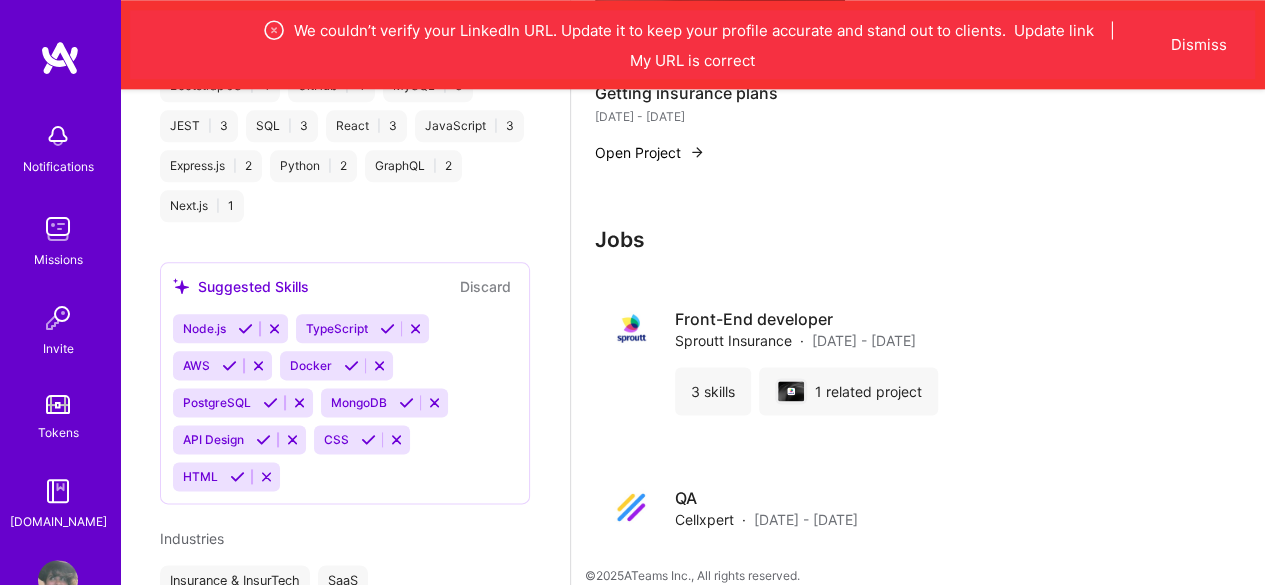 click on "Discard" at bounding box center [485, 286] 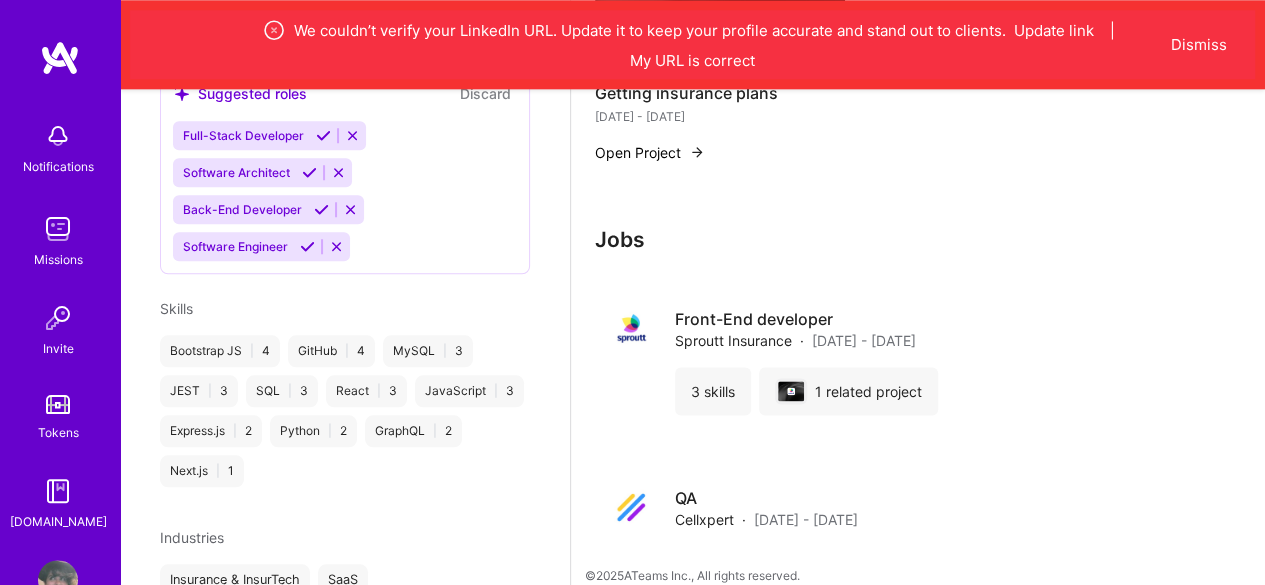 scroll, scrollTop: 1159, scrollLeft: 0, axis: vertical 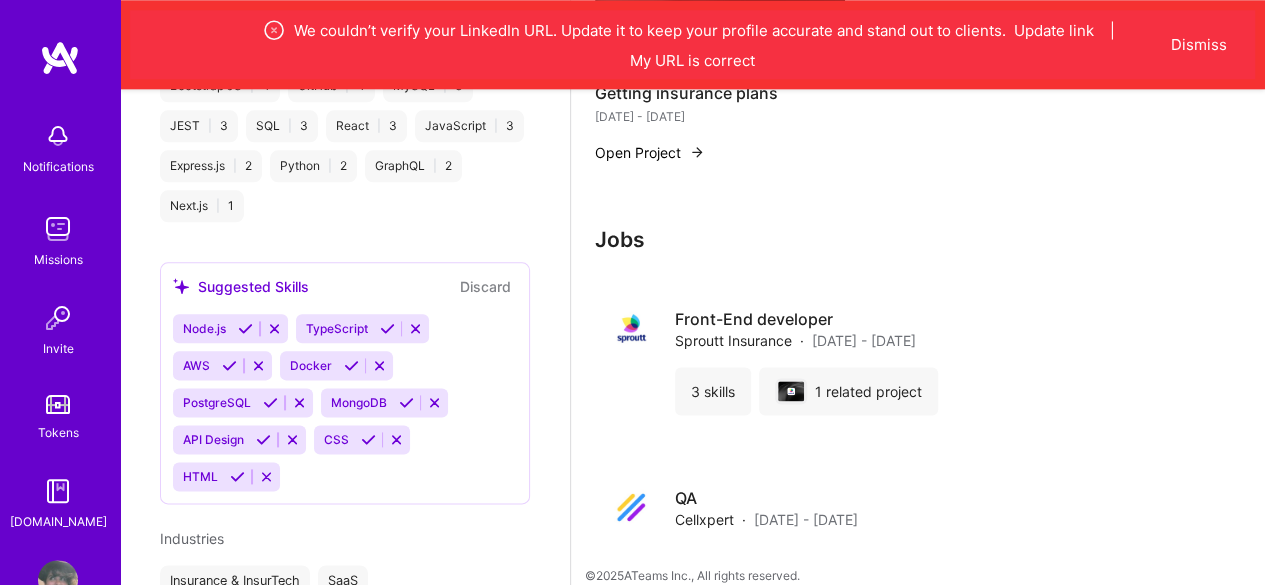 drag, startPoint x: 488, startPoint y: 285, endPoint x: 462, endPoint y: 286, distance: 26.019224 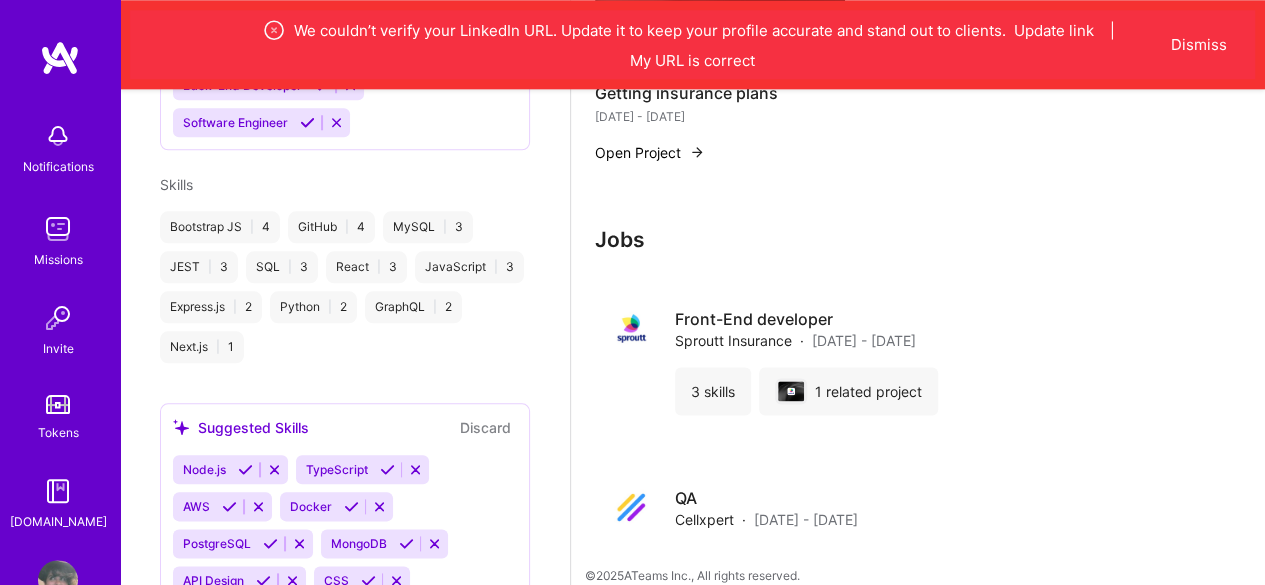 scroll, scrollTop: 1007, scrollLeft: 0, axis: vertical 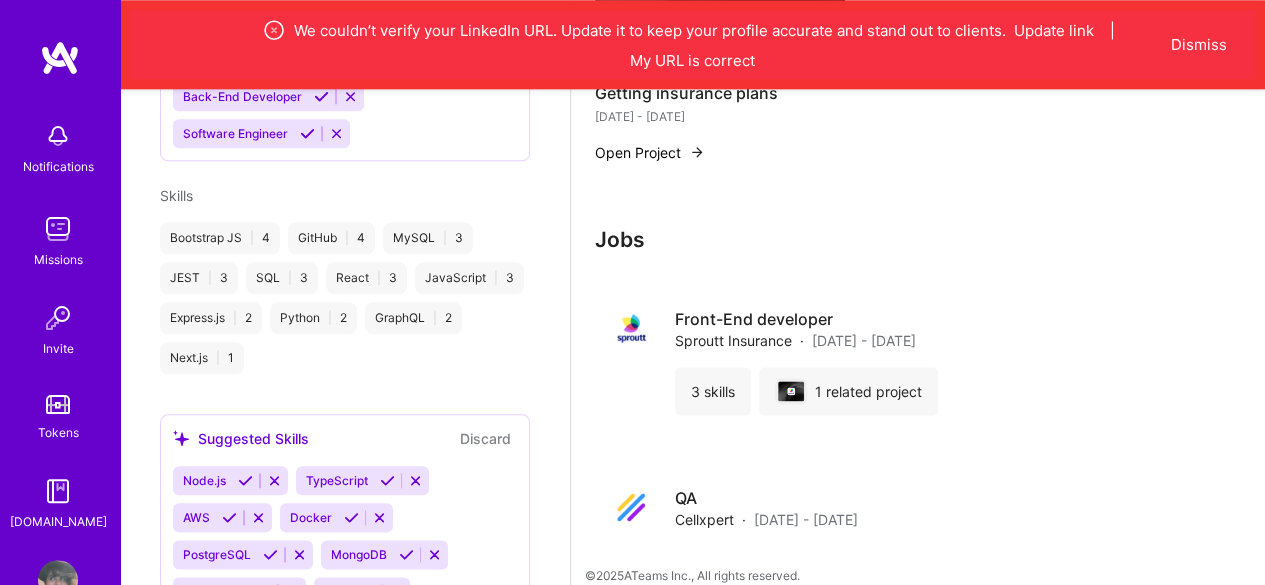 click on "JEST | 3" at bounding box center [199, 278] 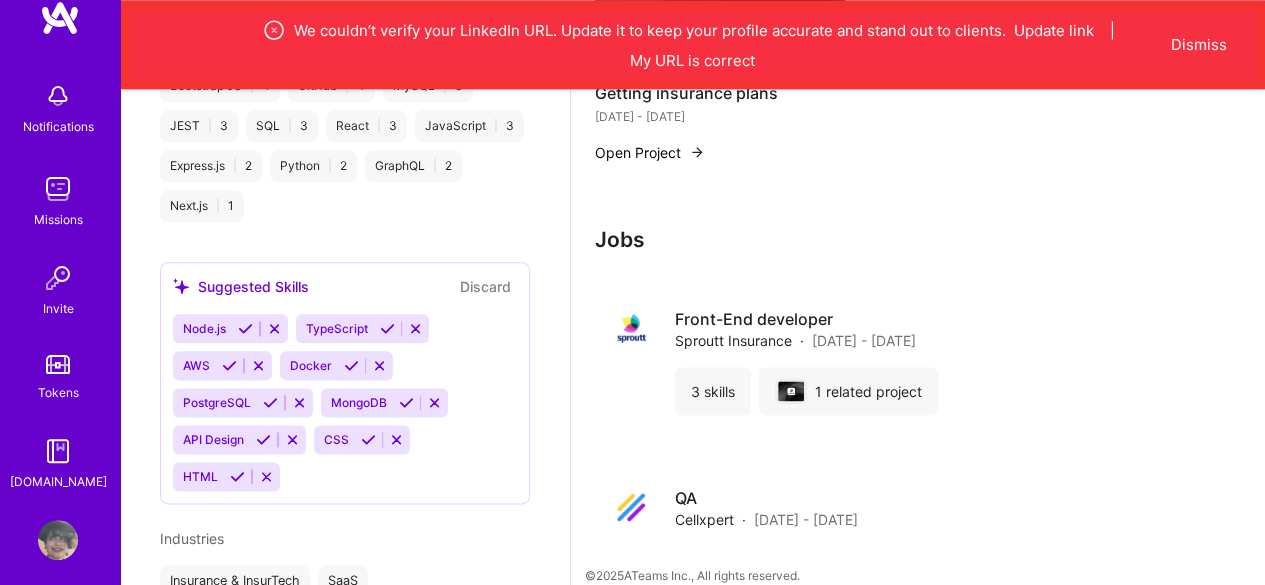 scroll, scrollTop: 54, scrollLeft: 0, axis: vertical 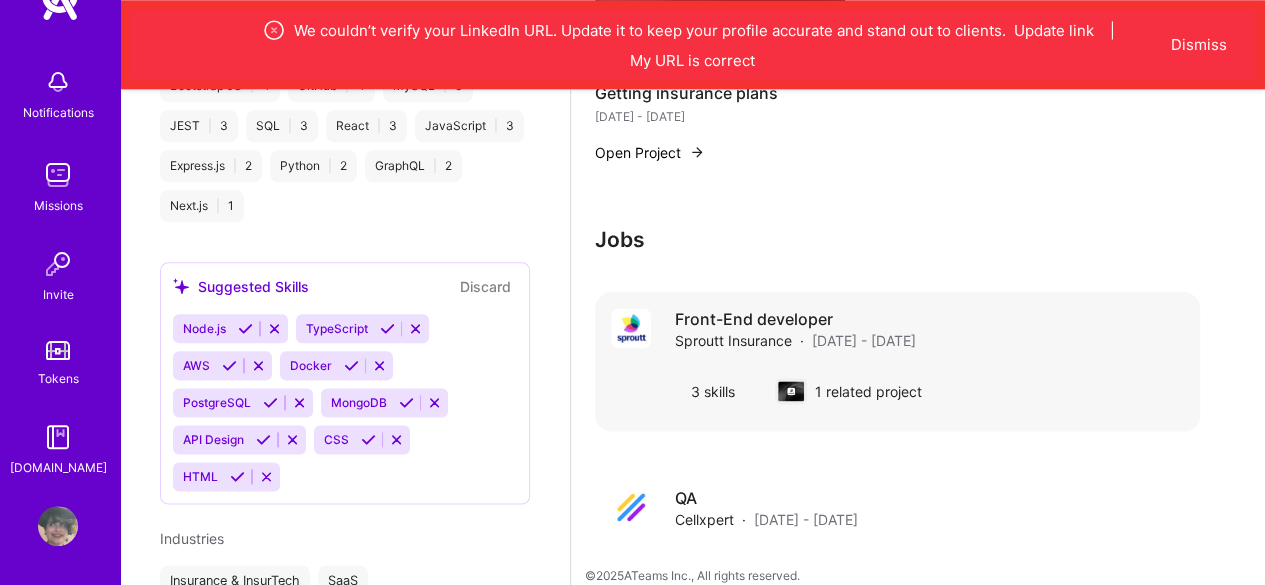 click on "Front-End developer Sproutt Insurance · Dec 2020 - Aug 2022 3   skills 1   related project" at bounding box center (929, 361) 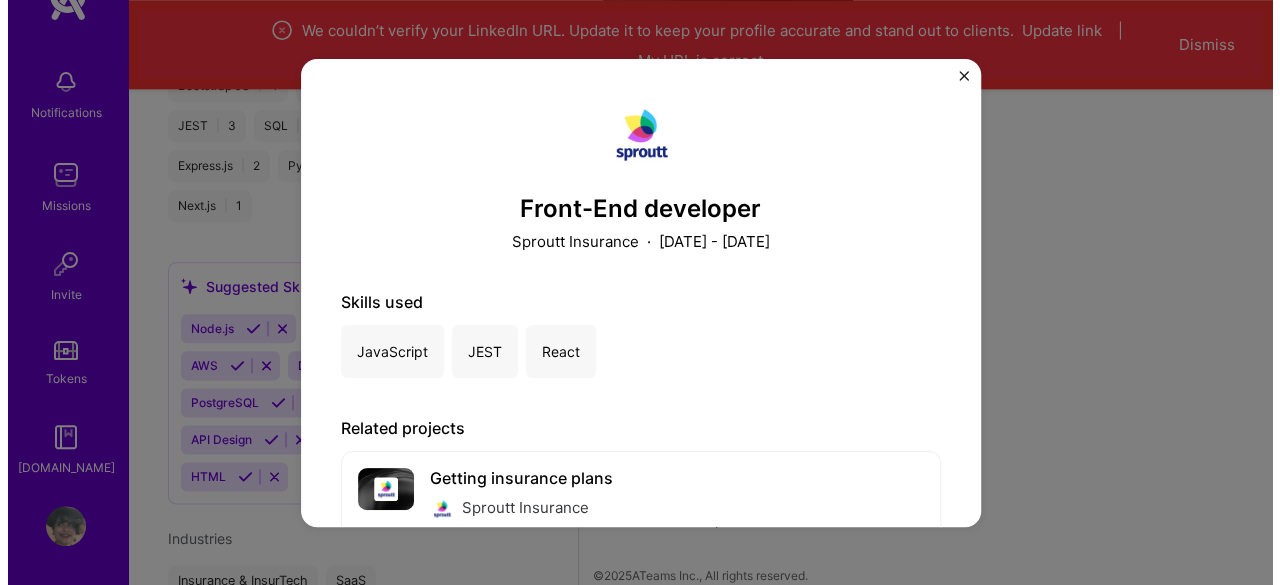 scroll, scrollTop: 59, scrollLeft: 0, axis: vertical 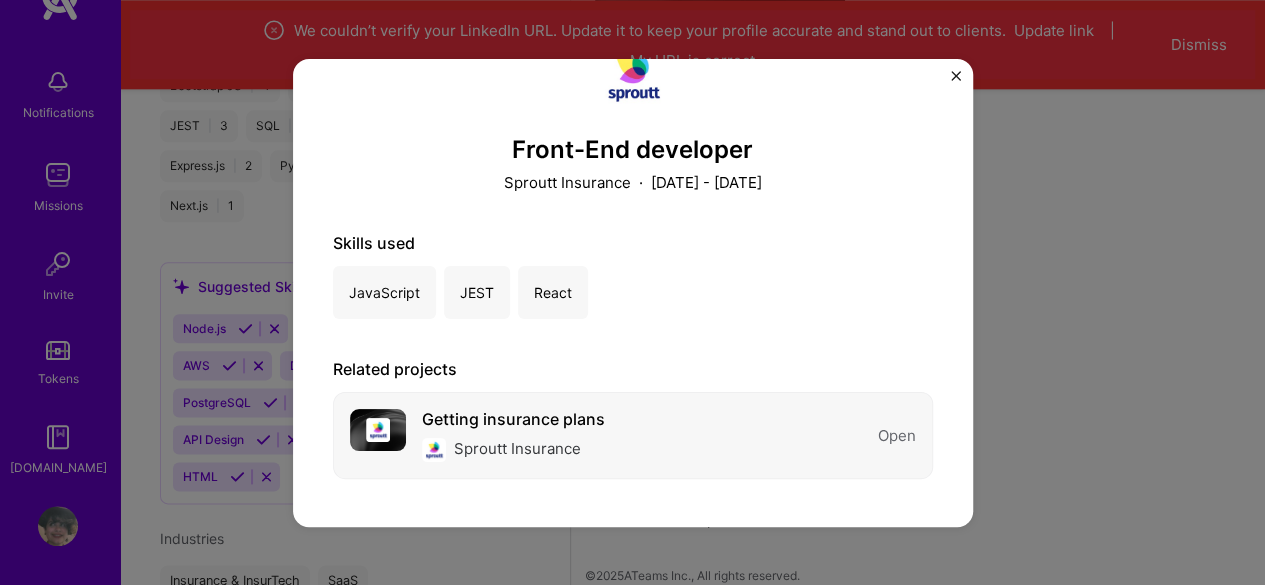 click on "Getting insurance plans Sproutt Insurance Open" at bounding box center [633, 435] 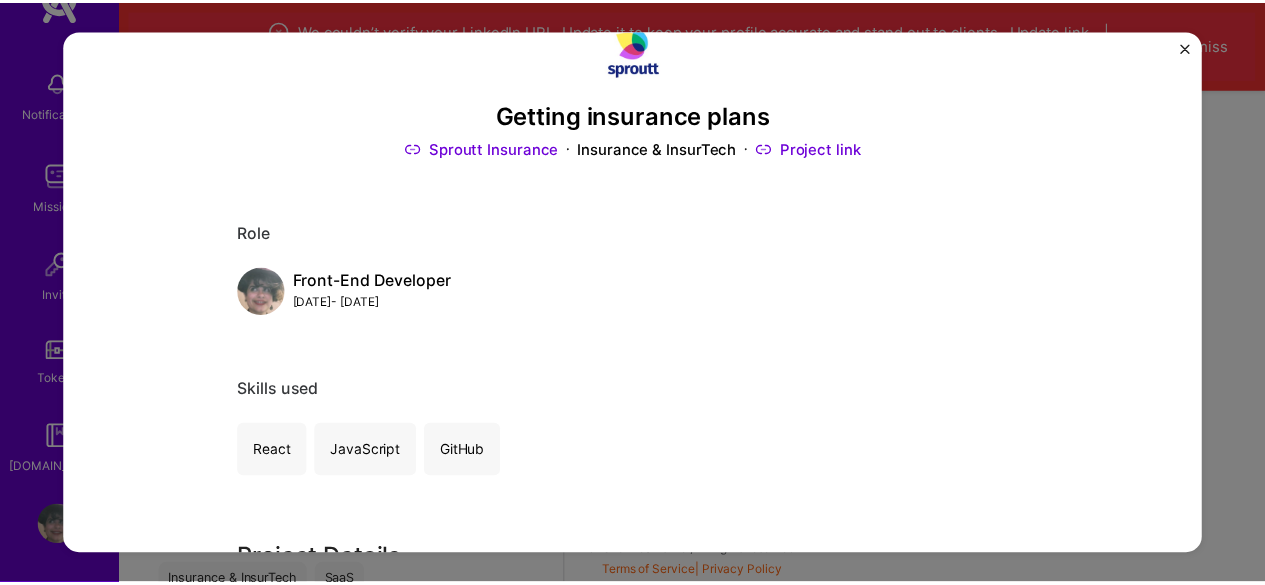 scroll, scrollTop: 0, scrollLeft: 0, axis: both 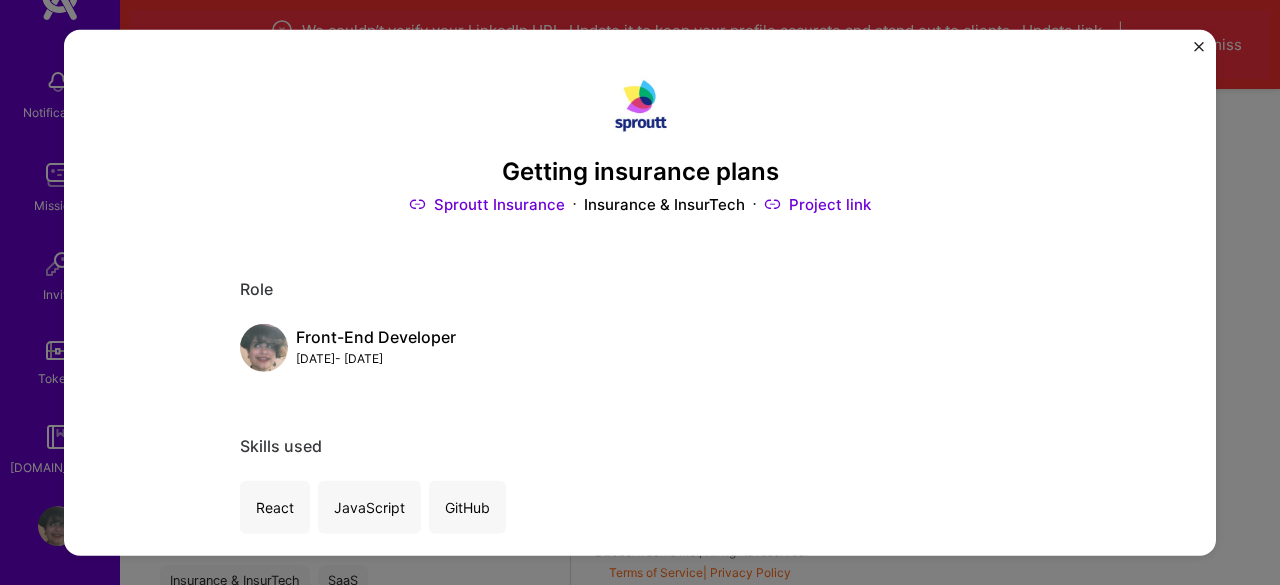 click at bounding box center [1199, 46] 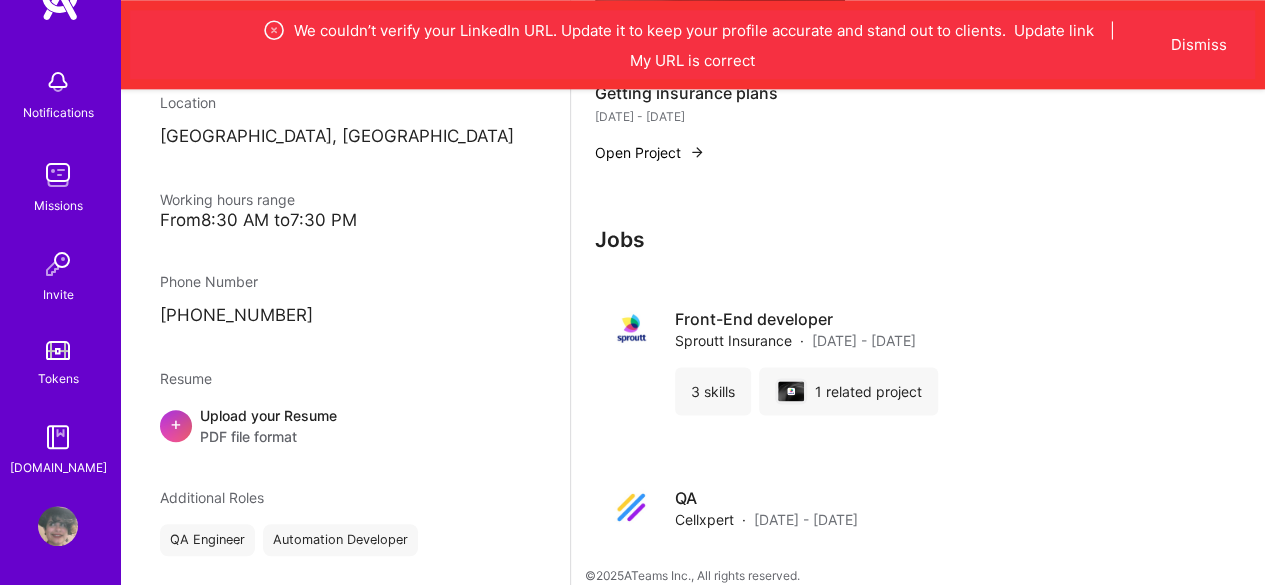 scroll, scrollTop: 365, scrollLeft: 0, axis: vertical 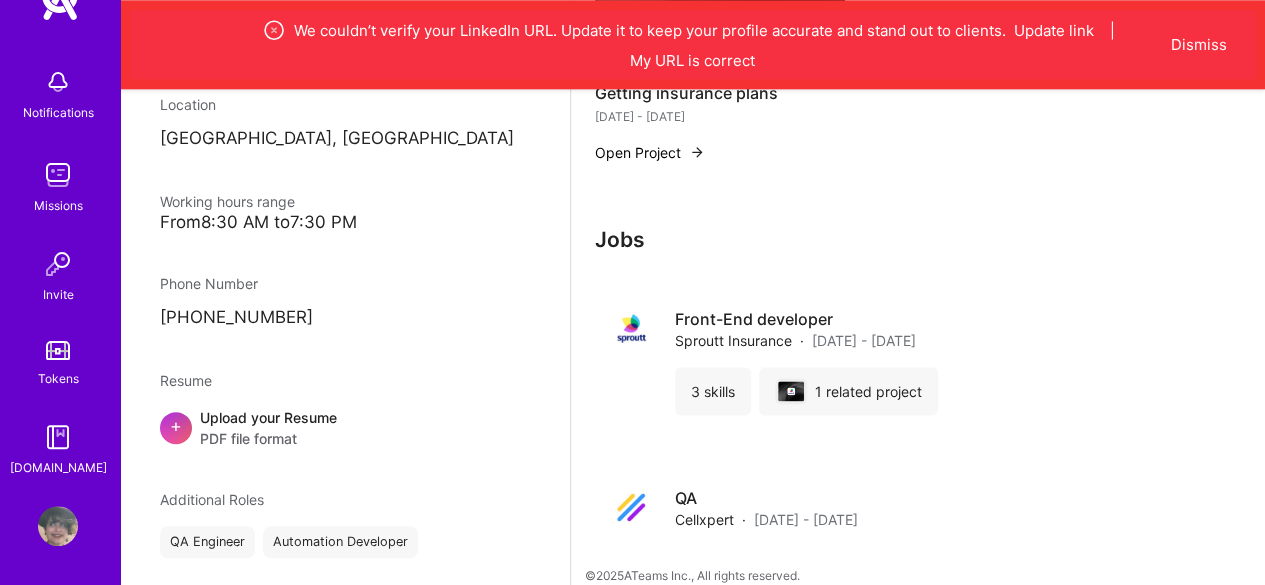 click on "Automation Developer" at bounding box center (340, 542) 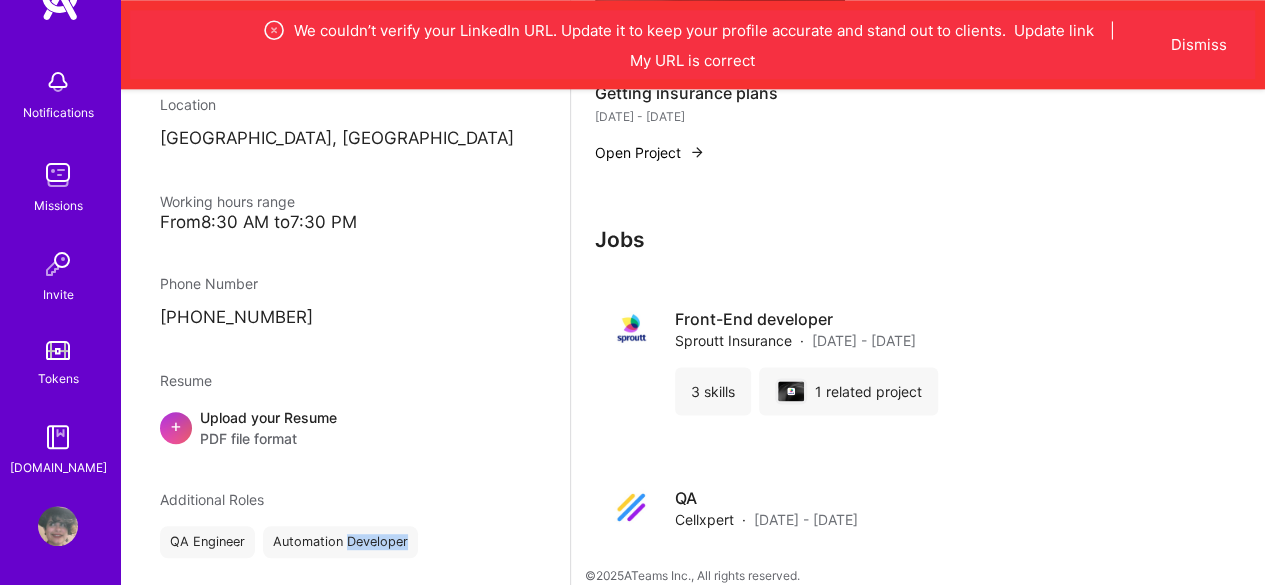 click on "Automation Developer" at bounding box center (340, 542) 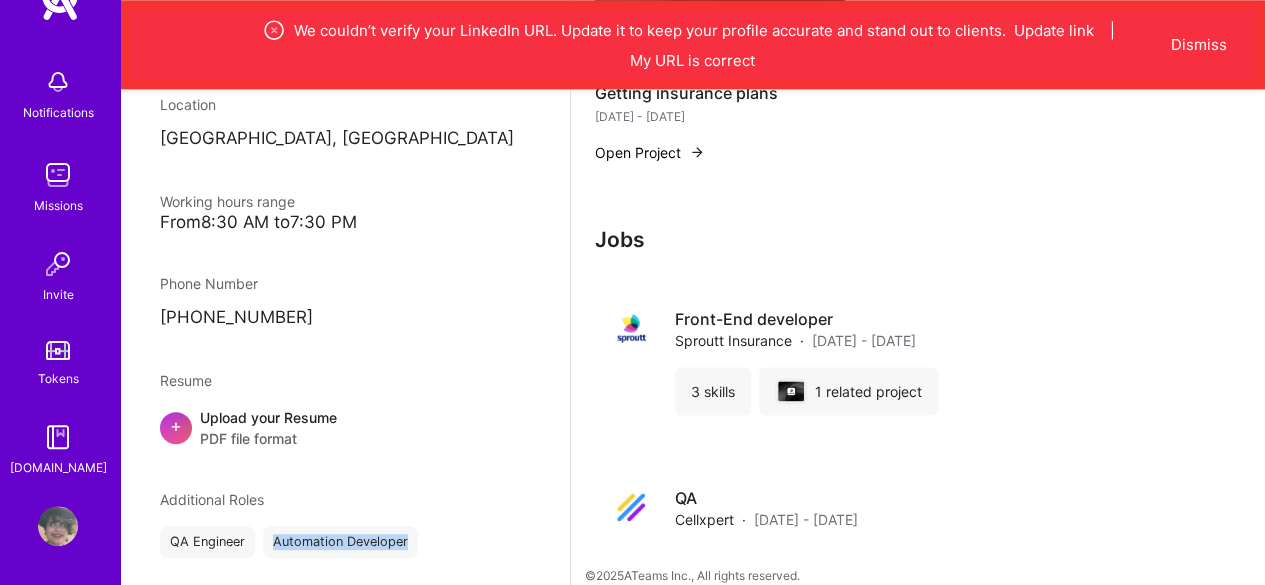 click on "Automation Developer" at bounding box center (340, 542) 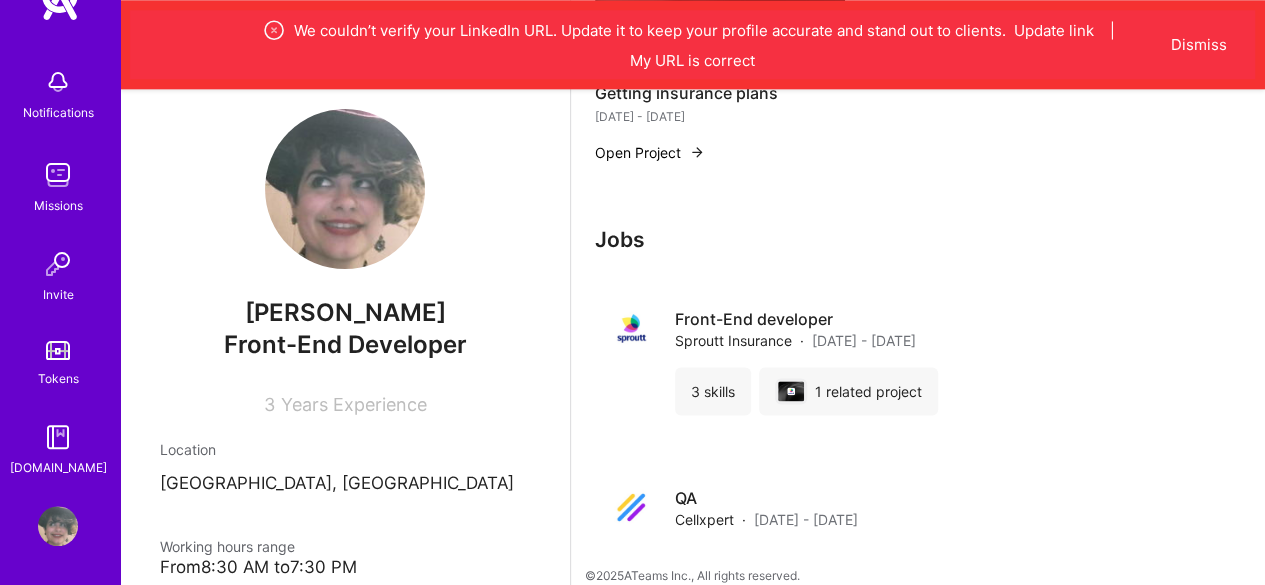 scroll, scrollTop: 0, scrollLeft: 0, axis: both 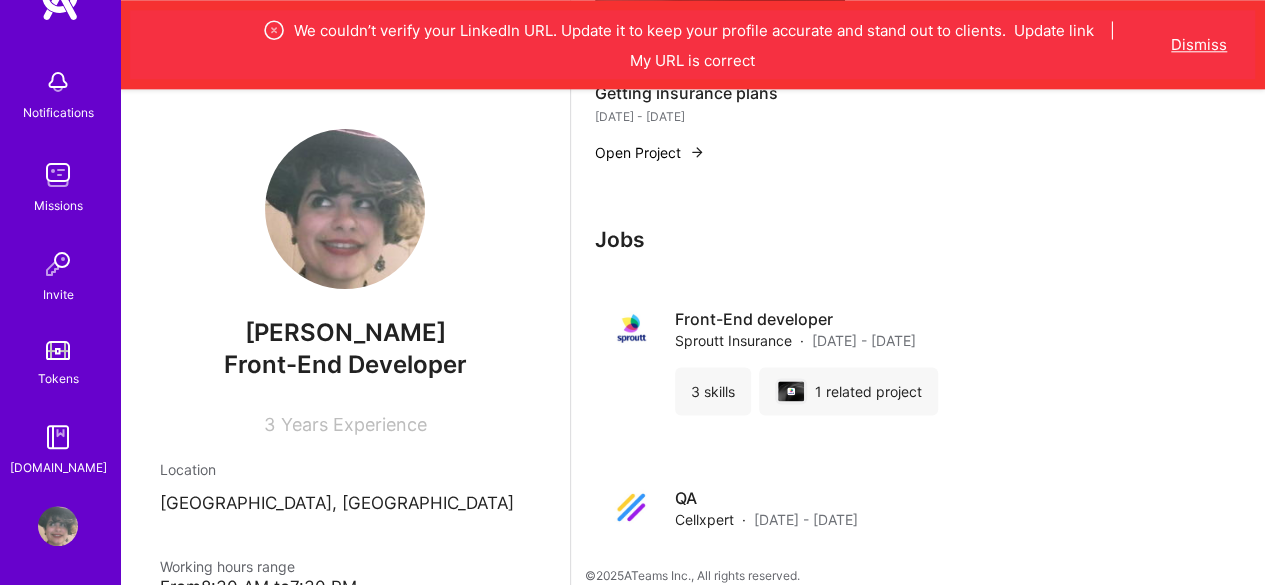 click on "Dismiss" at bounding box center (1199, 44) 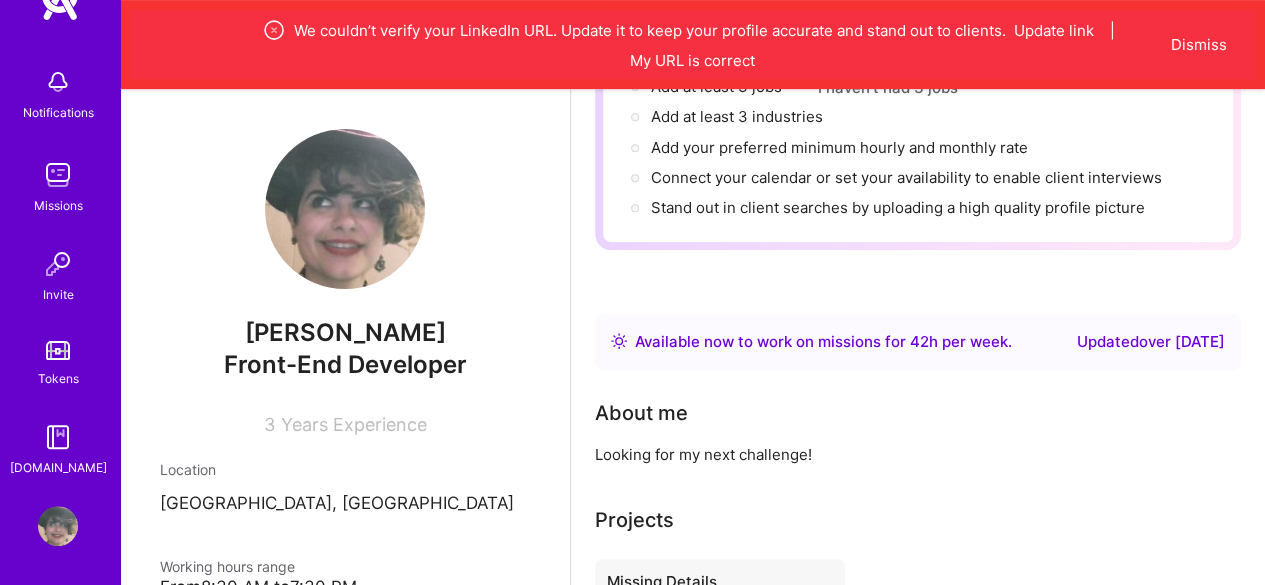 scroll, scrollTop: 279, scrollLeft: 0, axis: vertical 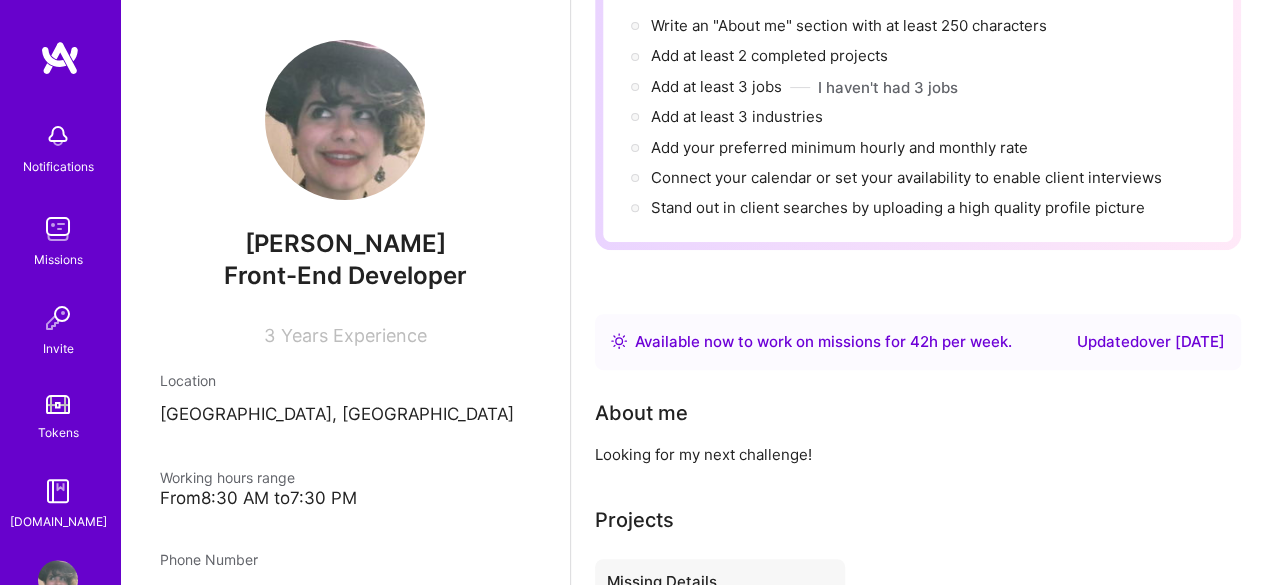click on "Notifications" at bounding box center (58, 166) 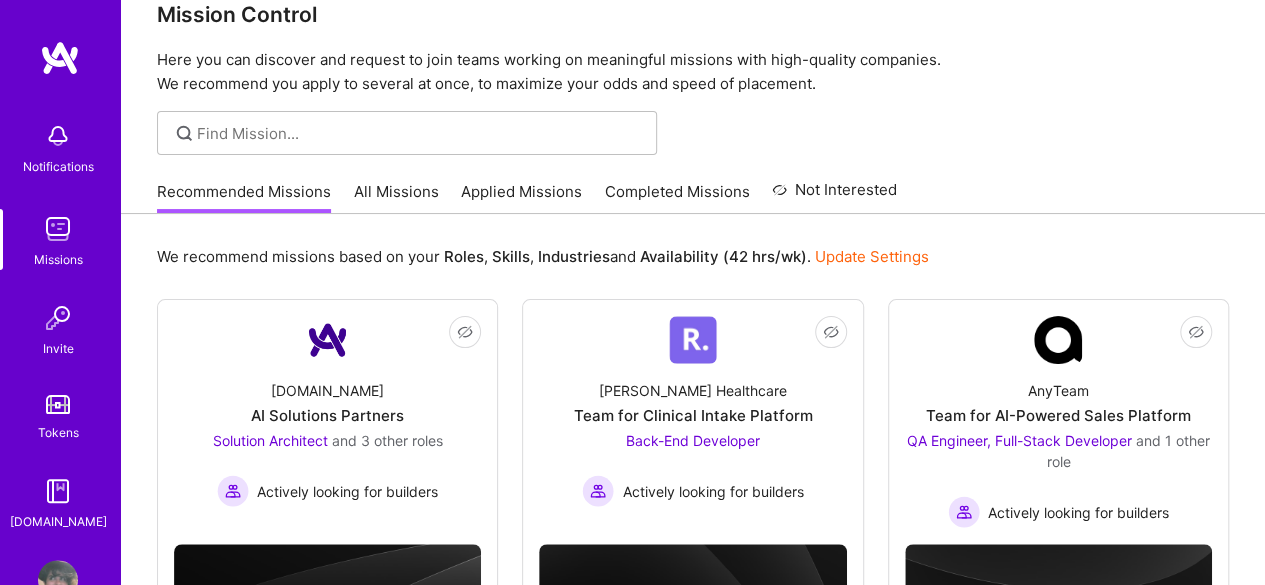 scroll, scrollTop: 30, scrollLeft: 0, axis: vertical 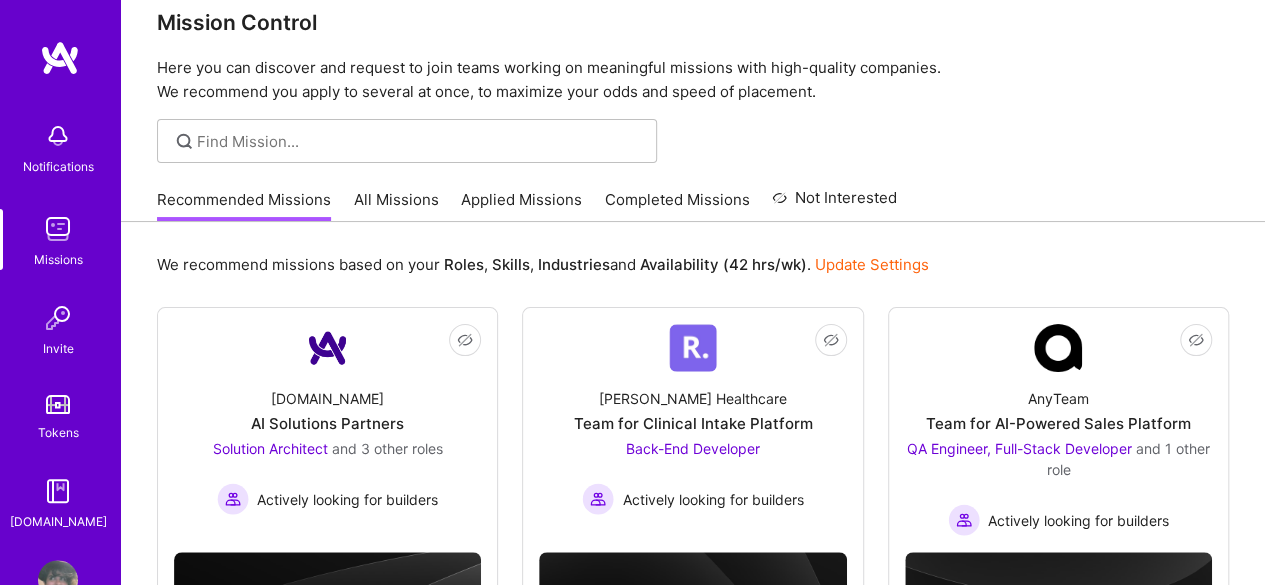 click on "All Missions" at bounding box center (396, 205) 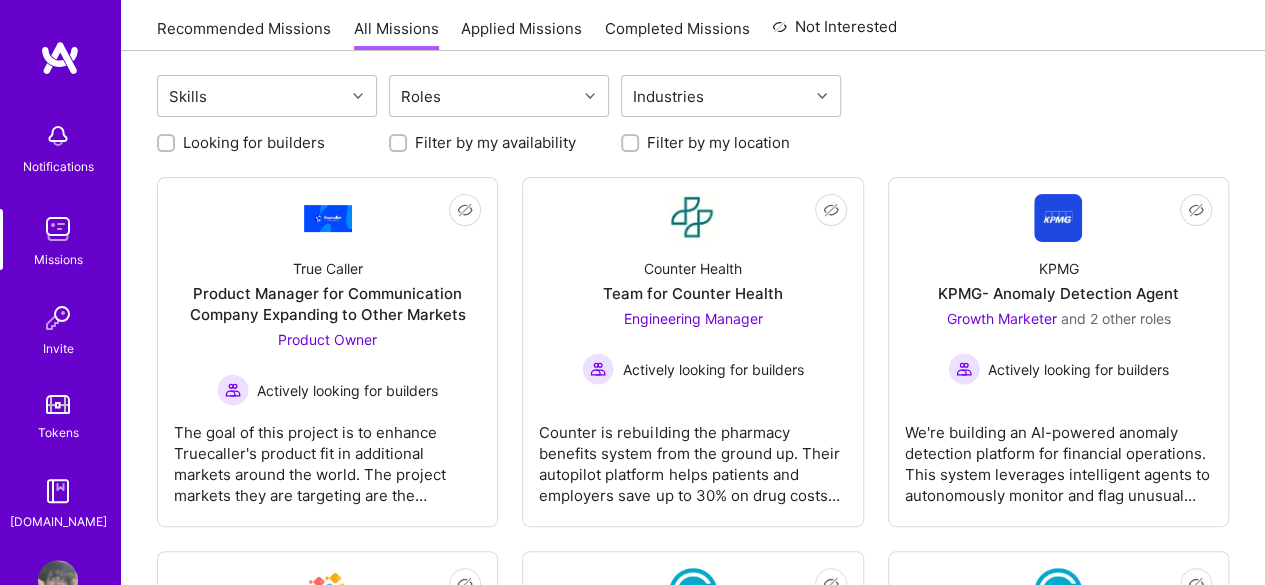 scroll, scrollTop: 200, scrollLeft: 0, axis: vertical 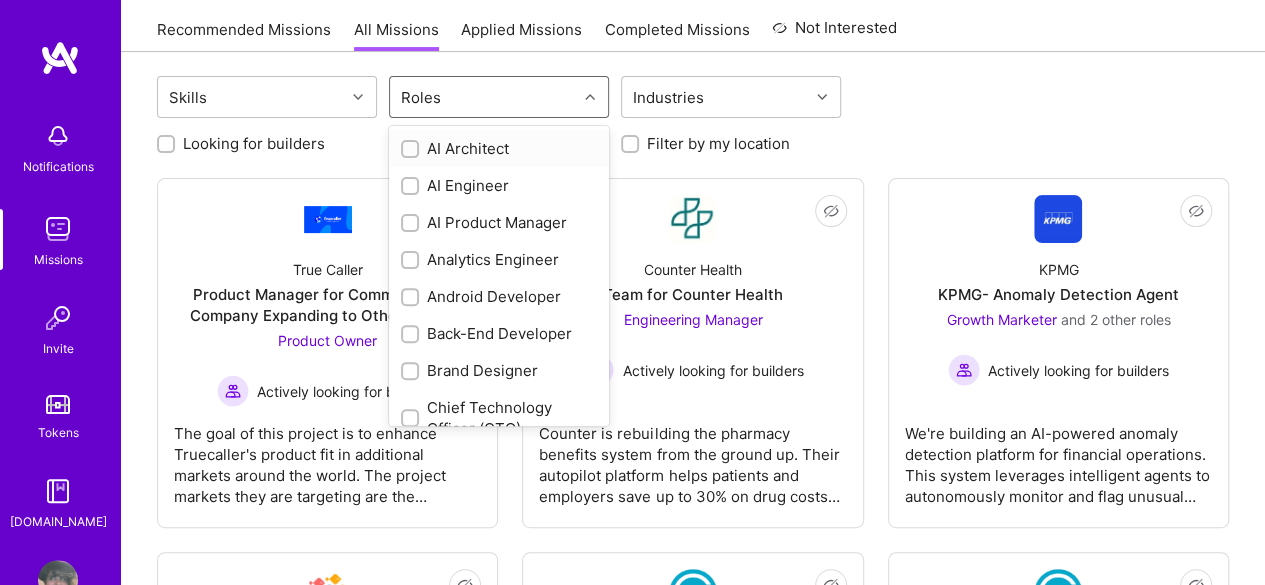 click on "Roles" at bounding box center (483, 97) 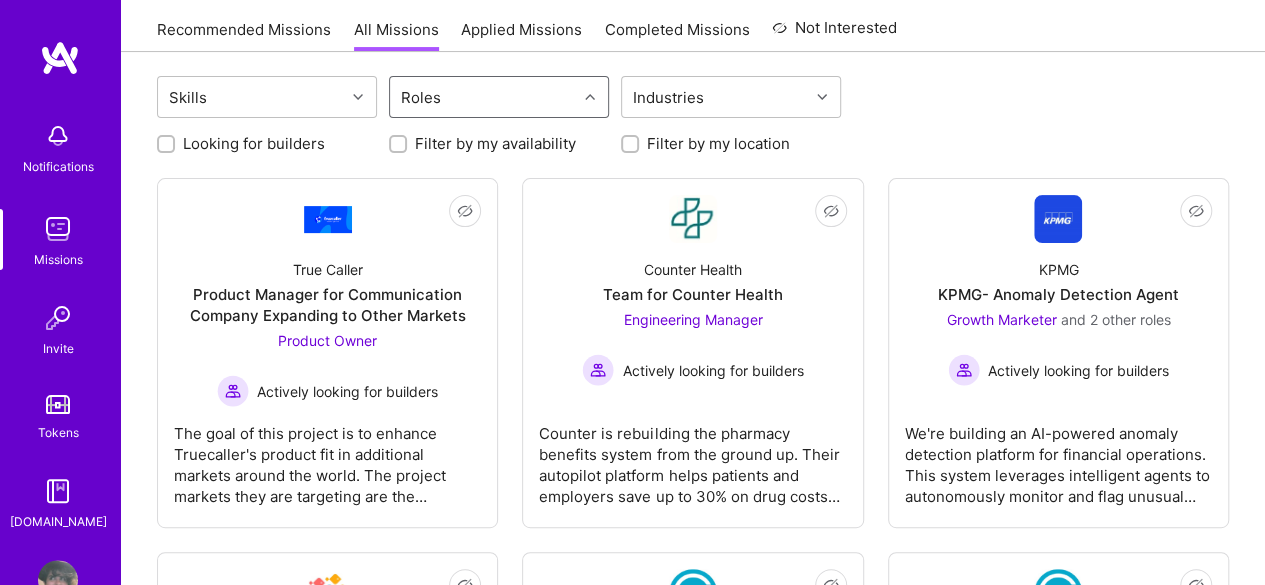 click on "Roles" at bounding box center [483, 97] 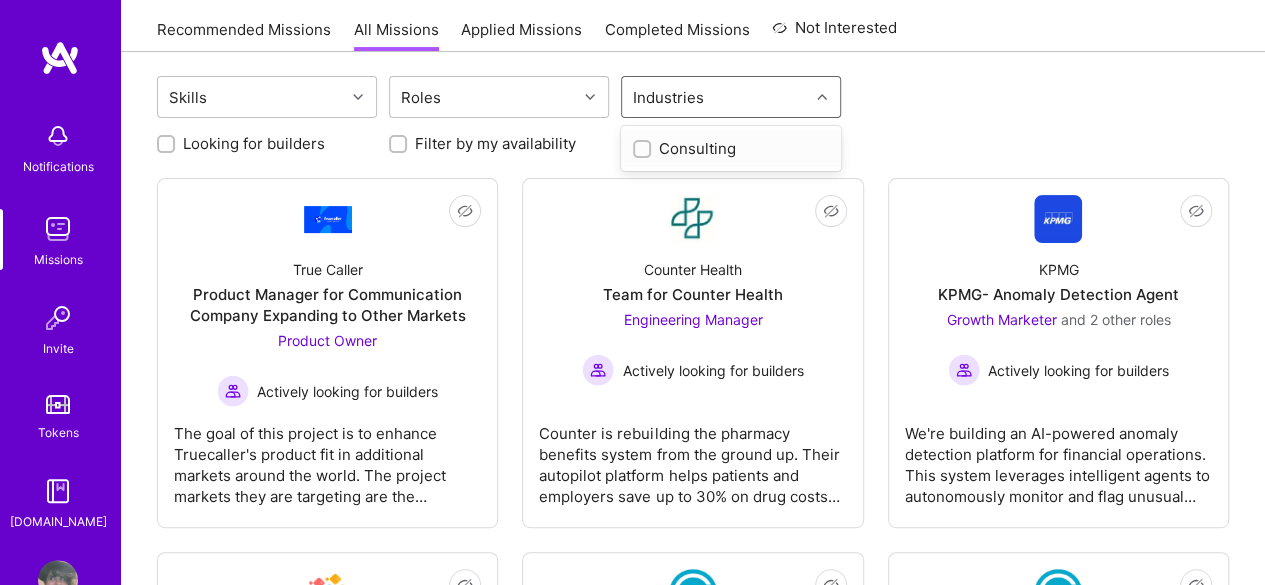 click on "Industries" at bounding box center (668, 97) 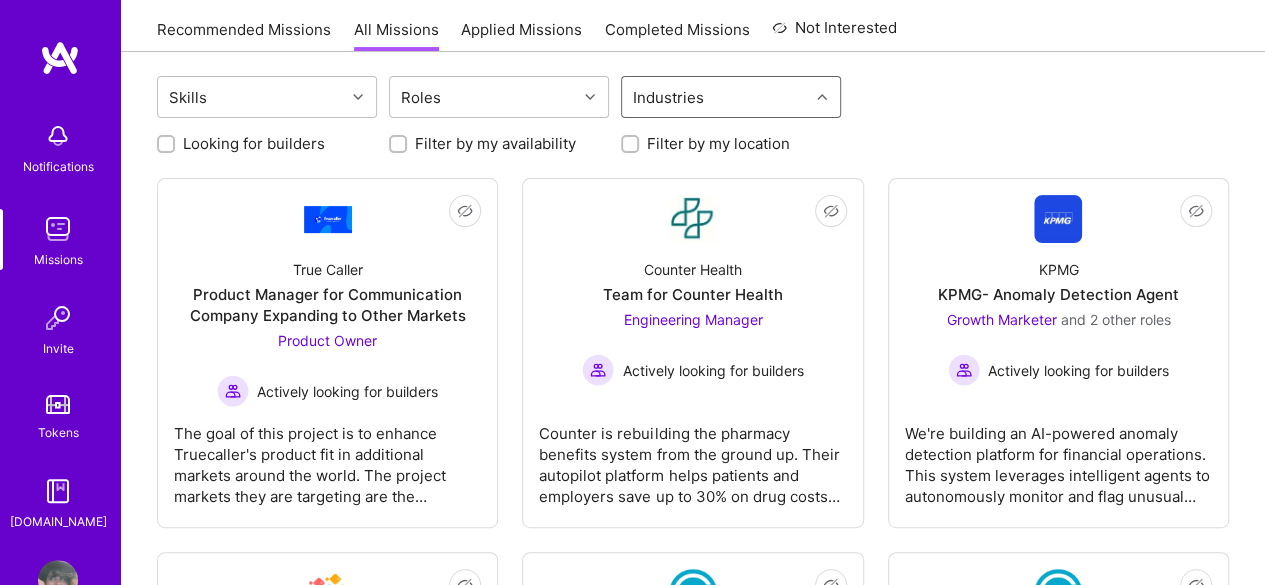 click on "Industries" at bounding box center (668, 97) 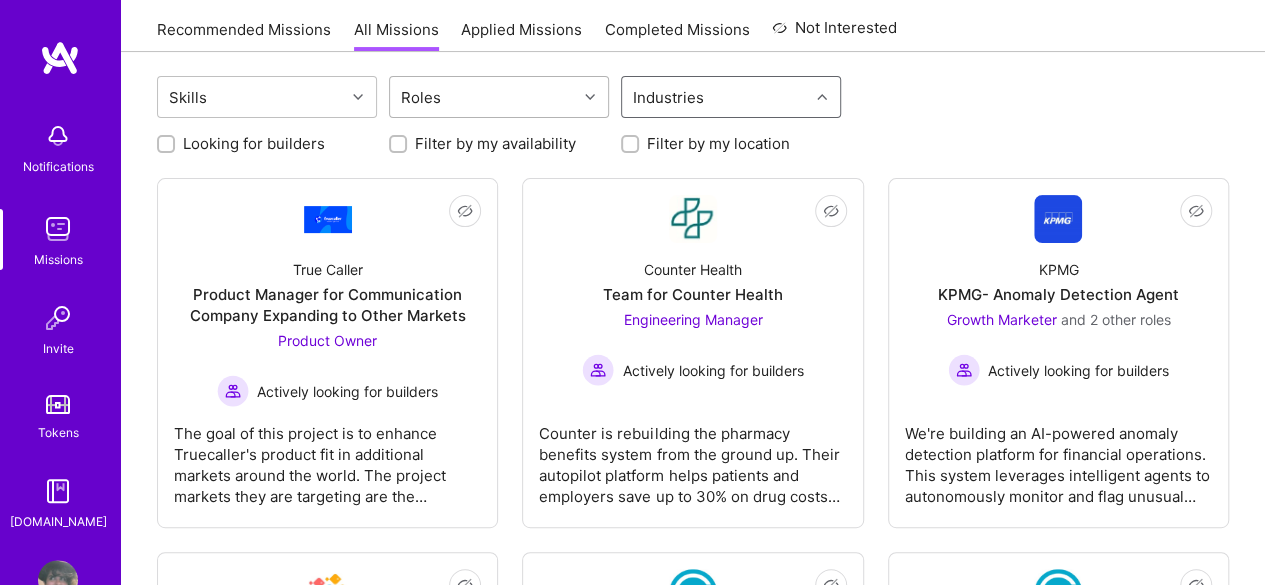 click on "Roles" at bounding box center [483, 97] 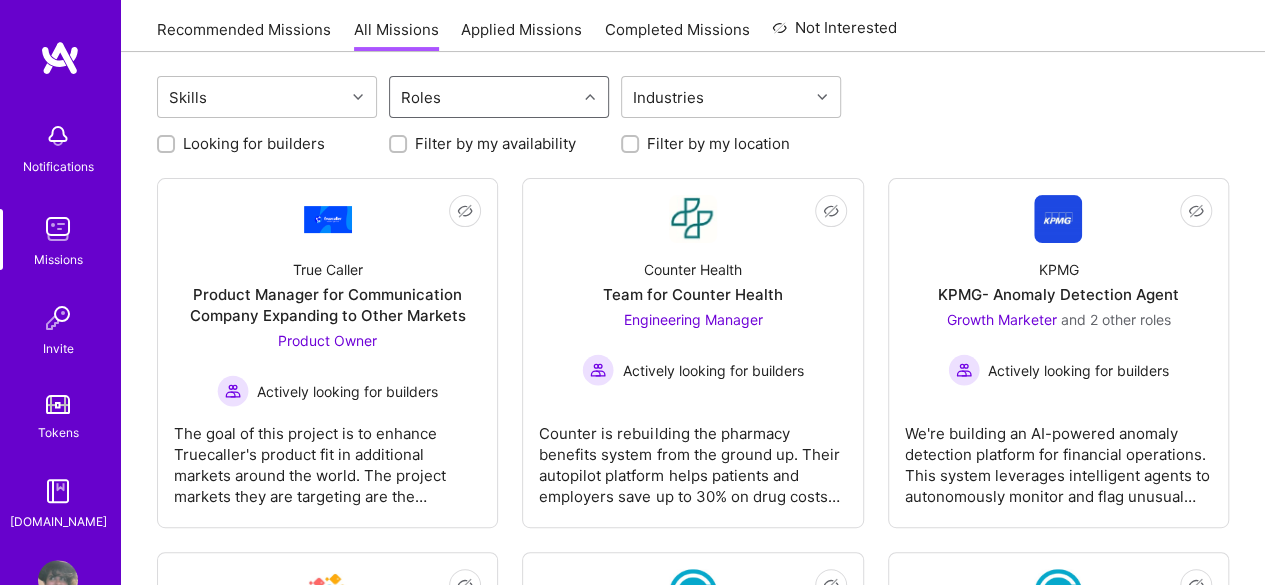 click on "Roles" at bounding box center [483, 97] 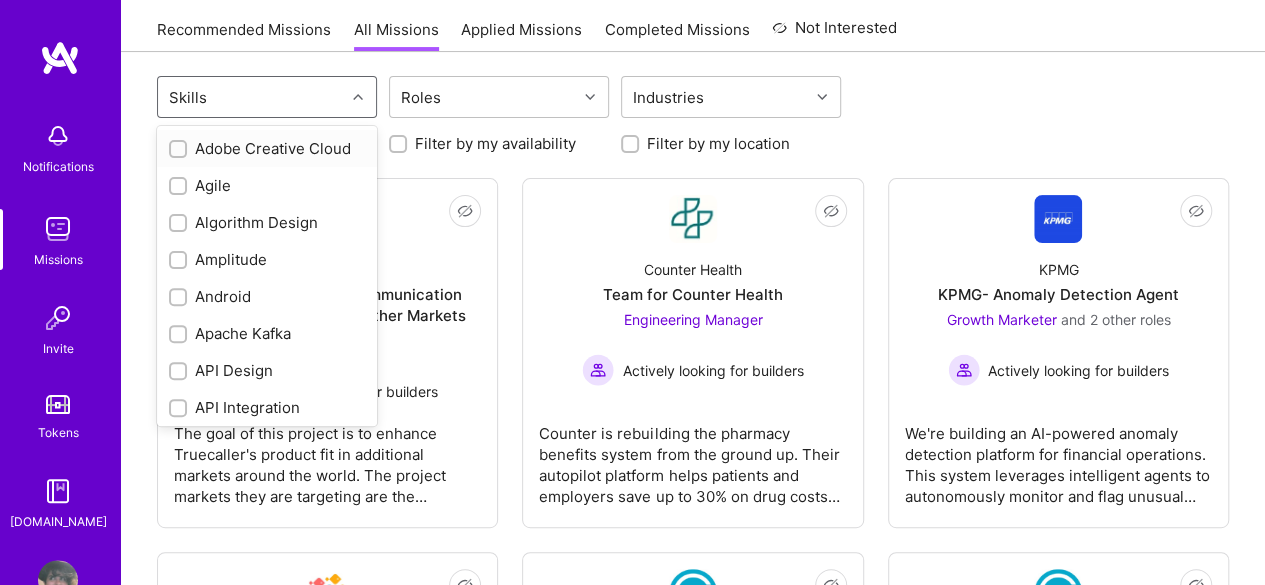 click on "Skills" at bounding box center [251, 97] 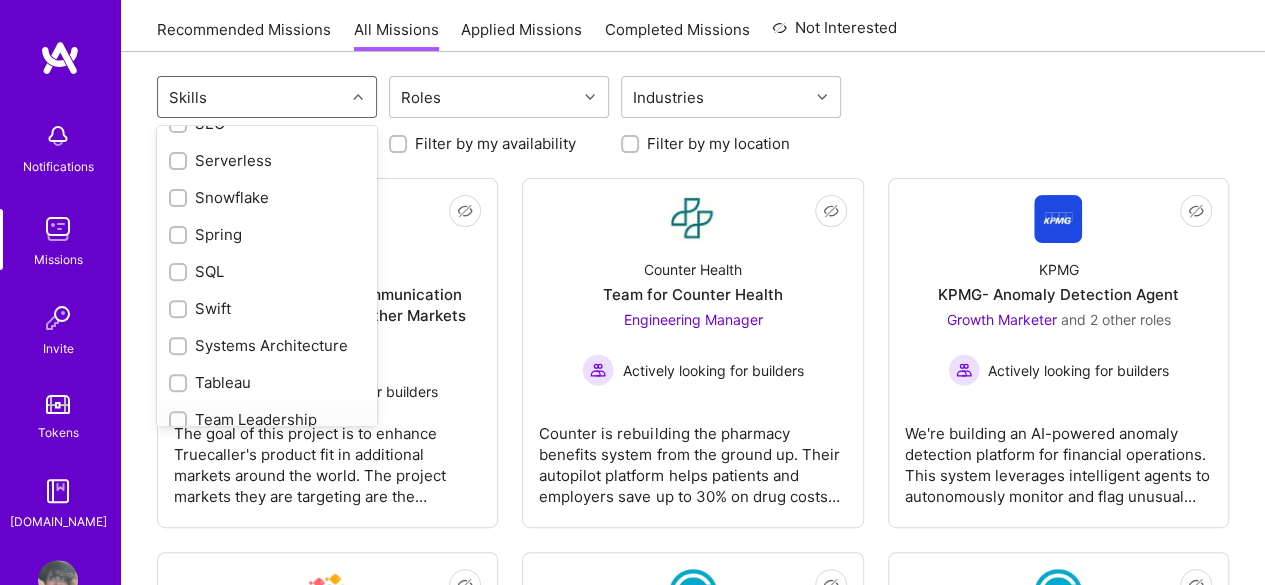 scroll, scrollTop: 2597, scrollLeft: 0, axis: vertical 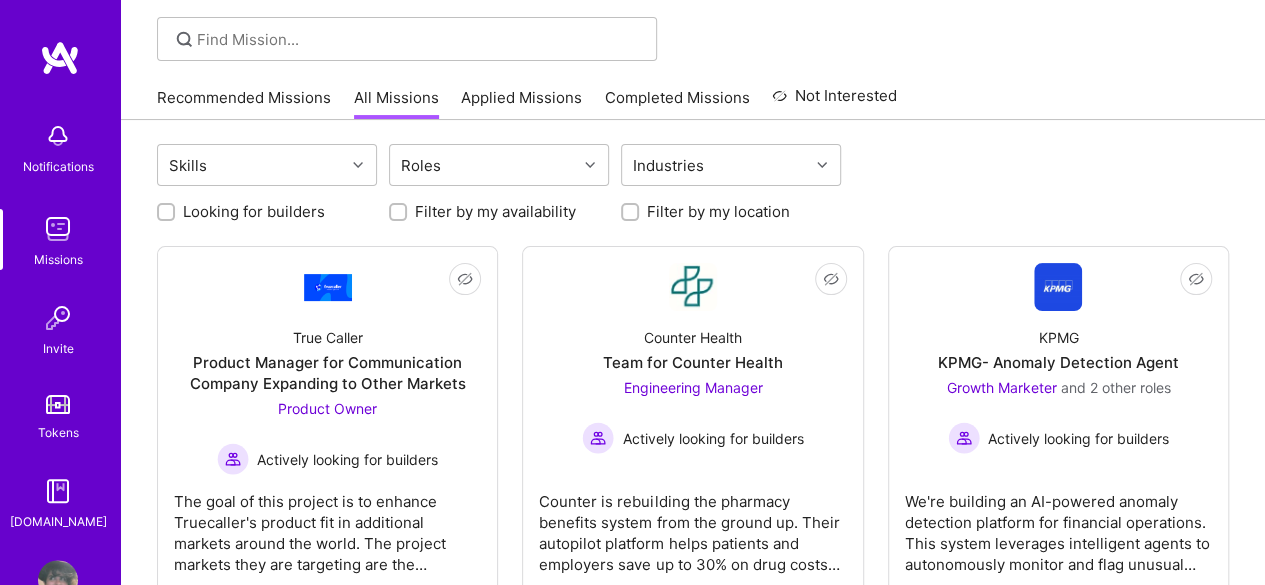 click on "Skills Roles Industries" at bounding box center [693, 167] 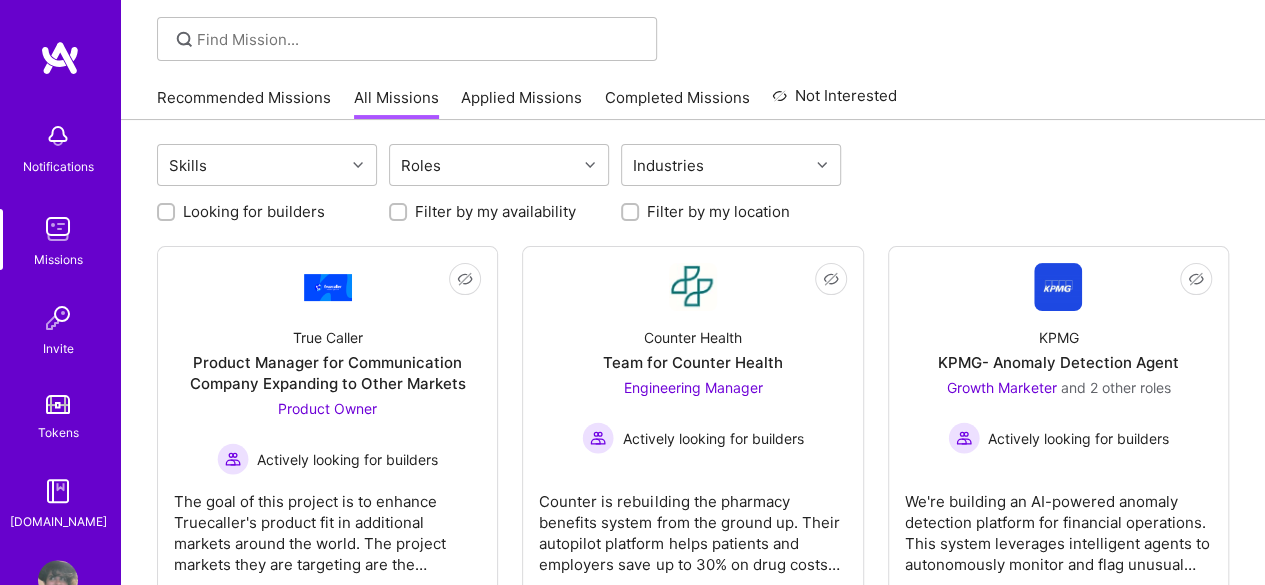 click on "Applied Missions" at bounding box center [521, 103] 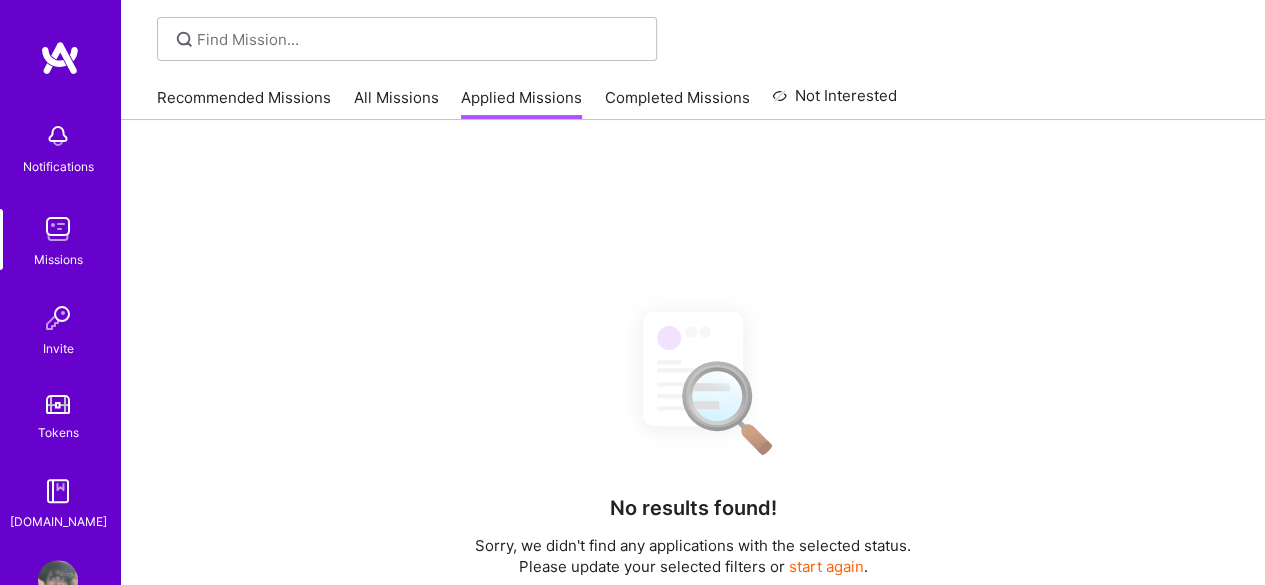 scroll, scrollTop: 0, scrollLeft: 0, axis: both 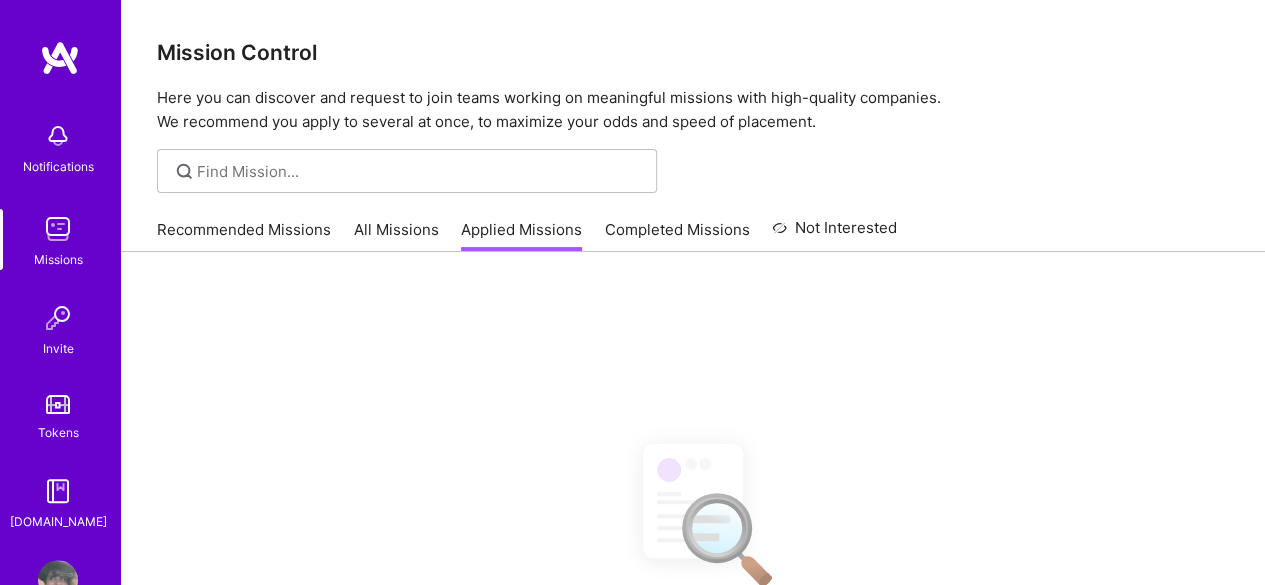 click on "Completed Missions" at bounding box center (677, 235) 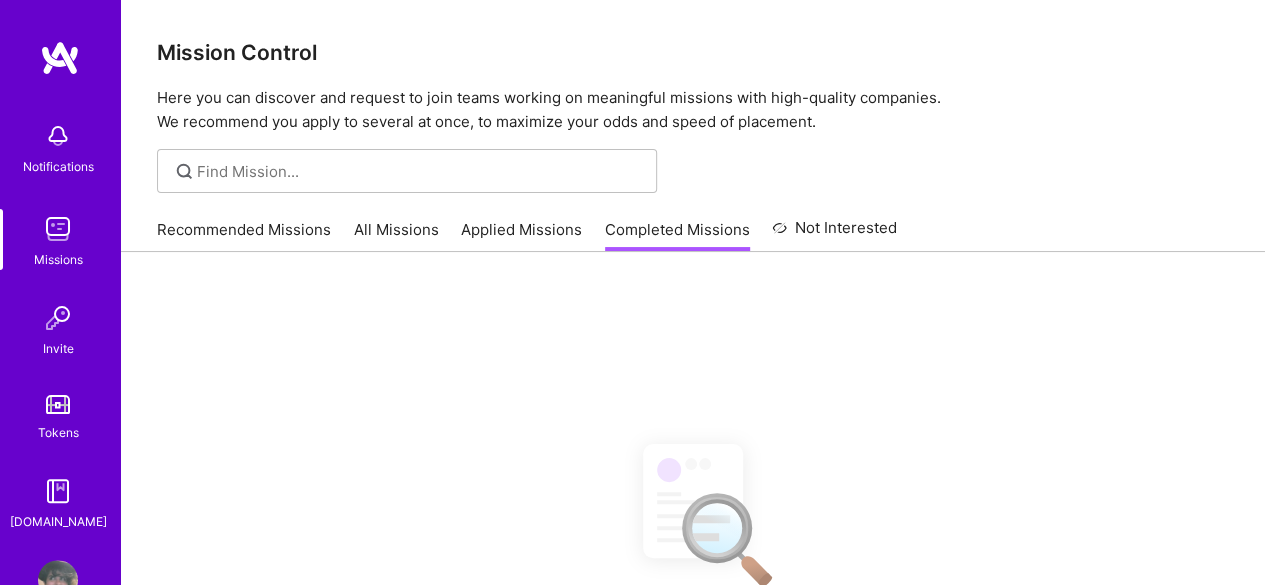 click on "Recommended Missions" at bounding box center (244, 235) 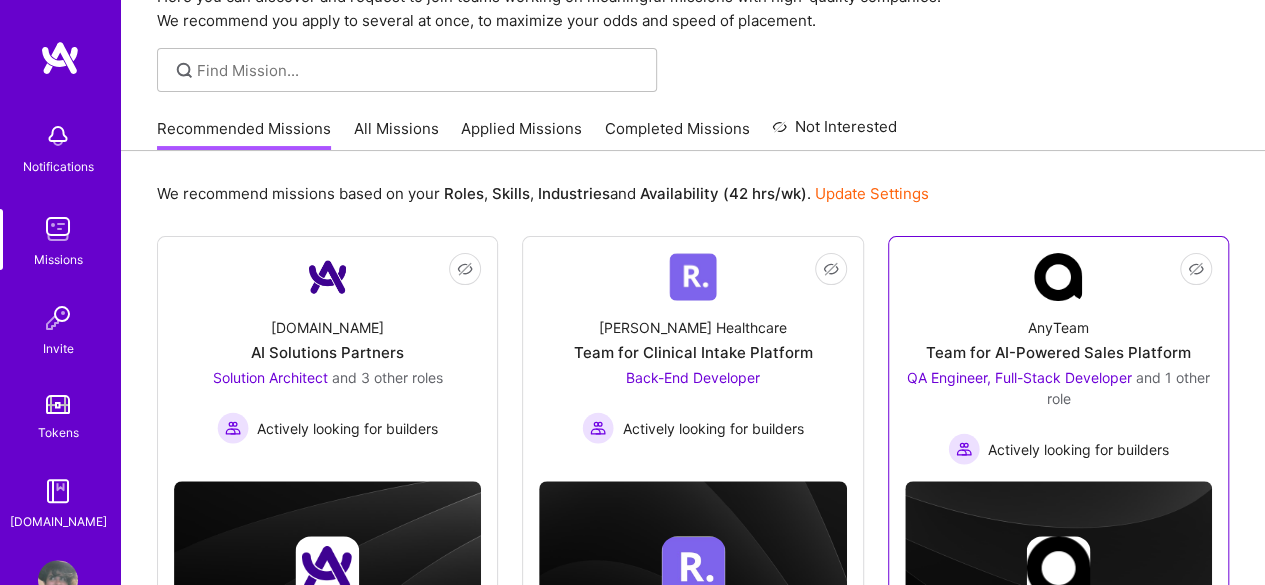 scroll, scrollTop: 102, scrollLeft: 0, axis: vertical 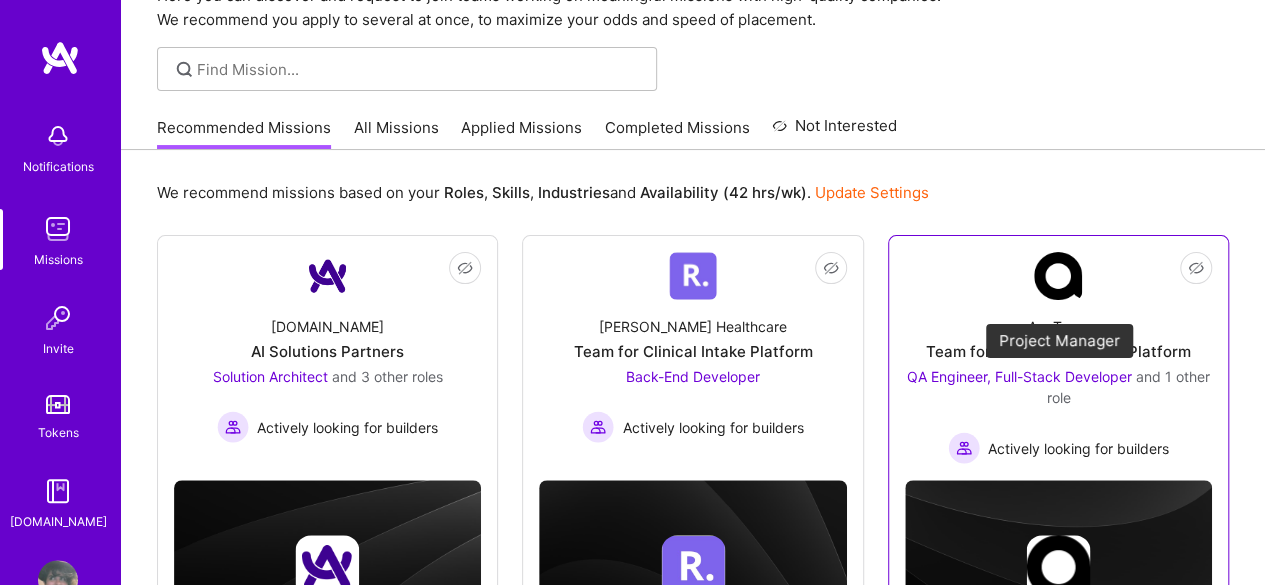 click on "QA Engineer, Full-Stack Developer" at bounding box center [1019, 376] 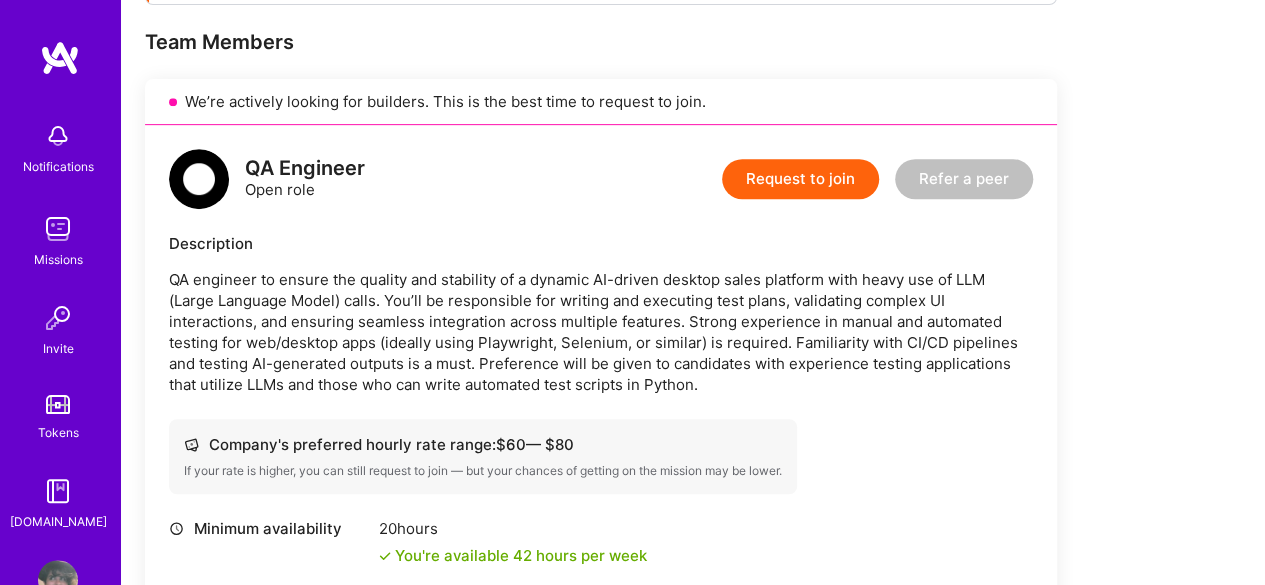 scroll, scrollTop: 390, scrollLeft: 0, axis: vertical 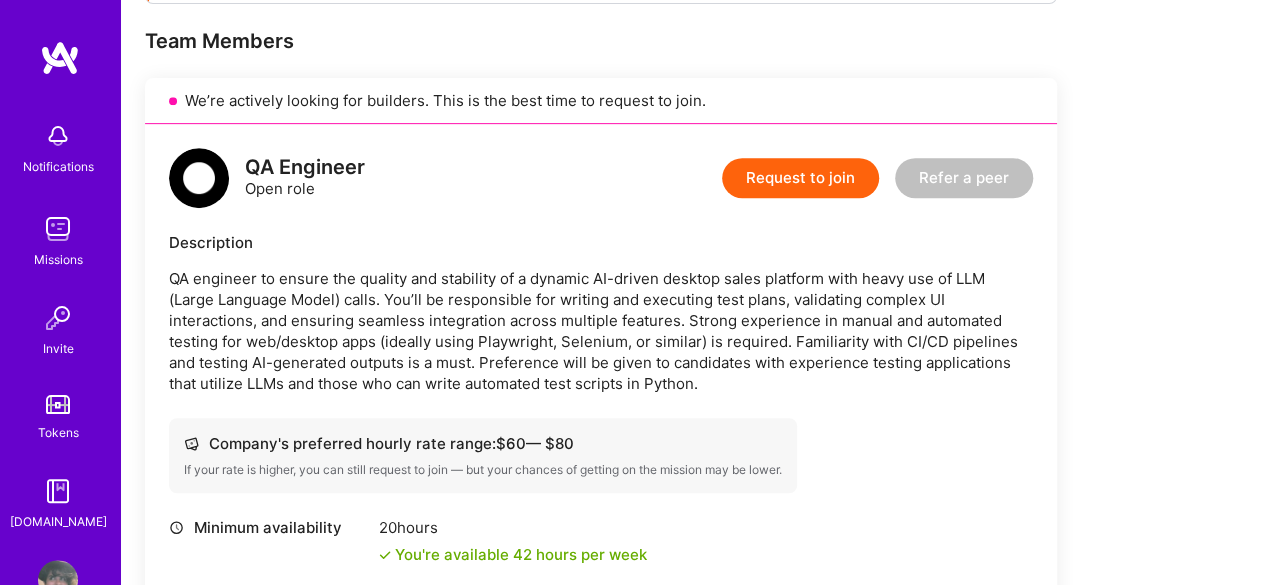 click on "QA engineer to ensure the quality and stability of a dynamic AI-driven desktop sales platform with heavy use of LLM (Large Language Model) calls. You’ll be responsible for writing and executing test plans, validating complex UI interactions, and ensuring seamless integration across multiple features. Strong experience in manual and automated testing for web/desktop apps (ideally using Playwright, Selenium, or similar) is required. Familiarity with CI/CD pipelines and testing AI-generated outputs is a must. Preference will be given to candidates with experience testing applications that utilize LLMs and those who can write automated test scripts in Python." at bounding box center [601, 331] 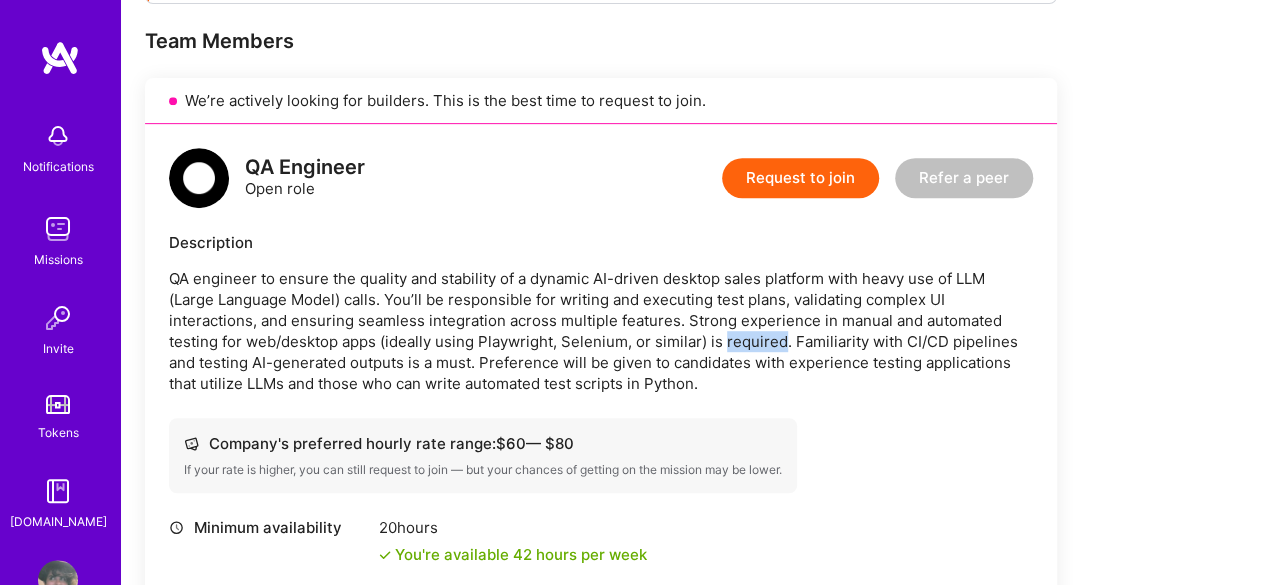 click on "QA engineer to ensure the quality and stability of a dynamic AI-driven desktop sales platform with heavy use of LLM (Large Language Model) calls. You’ll be responsible for writing and executing test plans, validating complex UI interactions, and ensuring seamless integration across multiple features. Strong experience in manual and automated testing for web/desktop apps (ideally using Playwright, Selenium, or similar) is required. Familiarity with CI/CD pipelines and testing AI-generated outputs is a must. Preference will be given to candidates with experience testing applications that utilize LLMs and those who can write automated test scripts in Python." at bounding box center [601, 331] 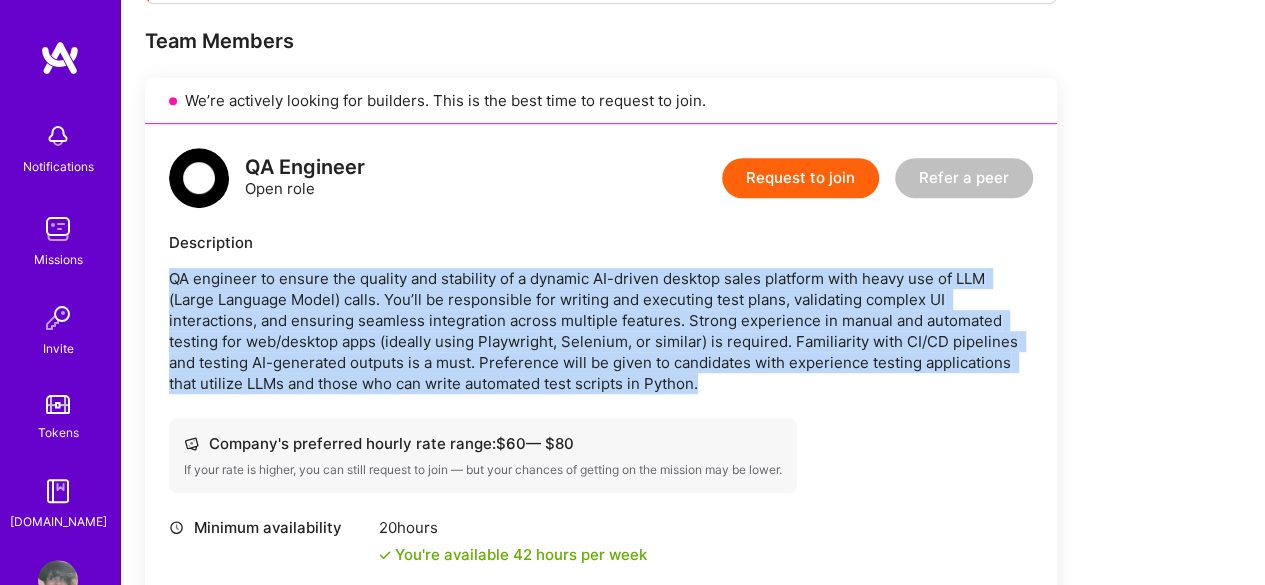click on "QA engineer to ensure the quality and stability of a dynamic AI-driven desktop sales platform with heavy use of LLM (Large Language Model) calls. You’ll be responsible for writing and executing test plans, validating complex UI interactions, and ensuring seamless integration across multiple features. Strong experience in manual and automated testing for web/desktop apps (ideally using Playwright, Selenium, or similar) is required. Familiarity with CI/CD pipelines and testing AI-generated outputs is a must. Preference will be given to candidates with experience testing applications that utilize LLMs and those who can write automated test scripts in Python." at bounding box center (601, 331) 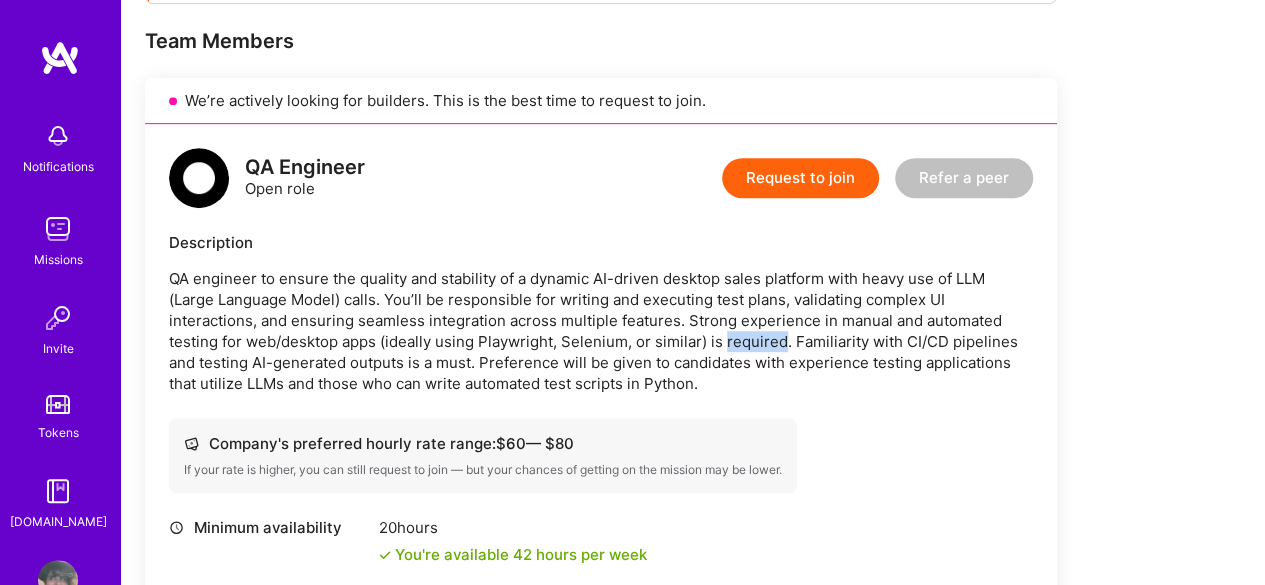 click on "QA engineer to ensure the quality and stability of a dynamic AI-driven desktop sales platform with heavy use of LLM (Large Language Model) calls. You’ll be responsible for writing and executing test plans, validating complex UI interactions, and ensuring seamless integration across multiple features. Strong experience in manual and automated testing for web/desktop apps (ideally using Playwright, Selenium, or similar) is required. Familiarity with CI/CD pipelines and testing AI-generated outputs is a must. Preference will be given to candidates with experience testing applications that utilize LLMs and those who can write automated test scripts in Python." at bounding box center (601, 331) 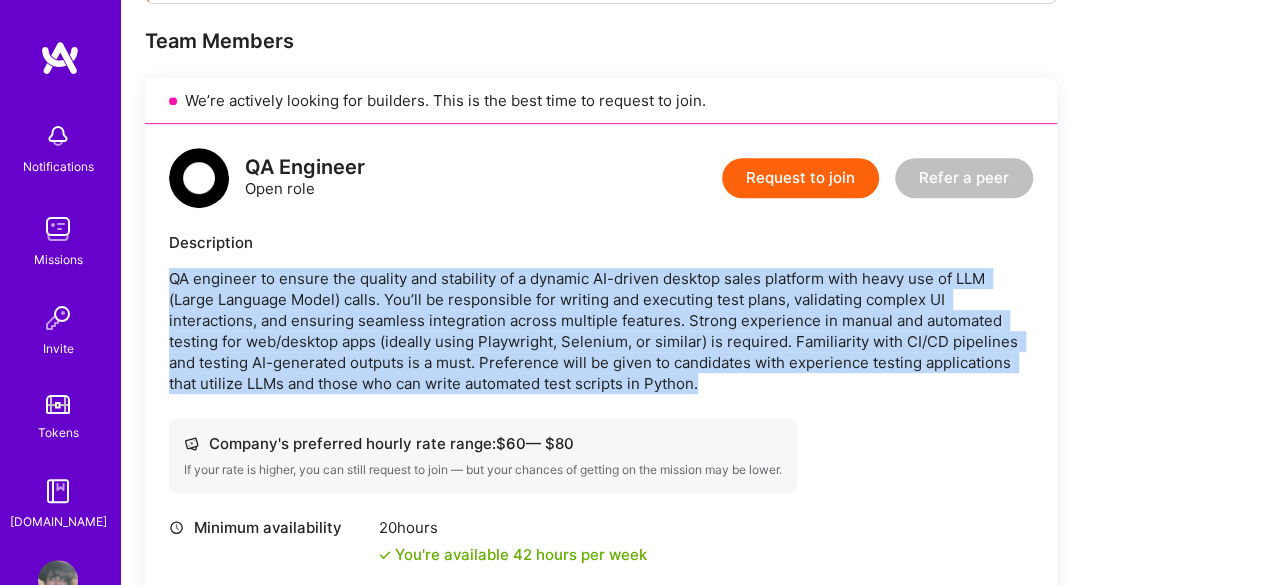 click on "QA engineer to ensure the quality and stability of a dynamic AI-driven desktop sales platform with heavy use of LLM (Large Language Model) calls. You’ll be responsible for writing and executing test plans, validating complex UI interactions, and ensuring seamless integration across multiple features. Strong experience in manual and automated testing for web/desktop apps (ideally using Playwright, Selenium, or similar) is required. Familiarity with CI/CD pipelines and testing AI-generated outputs is a must. Preference will be given to candidates with experience testing applications that utilize LLMs and those who can write automated test scripts in Python." at bounding box center [601, 331] 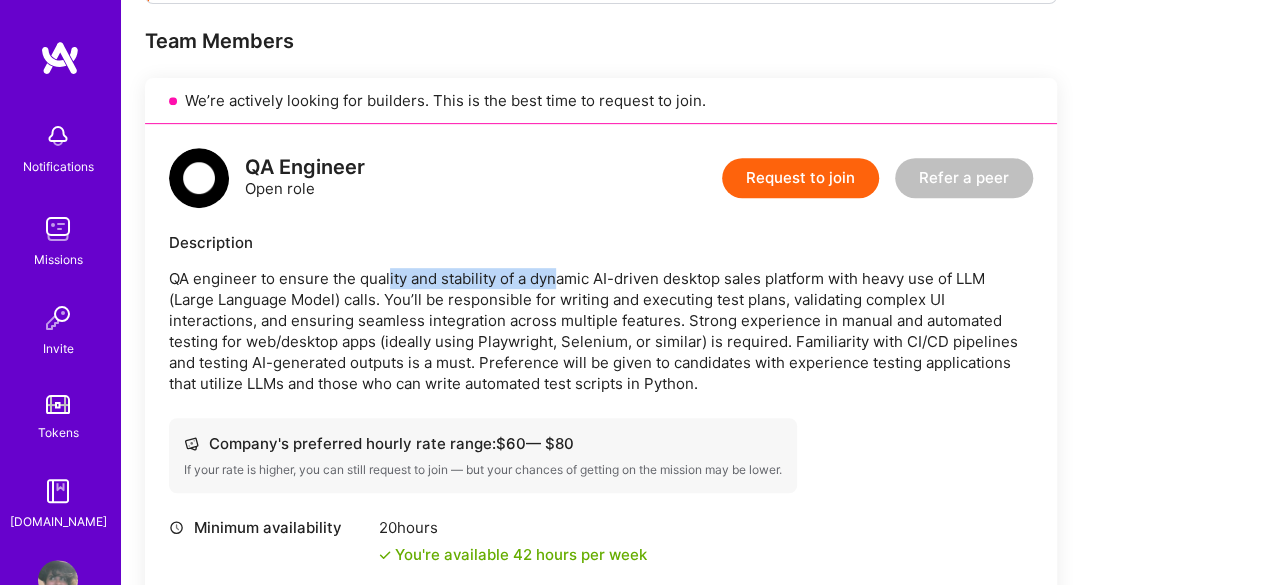 drag, startPoint x: 390, startPoint y: 284, endPoint x: 562, endPoint y: 283, distance: 172.00291 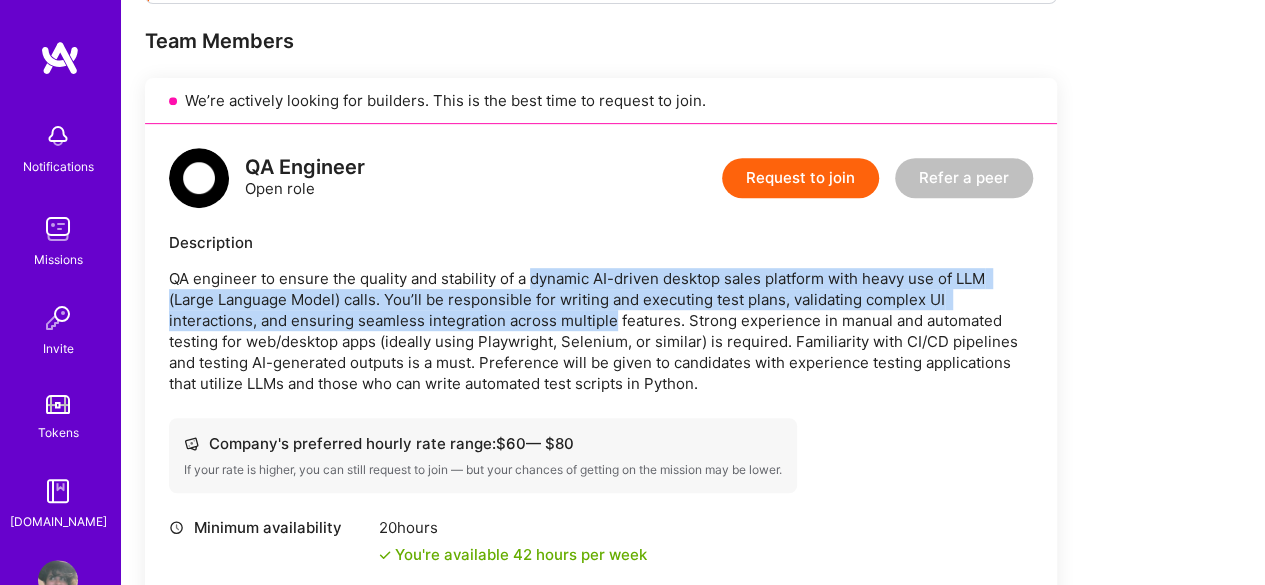 drag, startPoint x: 562, startPoint y: 283, endPoint x: 562, endPoint y: 309, distance: 26 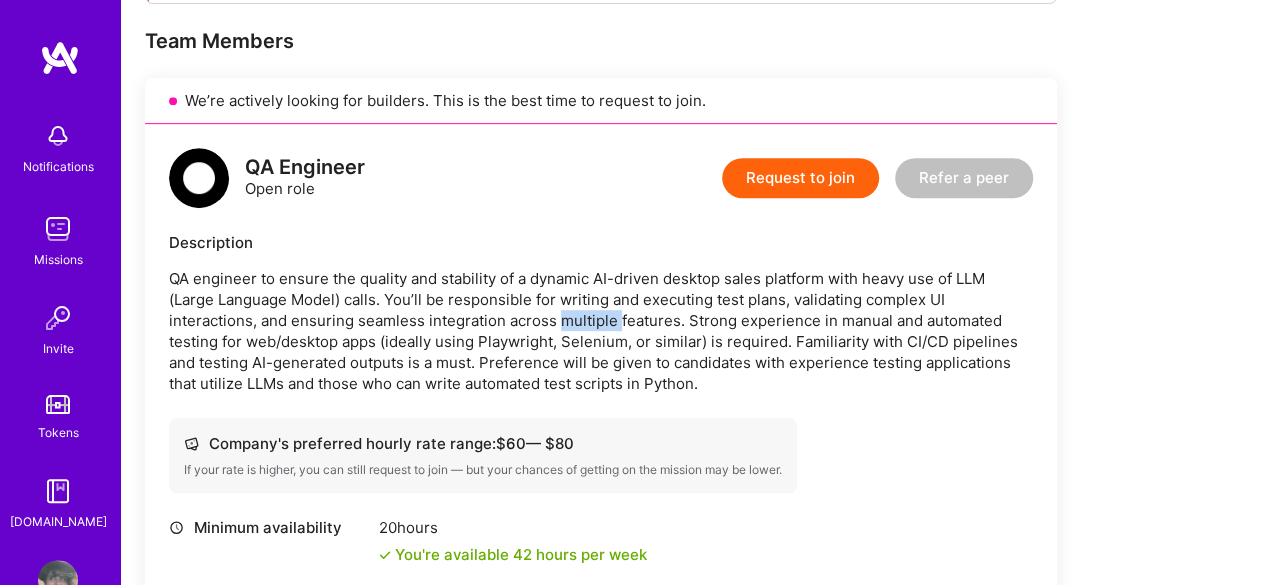 click on "QA engineer to ensure the quality and stability of a dynamic AI-driven desktop sales platform with heavy use of LLM (Large Language Model) calls. You’ll be responsible for writing and executing test plans, validating complex UI interactions, and ensuring seamless integration across multiple features. Strong experience in manual and automated testing for web/desktop apps (ideally using Playwright, Selenium, or similar) is required. Familiarity with CI/CD pipelines and testing AI-generated outputs is a must. Preference will be given to candidates with experience testing applications that utilize LLMs and those who can write automated test scripts in Python." at bounding box center (601, 331) 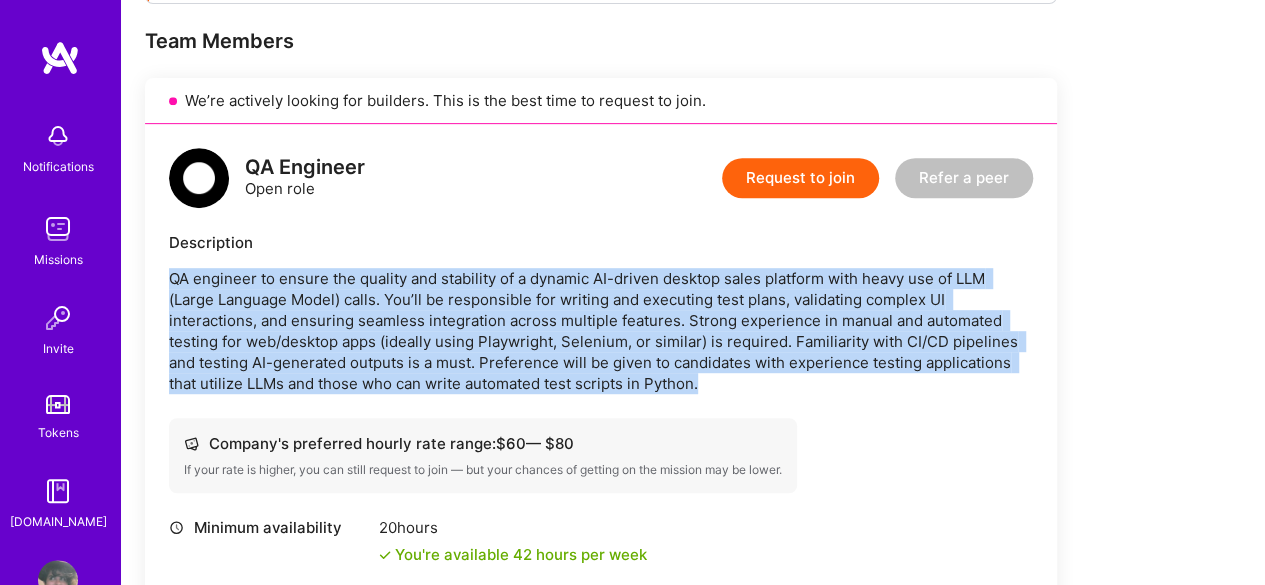 click on "QA engineer to ensure the quality and stability of a dynamic AI-driven desktop sales platform with heavy use of LLM (Large Language Model) calls. You’ll be responsible for writing and executing test plans, validating complex UI interactions, and ensuring seamless integration across multiple features. Strong experience in manual and automated testing for web/desktop apps (ideally using Playwright, Selenium, or similar) is required. Familiarity with CI/CD pipelines and testing AI-generated outputs is a must. Preference will be given to candidates with experience testing applications that utilize LLMs and those who can write automated test scripts in Python." at bounding box center [601, 331] 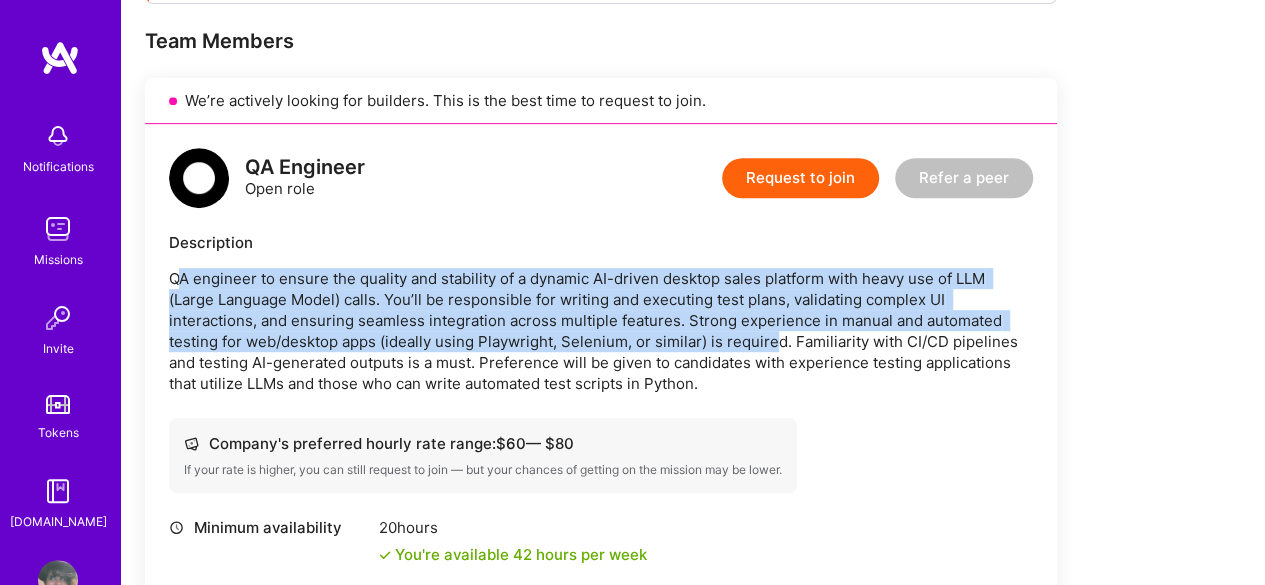drag, startPoint x: 775, startPoint y: 330, endPoint x: 176, endPoint y: 269, distance: 602.098 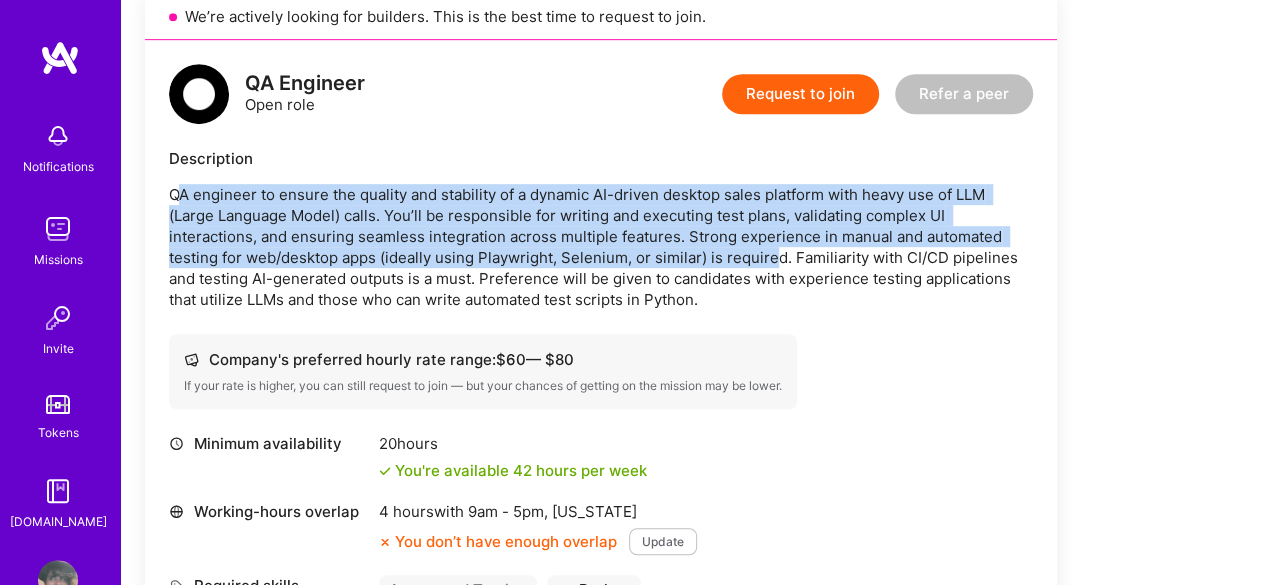 scroll, scrollTop: 493, scrollLeft: 0, axis: vertical 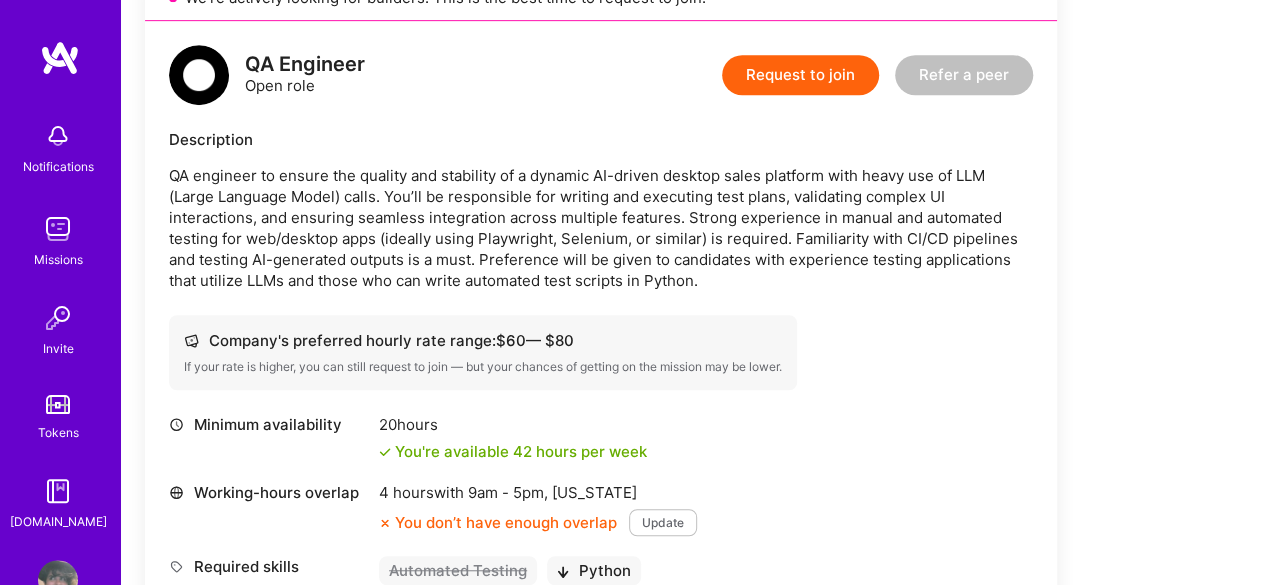 click on "QA engineer to ensure the quality and stability of a dynamic AI-driven desktop sales platform with heavy use of LLM (Large Language Model) calls. You’ll be responsible for writing and executing test plans, validating complex UI interactions, and ensuring seamless integration across multiple features. Strong experience in manual and automated testing for web/desktop apps (ideally using Playwright, Selenium, or similar) is required. Familiarity with CI/CD pipelines and testing AI-generated outputs is a must. Preference will be given to candidates with experience testing applications that utilize LLMs and those who can write automated test scripts in Python." at bounding box center (601, 228) 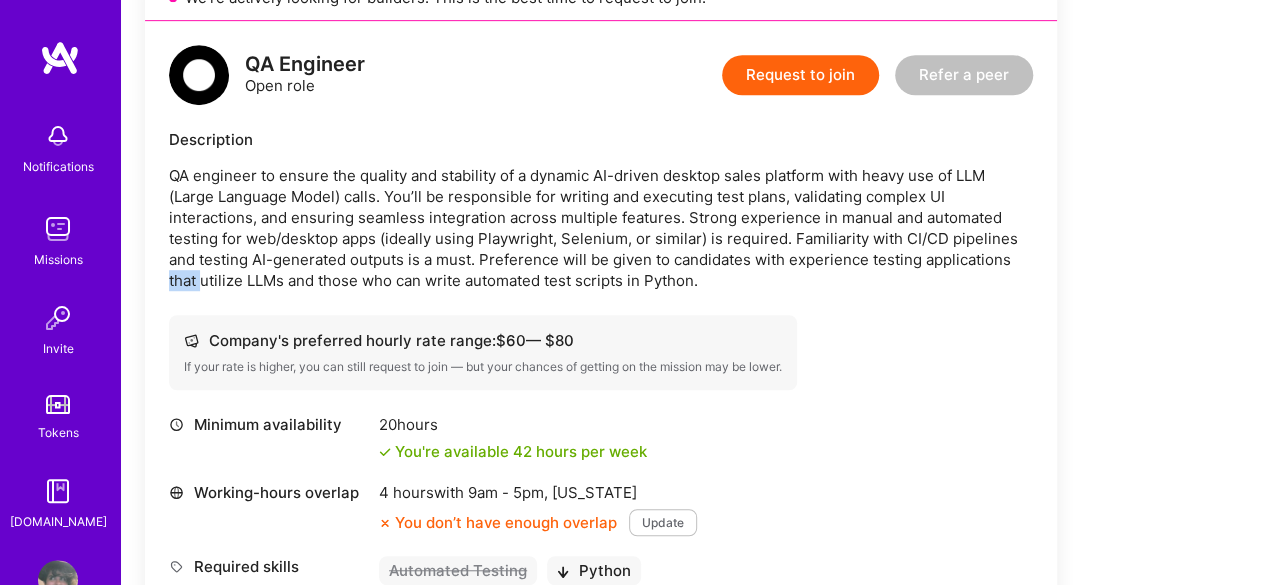 click on "QA engineer to ensure the quality and stability of a dynamic AI-driven desktop sales platform with heavy use of LLM (Large Language Model) calls. You’ll be responsible for writing and executing test plans, validating complex UI interactions, and ensuring seamless integration across multiple features. Strong experience in manual and automated testing for web/desktop apps (ideally using Playwright, Selenium, or similar) is required. Familiarity with CI/CD pipelines and testing AI-generated outputs is a must. Preference will be given to candidates with experience testing applications that utilize LLMs and those who can write automated test scripts in Python." at bounding box center (601, 228) 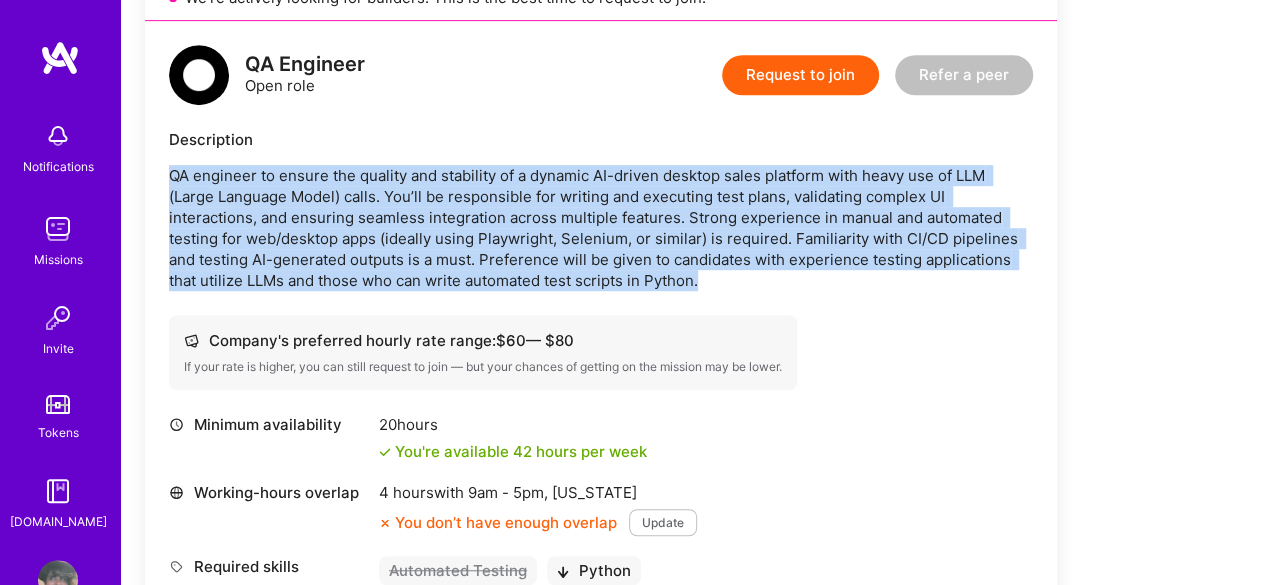 click on "QA engineer to ensure the quality and stability of a dynamic AI-driven desktop sales platform with heavy use of LLM (Large Language Model) calls. You’ll be responsible for writing and executing test plans, validating complex UI interactions, and ensuring seamless integration across multiple features. Strong experience in manual and automated testing for web/desktop apps (ideally using Playwright, Selenium, or similar) is required. Familiarity with CI/CD pipelines and testing AI-generated outputs is a must. Preference will be given to candidates with experience testing applications that utilize LLMs and those who can write automated test scripts in Python." at bounding box center (601, 228) 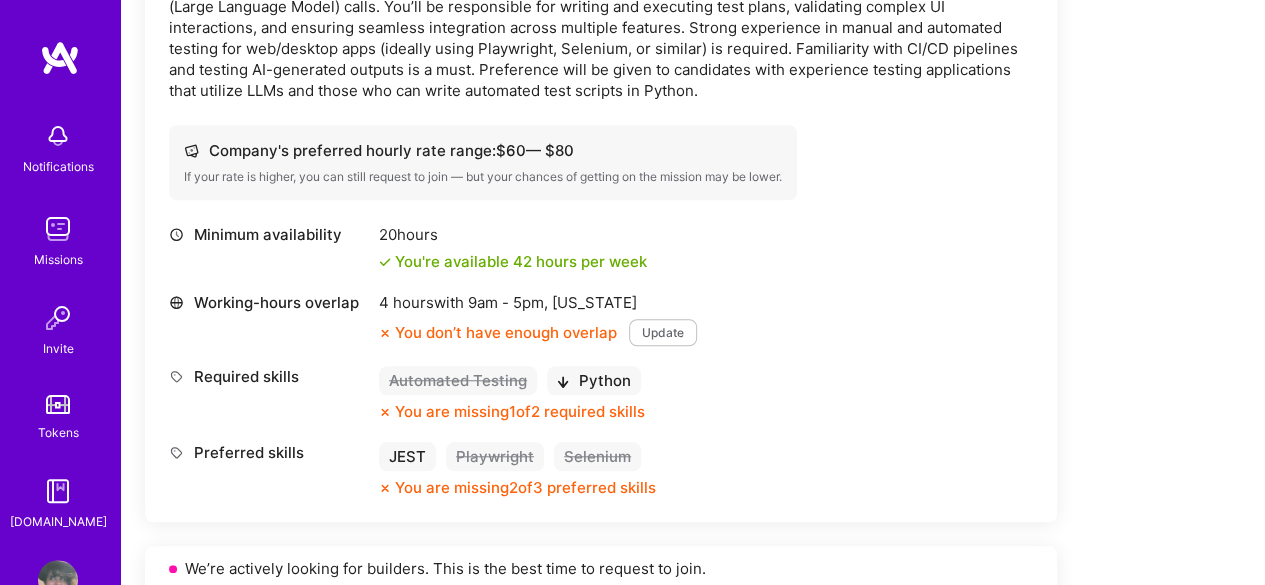 scroll, scrollTop: 684, scrollLeft: 0, axis: vertical 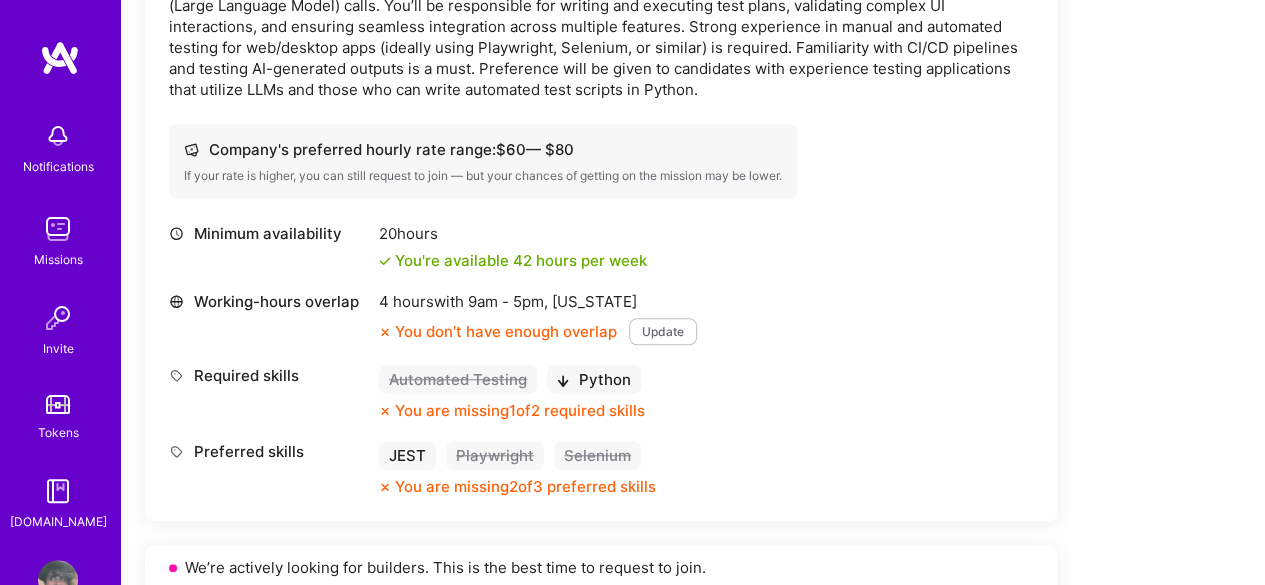 click on "You're available 42 hours per week" at bounding box center (513, 260) 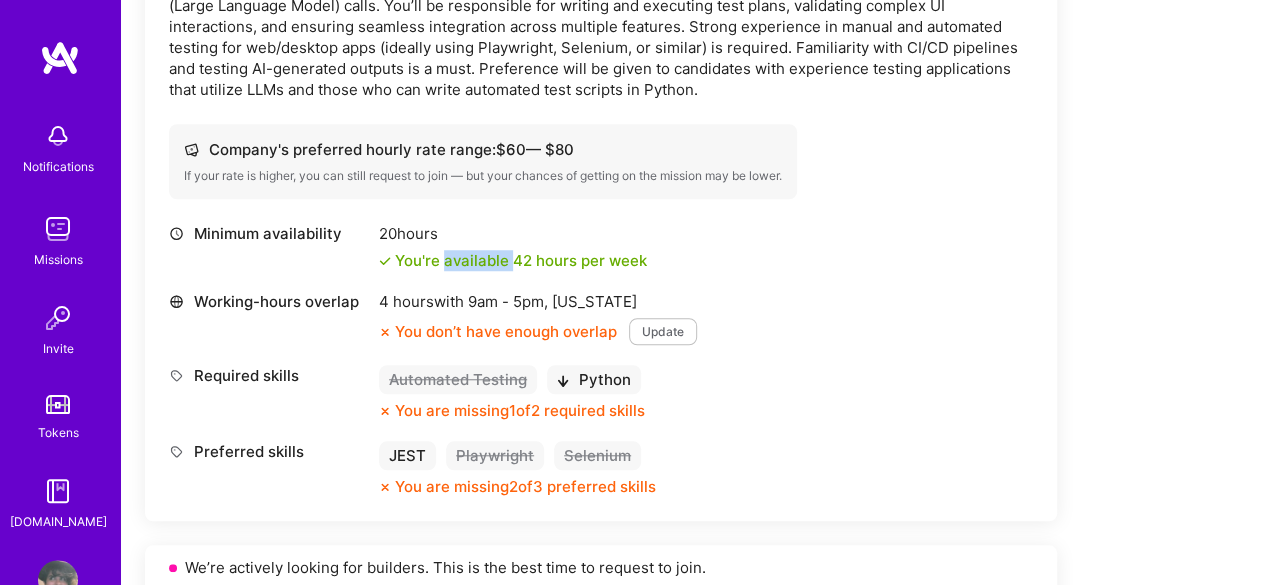 click on "You're available 42 hours per week" at bounding box center [513, 260] 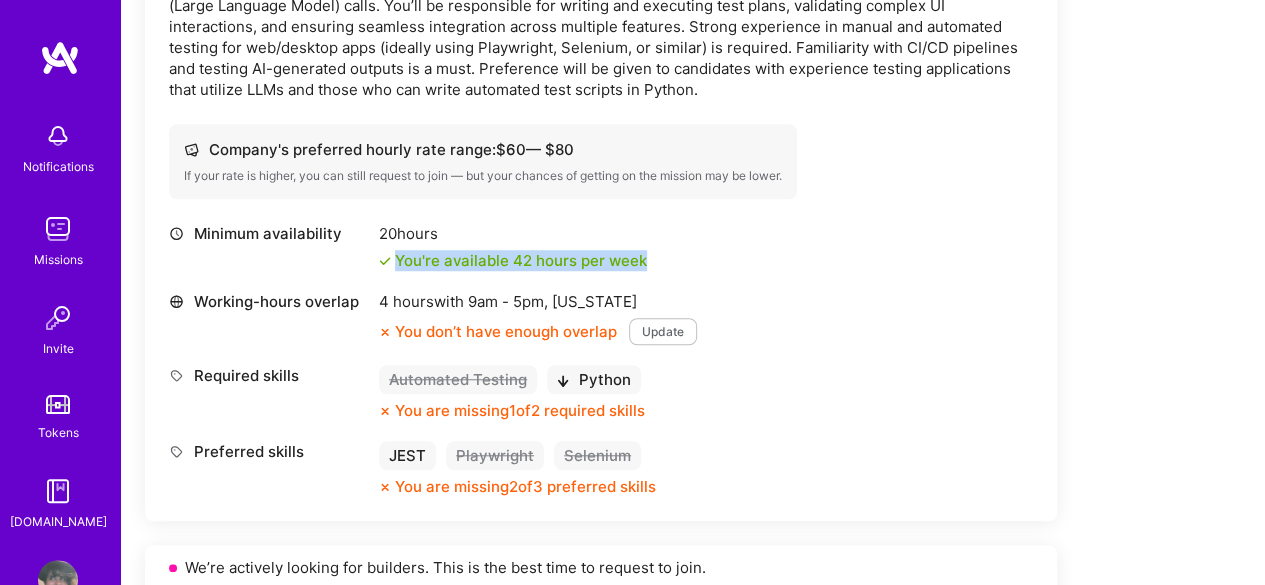 click on "You're available 42 hours per week" at bounding box center [513, 260] 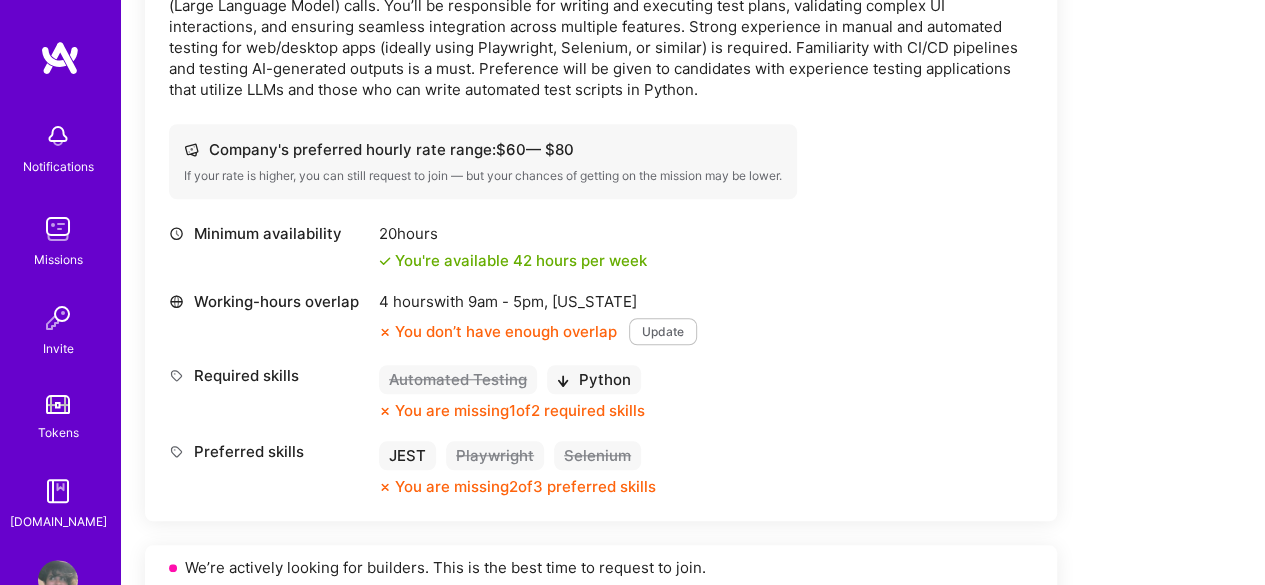 click on "You don’t have enough overlap" at bounding box center (498, 331) 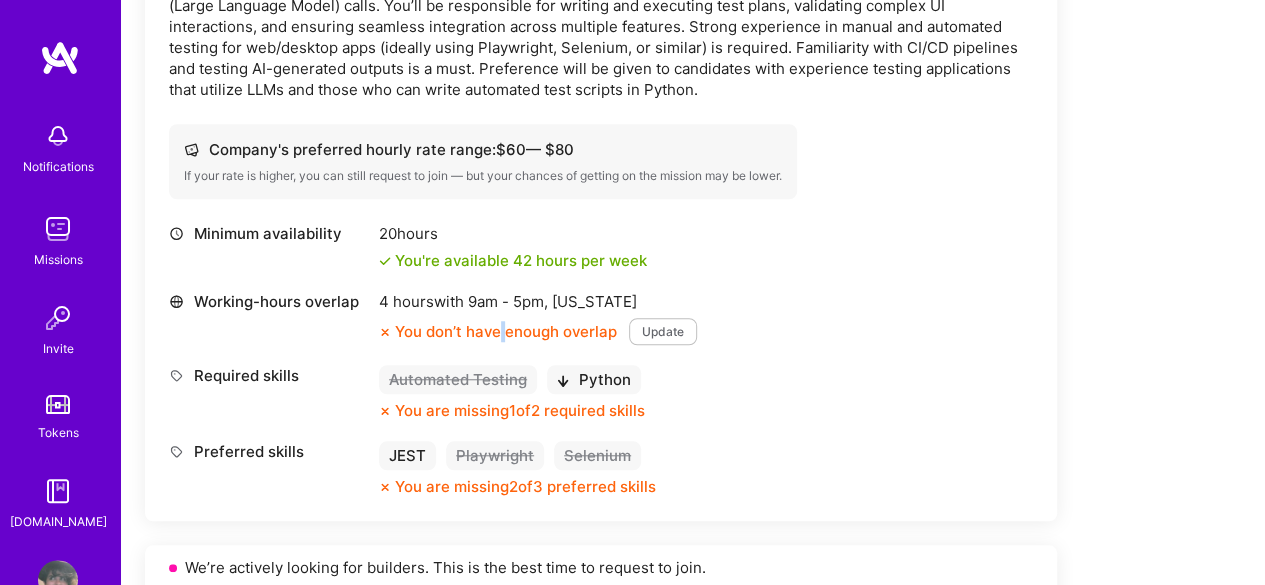 click on "You don’t have enough overlap" at bounding box center [498, 331] 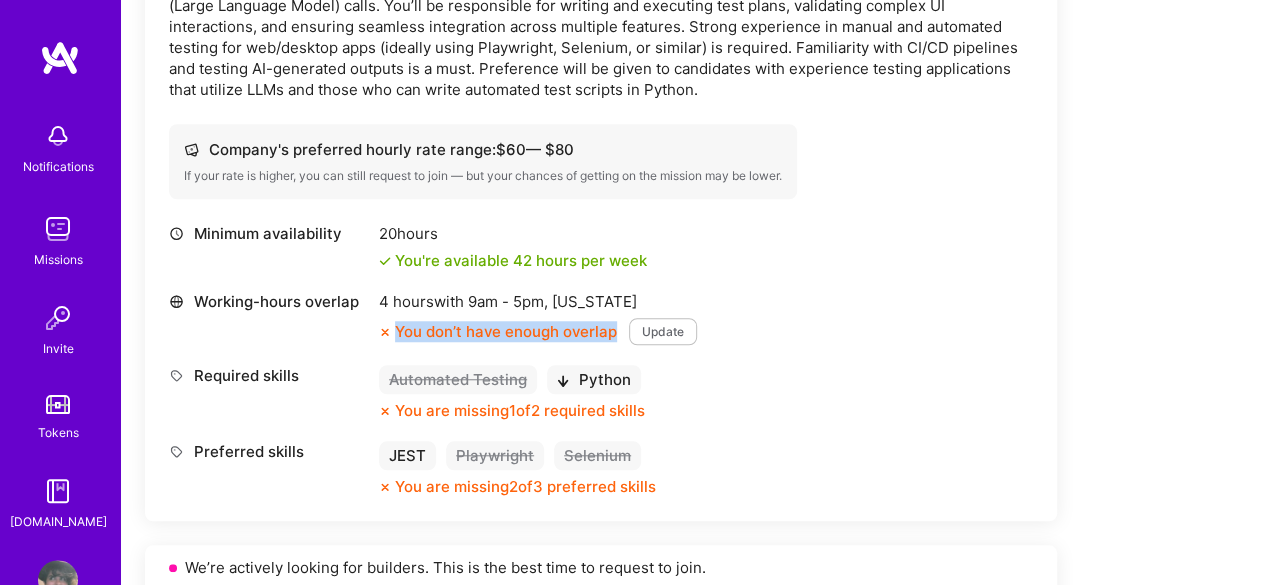 click on "You don’t have enough overlap" at bounding box center (498, 331) 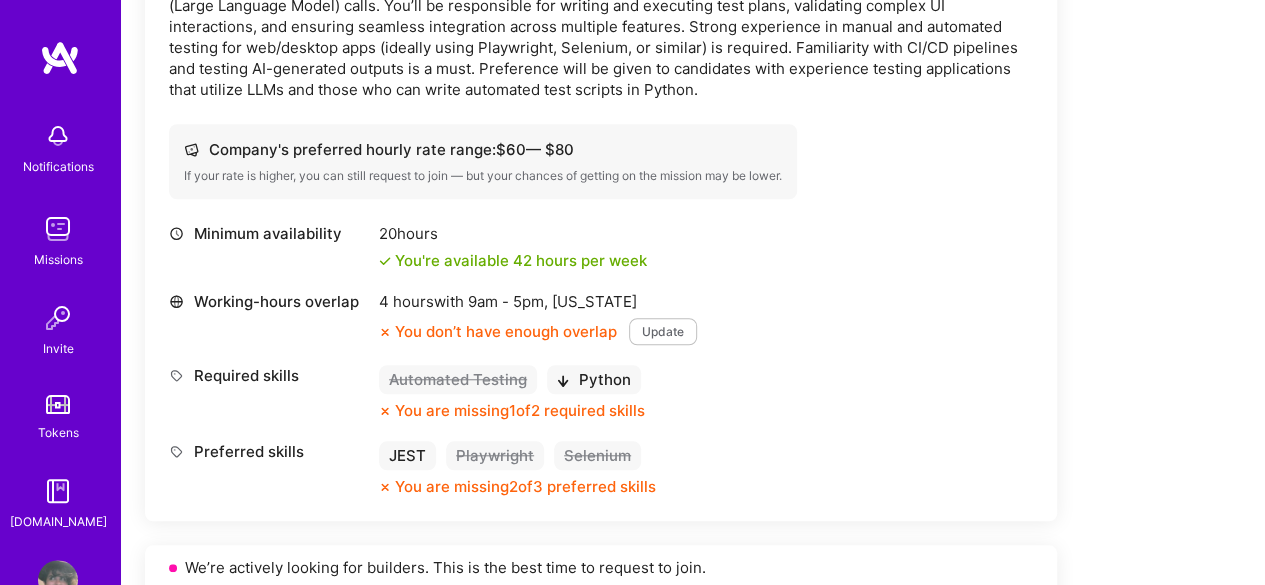 click on "Required skills Automated Testing Python You are missing  1  of  2   required   skills" at bounding box center [601, 393] 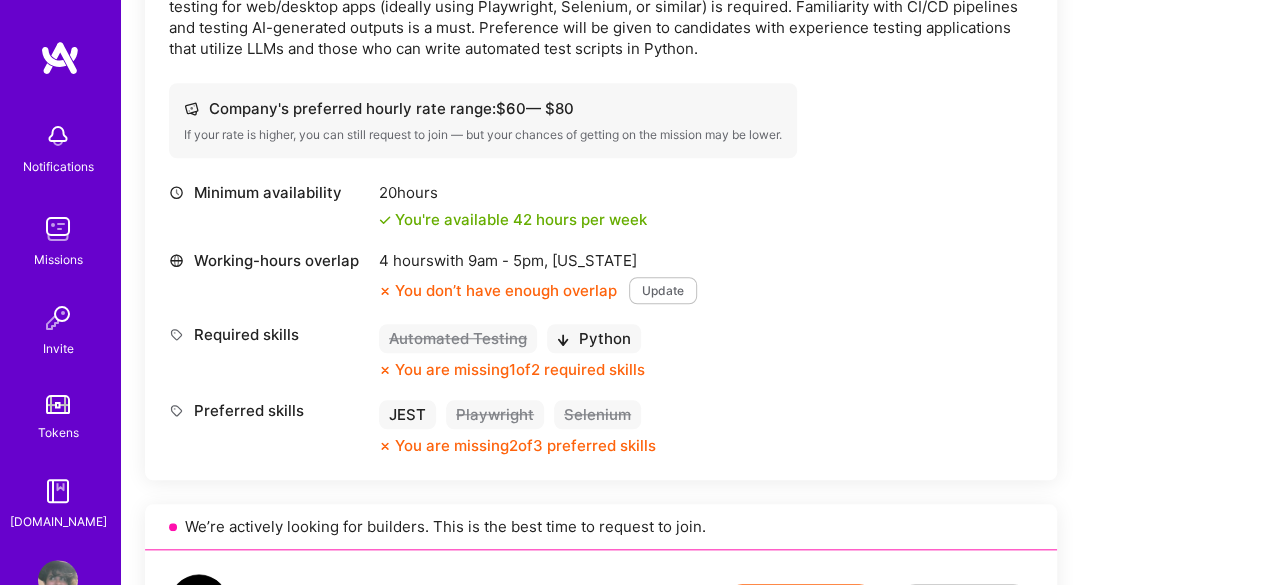 scroll, scrollTop: 724, scrollLeft: 0, axis: vertical 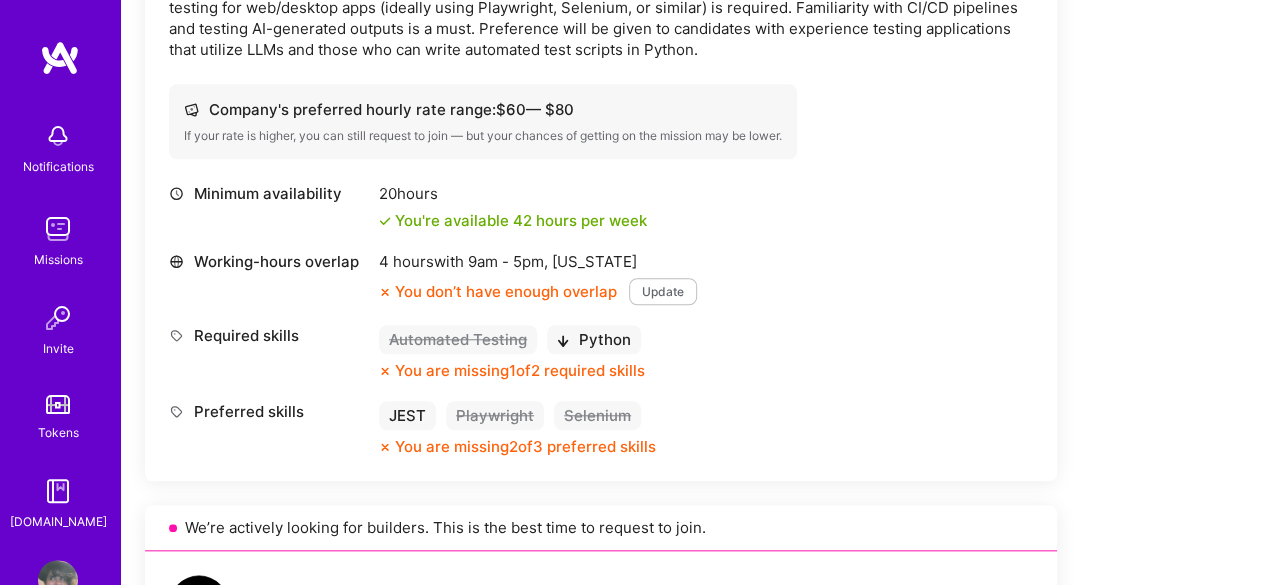click on "Update" at bounding box center (663, 291) 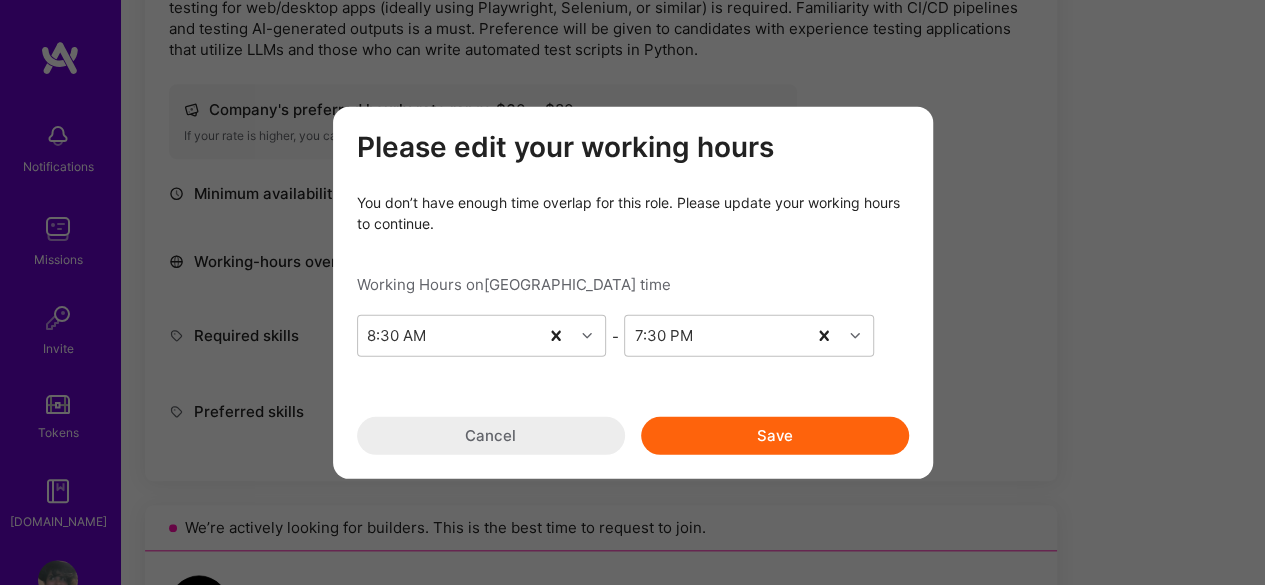 click on "Please edit your working hours You don’t have enough time overlap for this role. Please update your working hours to continue. Working Hours on  Jerusalem   time 8:30 AM  -  7:30 PM Cancel Save" at bounding box center (632, 292) 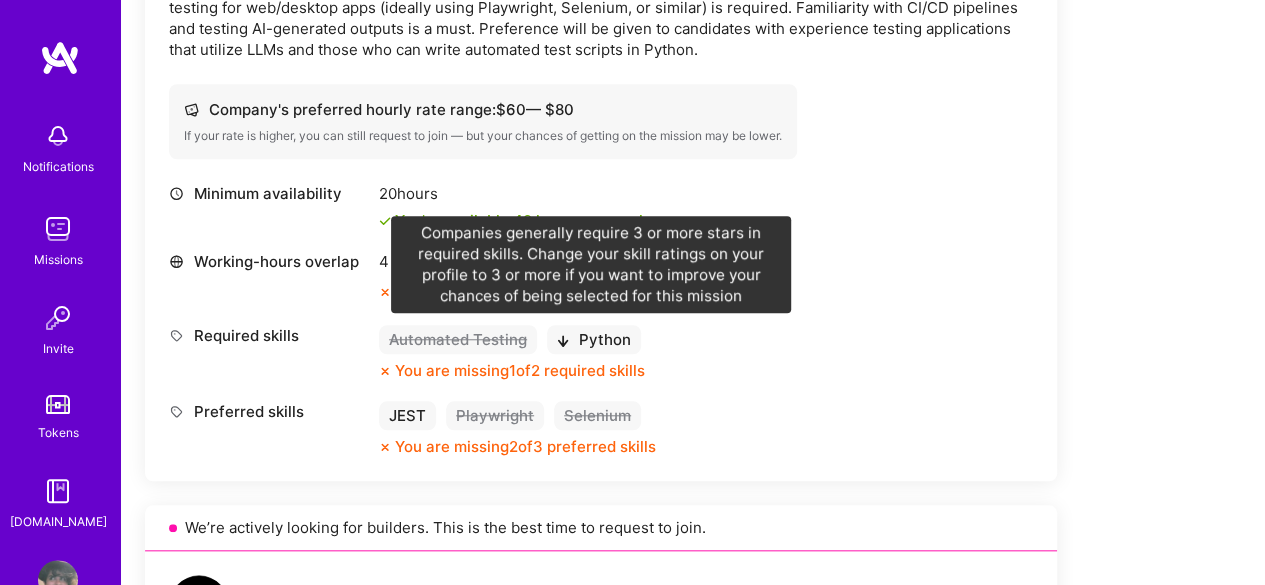 click on "Python" at bounding box center (594, 339) 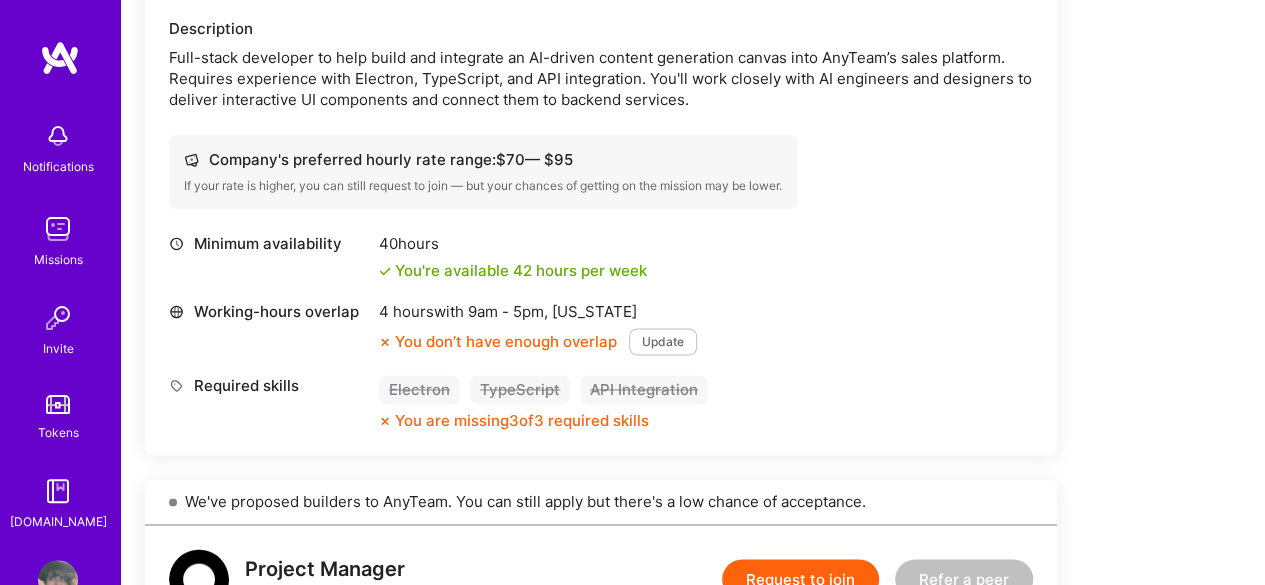 scroll, scrollTop: 1366, scrollLeft: 0, axis: vertical 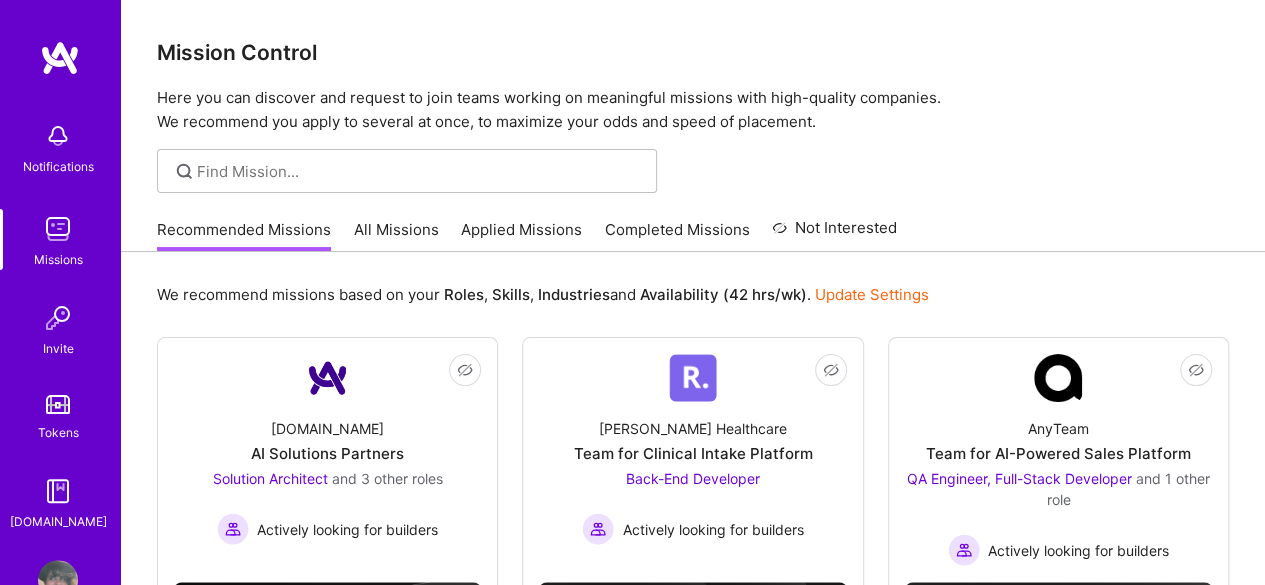 click on "All Missions" at bounding box center [396, 235] 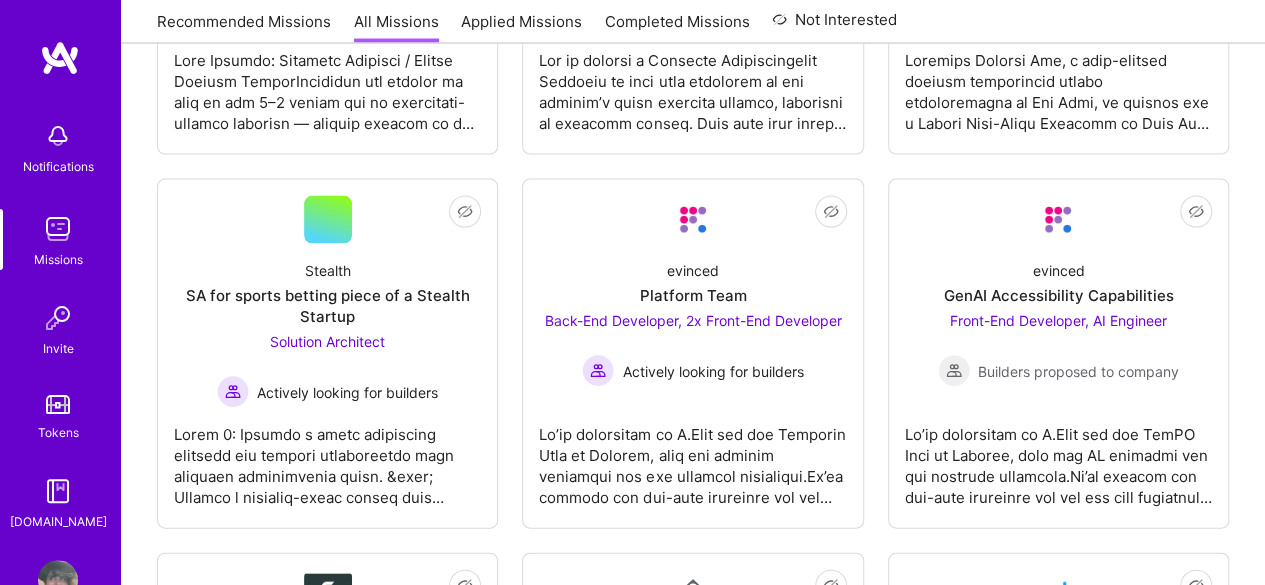scroll, scrollTop: 2007, scrollLeft: 0, axis: vertical 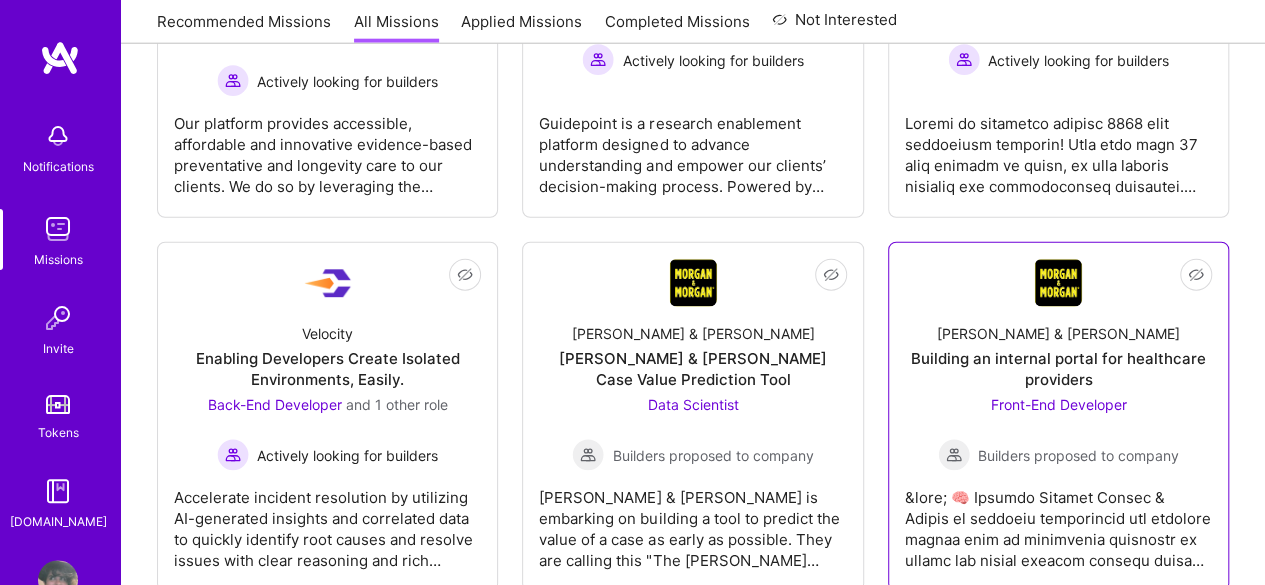 click on "Front-End Developer   Builders proposed to company" at bounding box center (1058, 432) 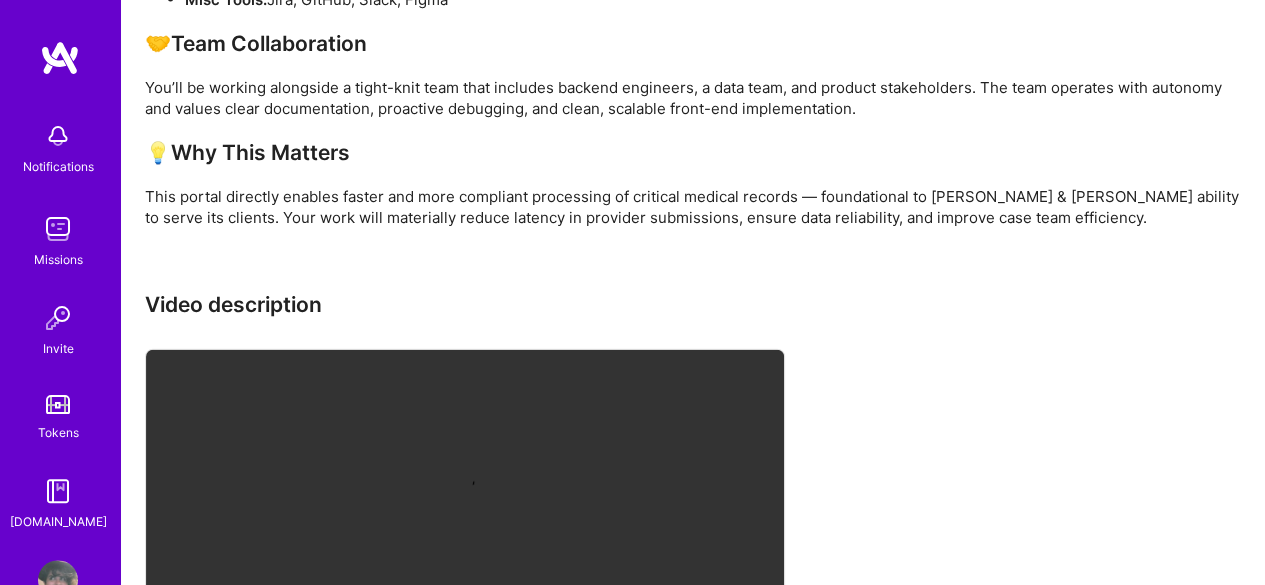scroll, scrollTop: 2300, scrollLeft: 0, axis: vertical 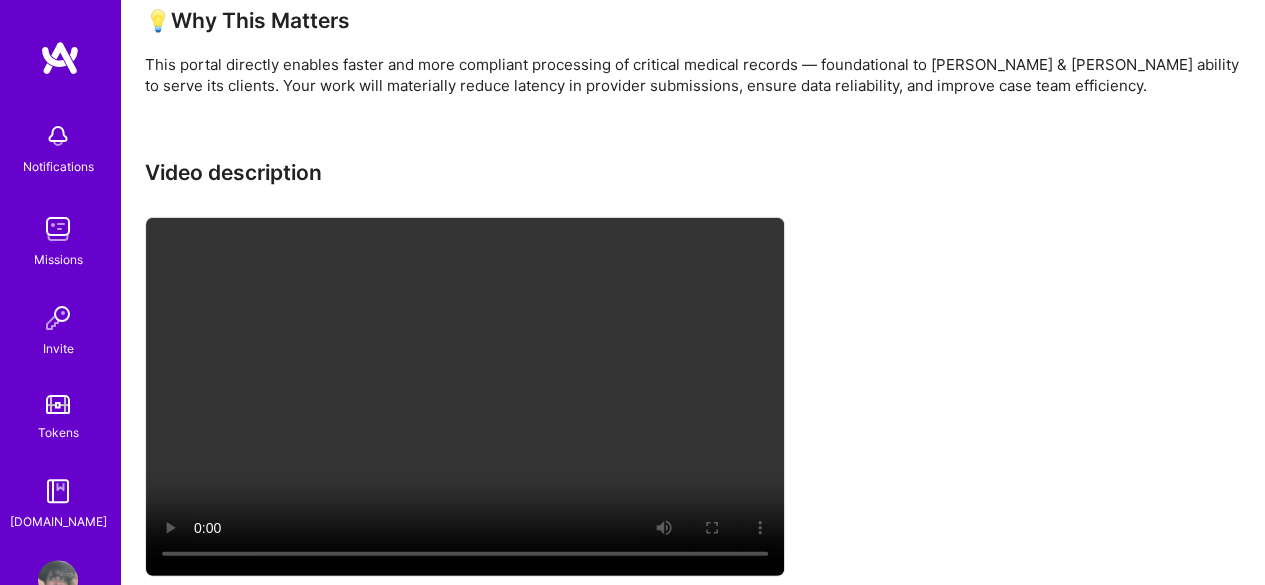 click at bounding box center (465, 397) 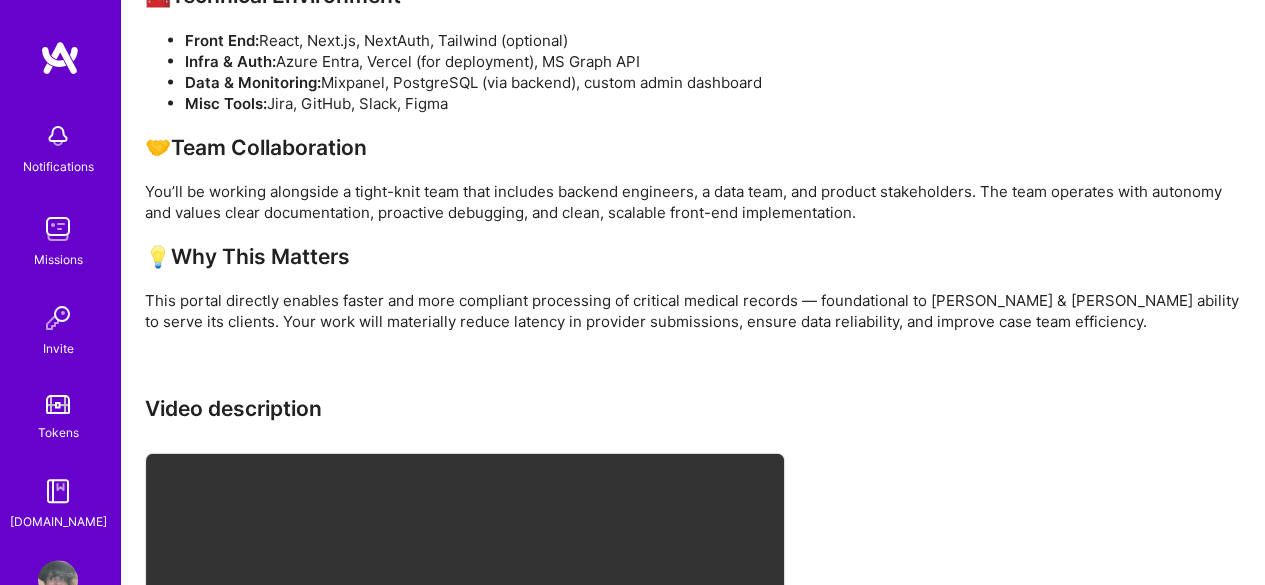 scroll, scrollTop: 1824, scrollLeft: 0, axis: vertical 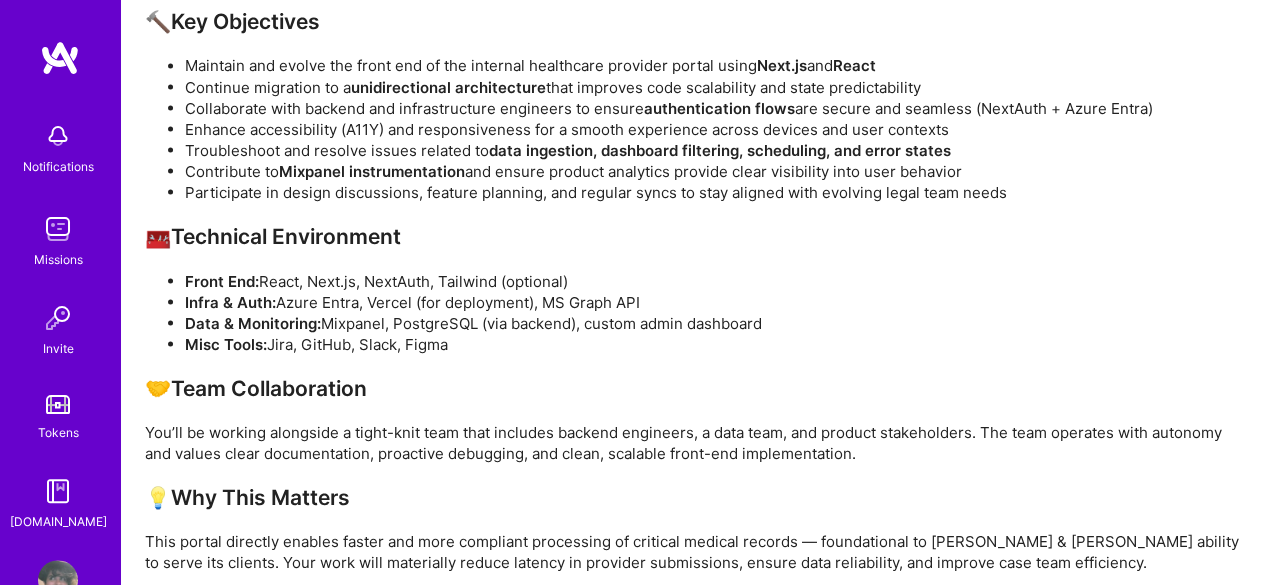 click on "Front End:  React, Next.js, NextAuth, Tailwind (optional)" at bounding box center (713, 280) 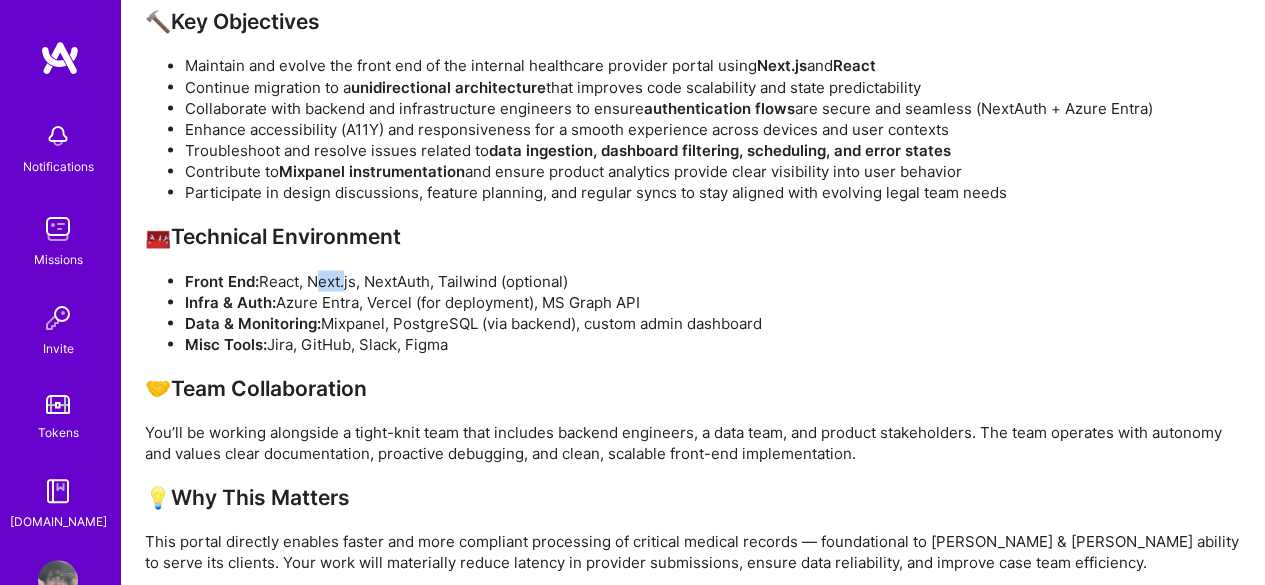 click on "Front End:  React, Next.js, NextAuth, Tailwind (optional)" at bounding box center [713, 280] 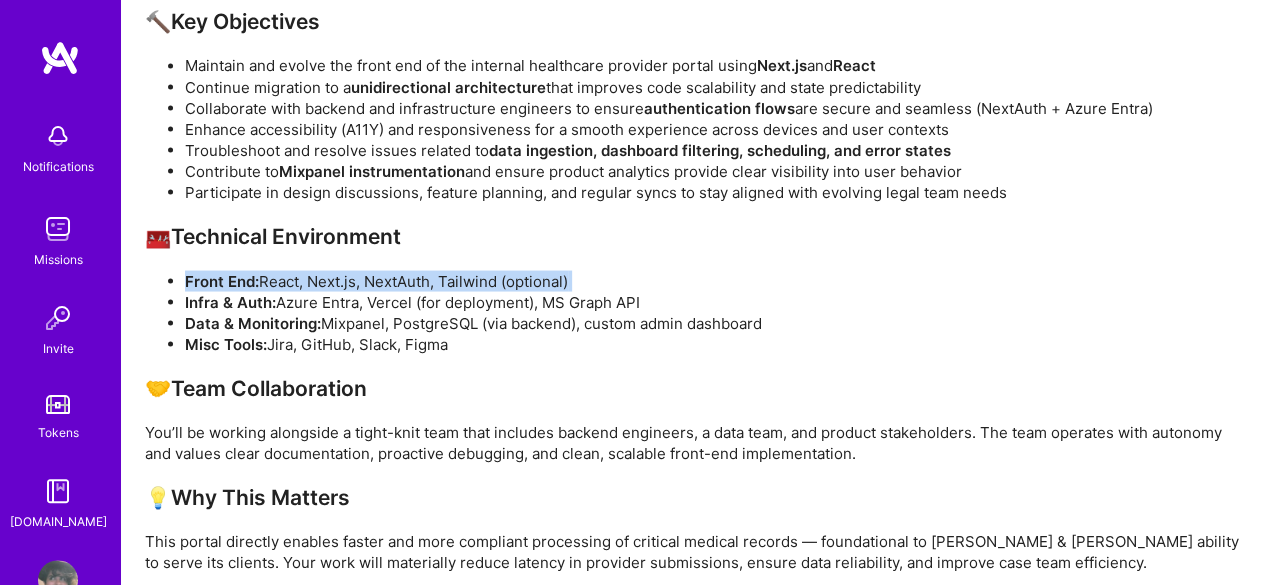 click on "Front End:  React, Next.js, NextAuth, Tailwind (optional)" at bounding box center [713, 280] 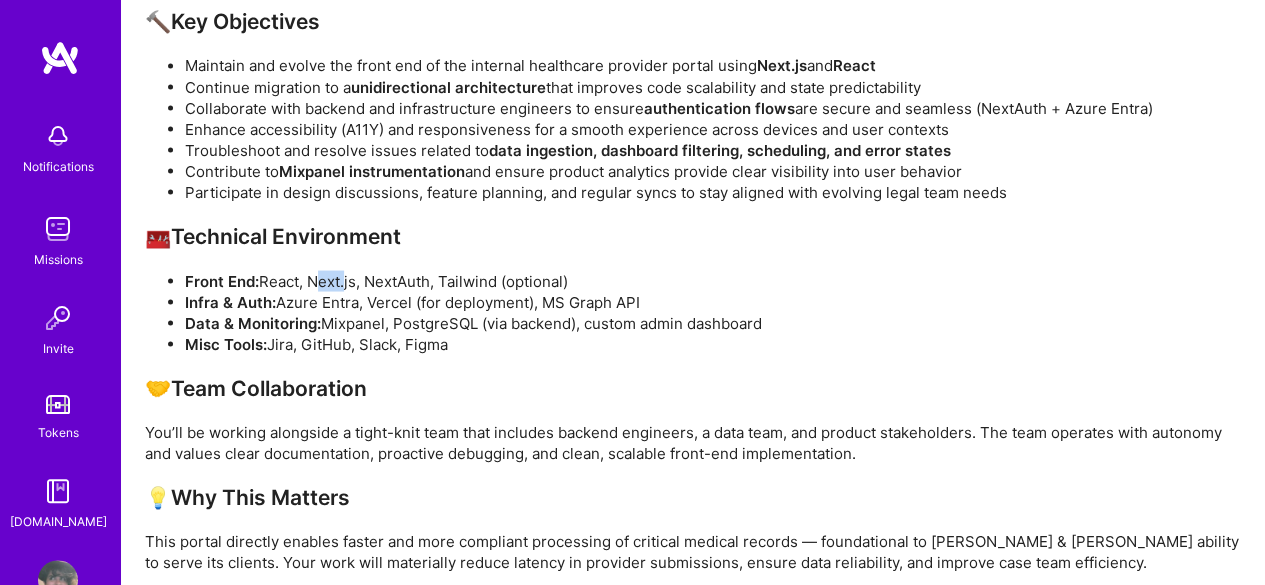 click on "Front End:  React, Next.js, NextAuth, Tailwind (optional)" at bounding box center [713, 280] 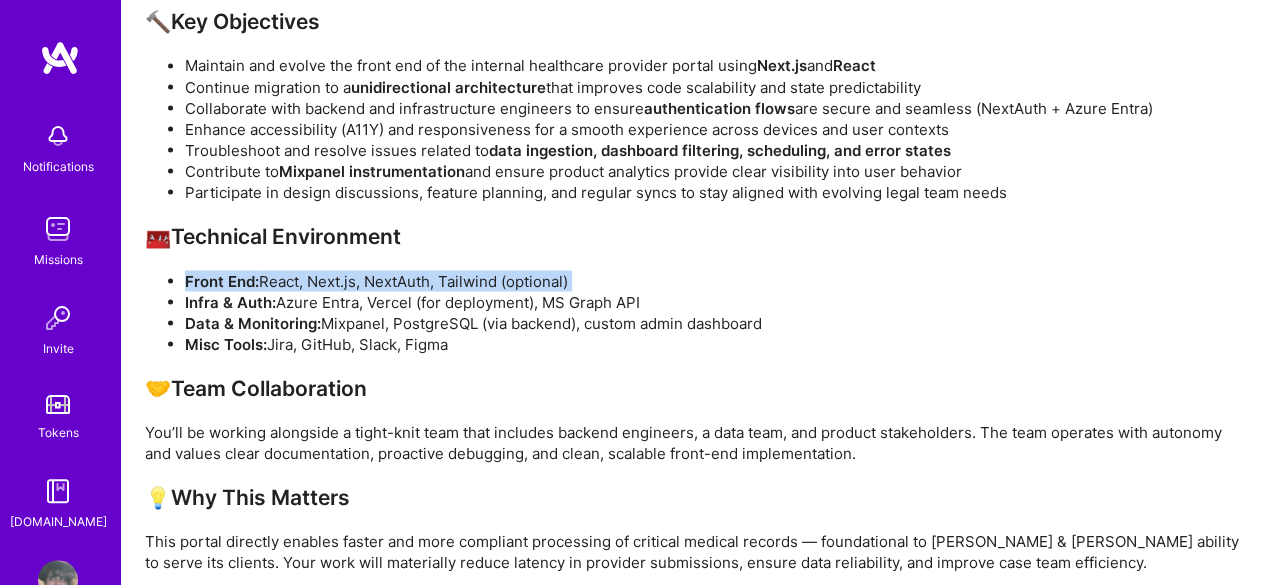 click on "Front End:  React, Next.js, NextAuth, Tailwind (optional)" at bounding box center [713, 280] 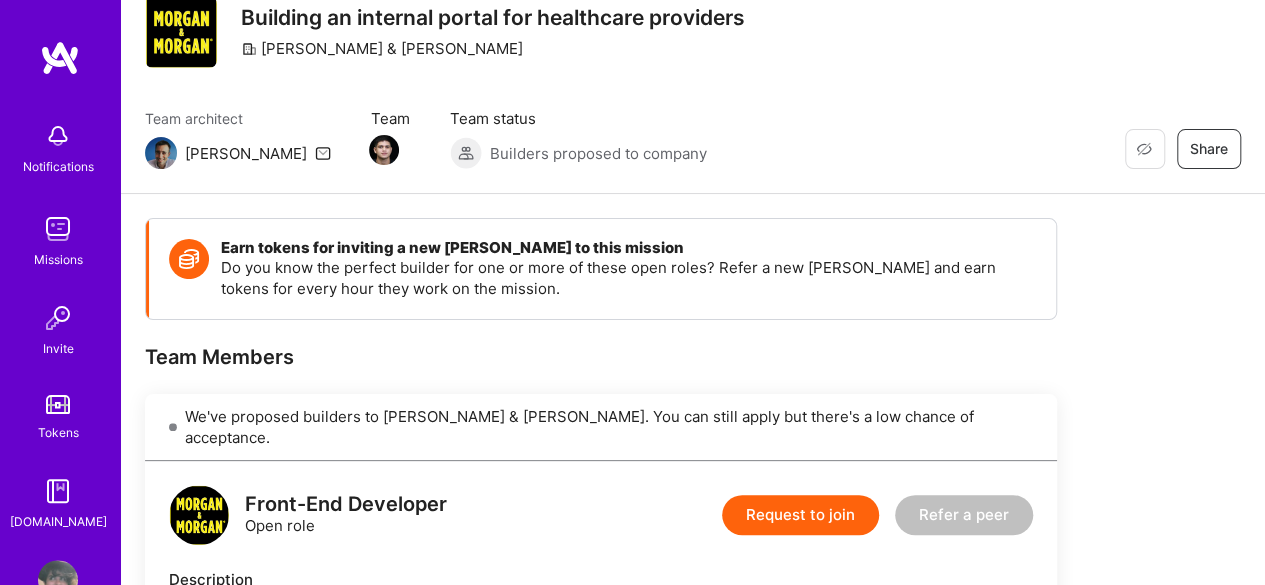 scroll, scrollTop: 0, scrollLeft: 0, axis: both 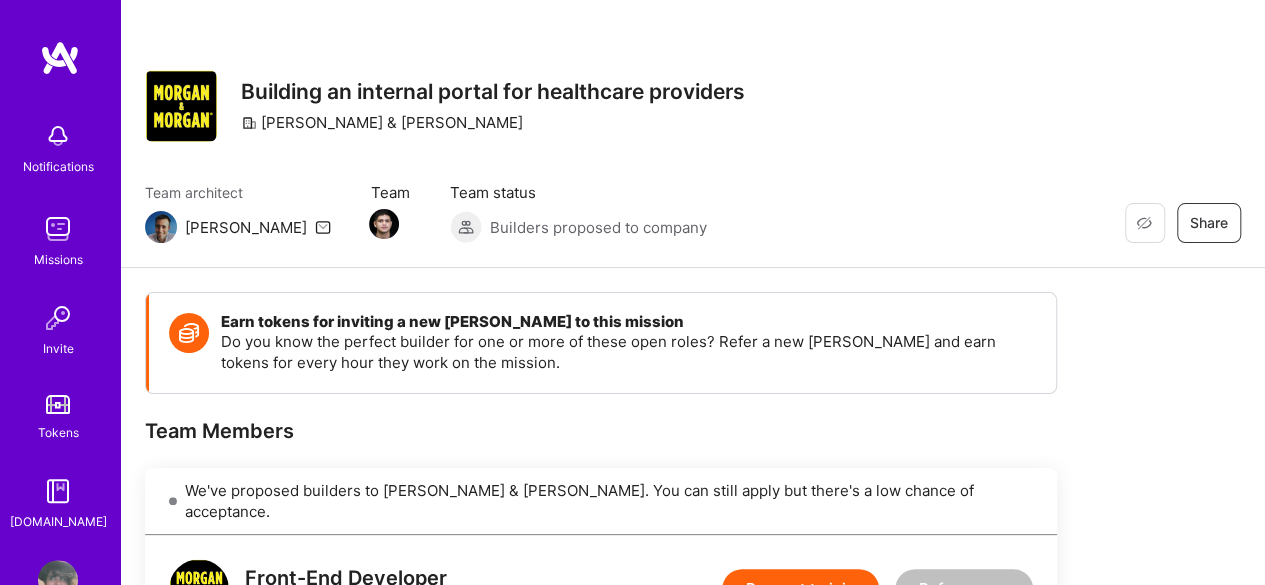 click on "Builders proposed to company" at bounding box center [598, 227] 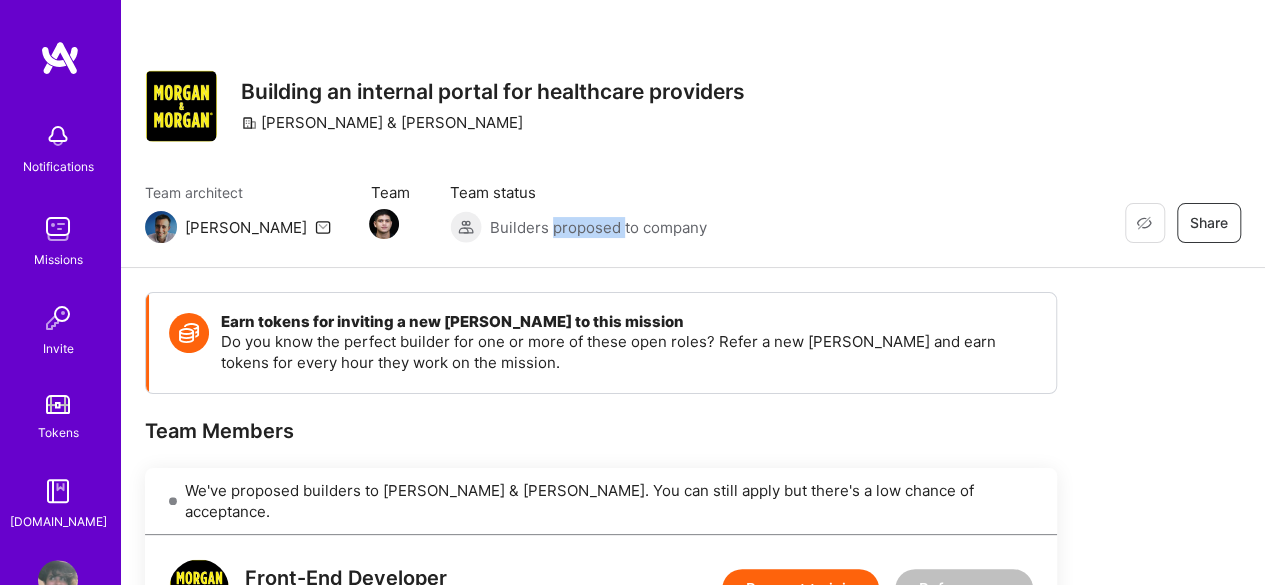 click on "Builders proposed to company" at bounding box center (598, 227) 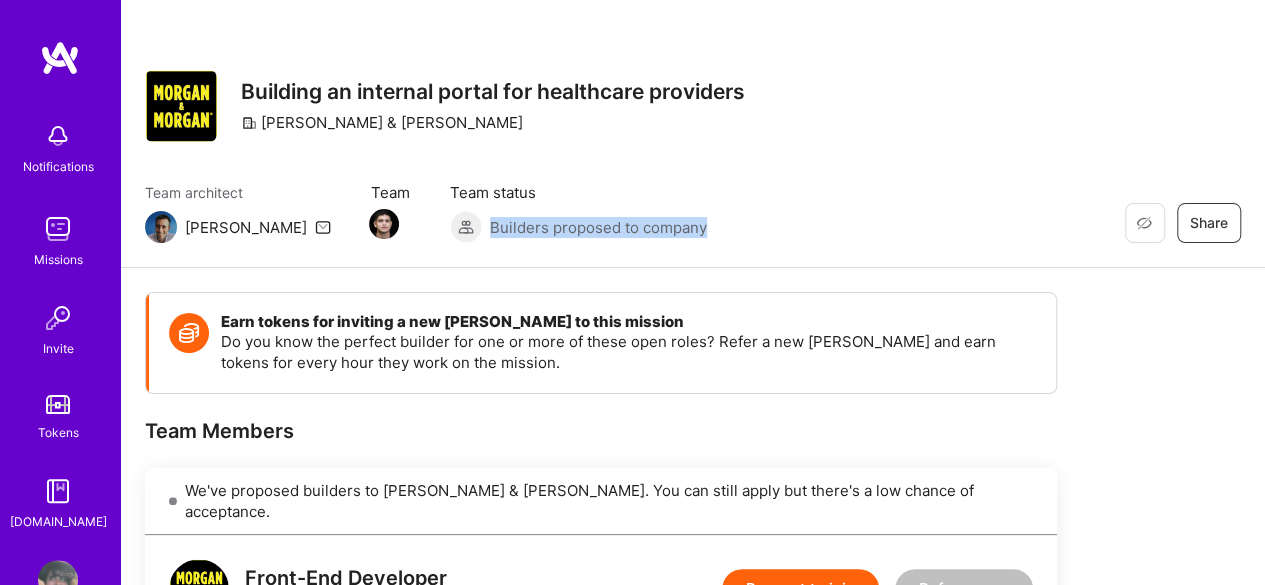 click on "Builders proposed to company" at bounding box center [598, 227] 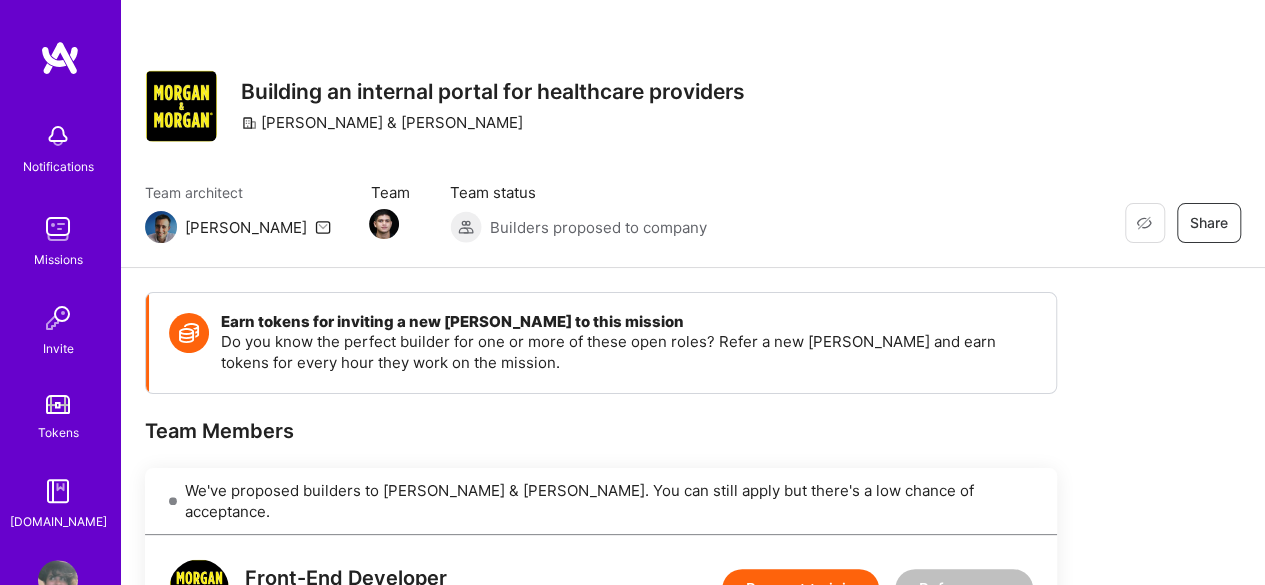 click on "Morgan & Morgan" at bounding box center (382, 122) 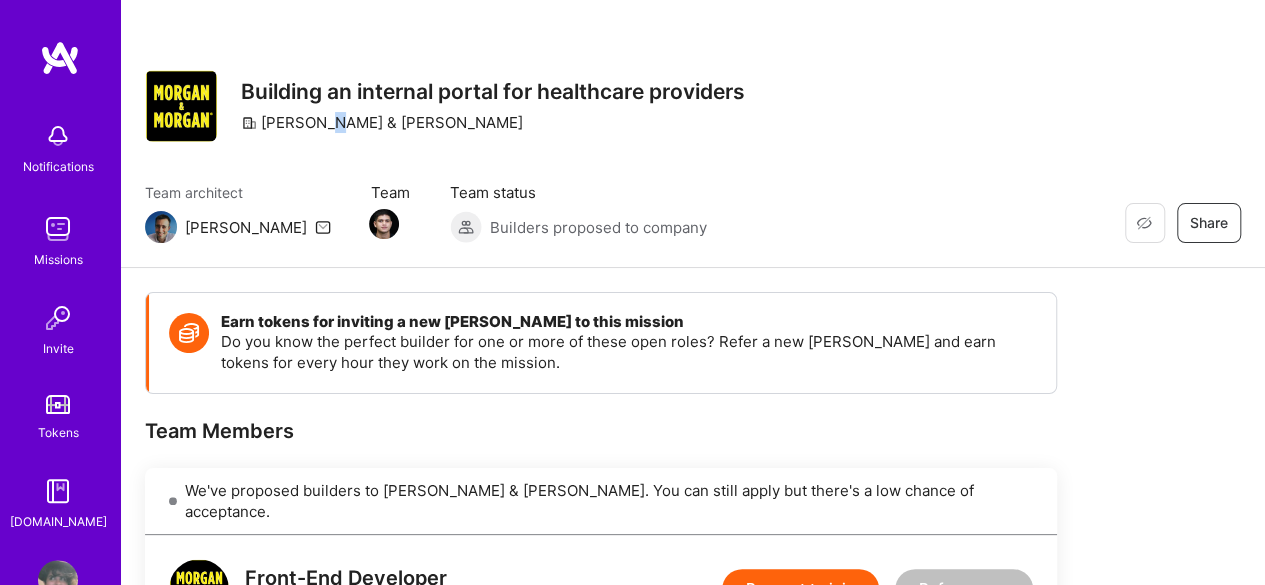 click on "Morgan & Morgan" at bounding box center [382, 122] 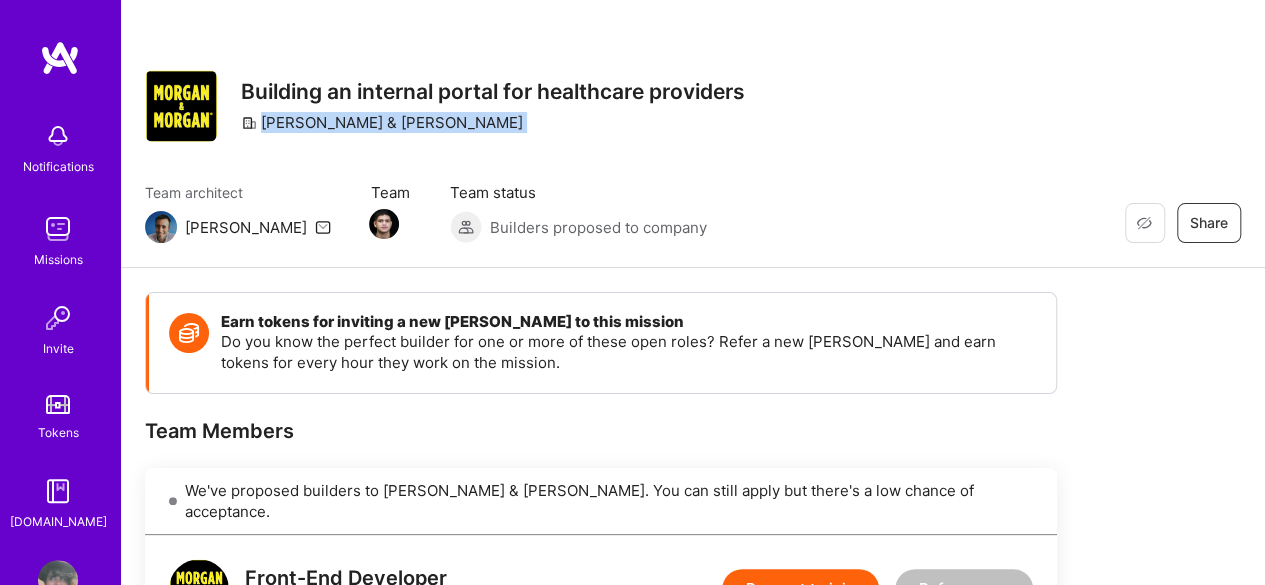 click on "Morgan & Morgan" at bounding box center (382, 122) 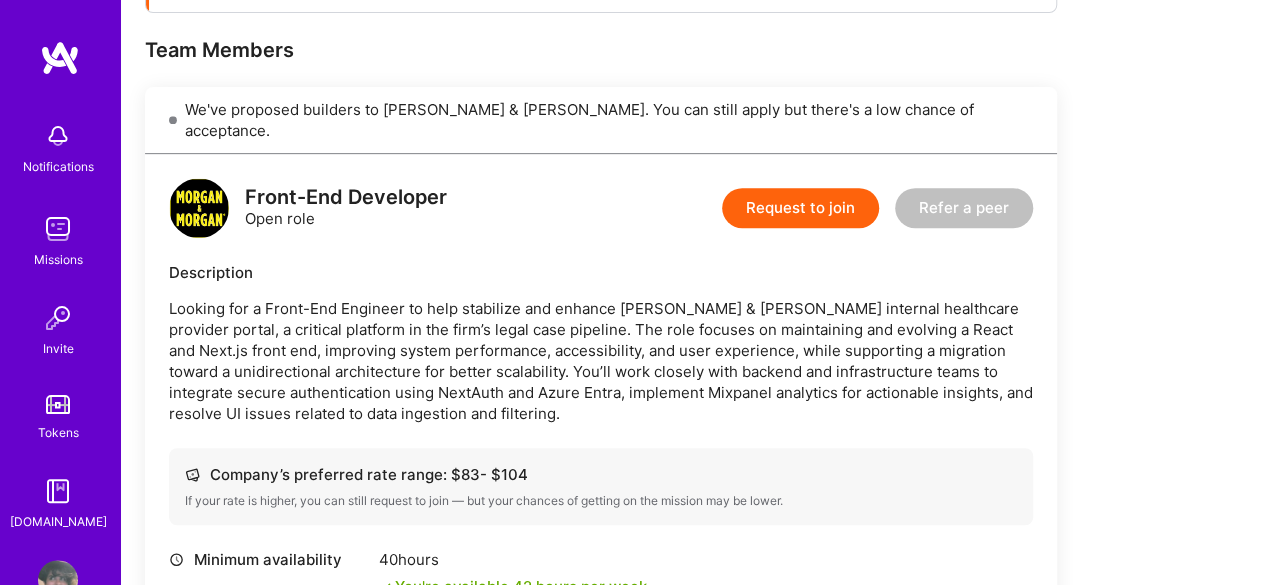 scroll, scrollTop: 383, scrollLeft: 0, axis: vertical 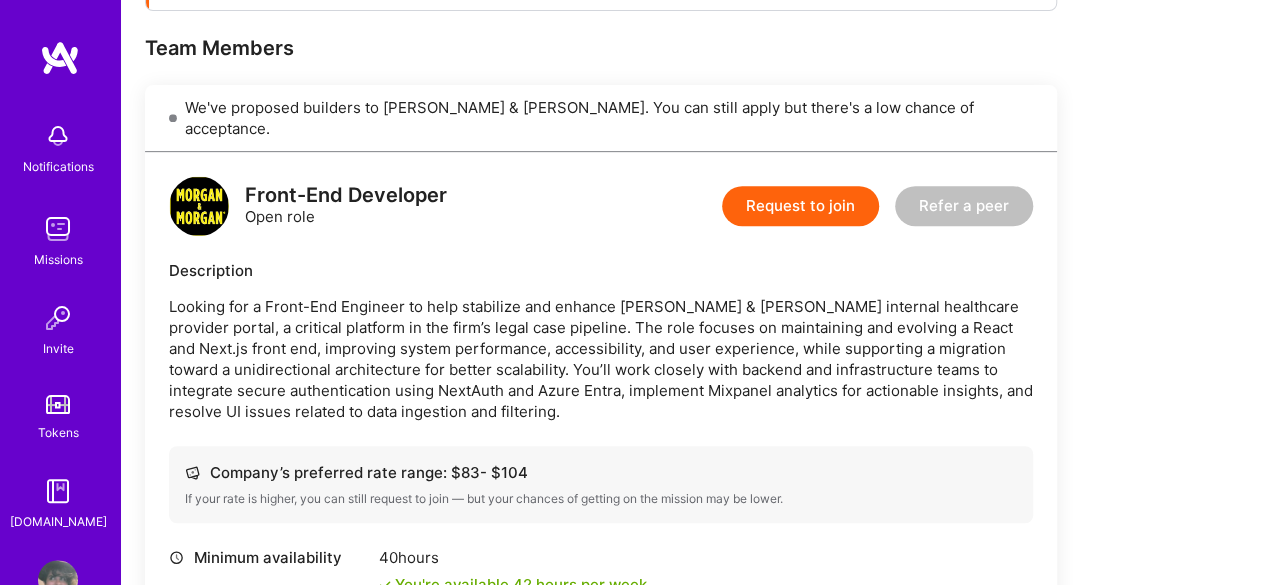 click on "We've proposed builders to Morgan & Morgan. You can still apply but there's a low chance of acceptance." at bounding box center (601, 118) 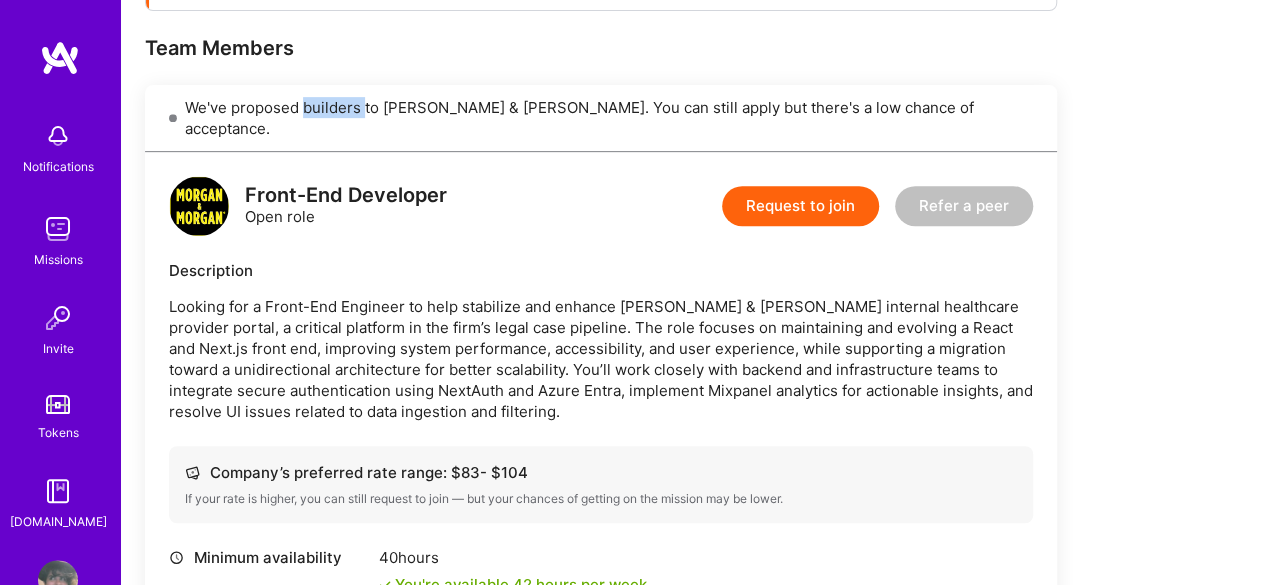click on "We've proposed builders to Morgan & Morgan. You can still apply but there's a low chance of acceptance." at bounding box center [601, 118] 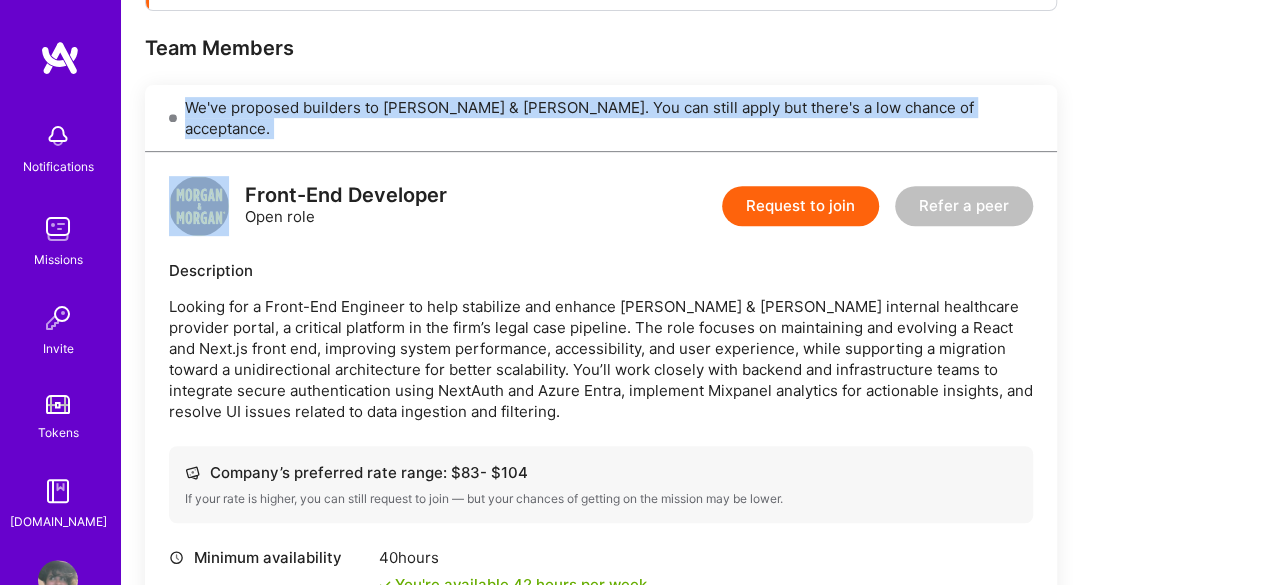 click on "We've proposed builders to Morgan & Morgan. You can still apply but there's a low chance of acceptance." at bounding box center (601, 118) 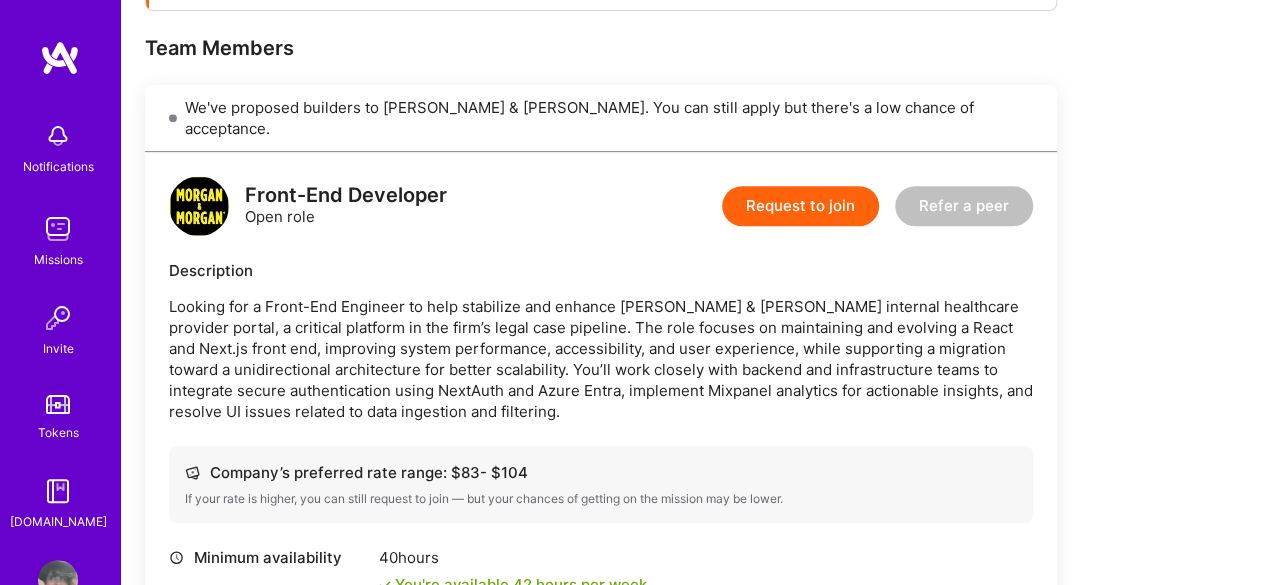 click on "We've proposed builders to Morgan & Morgan. You can still apply but there's a low chance of acceptance." at bounding box center [601, 118] 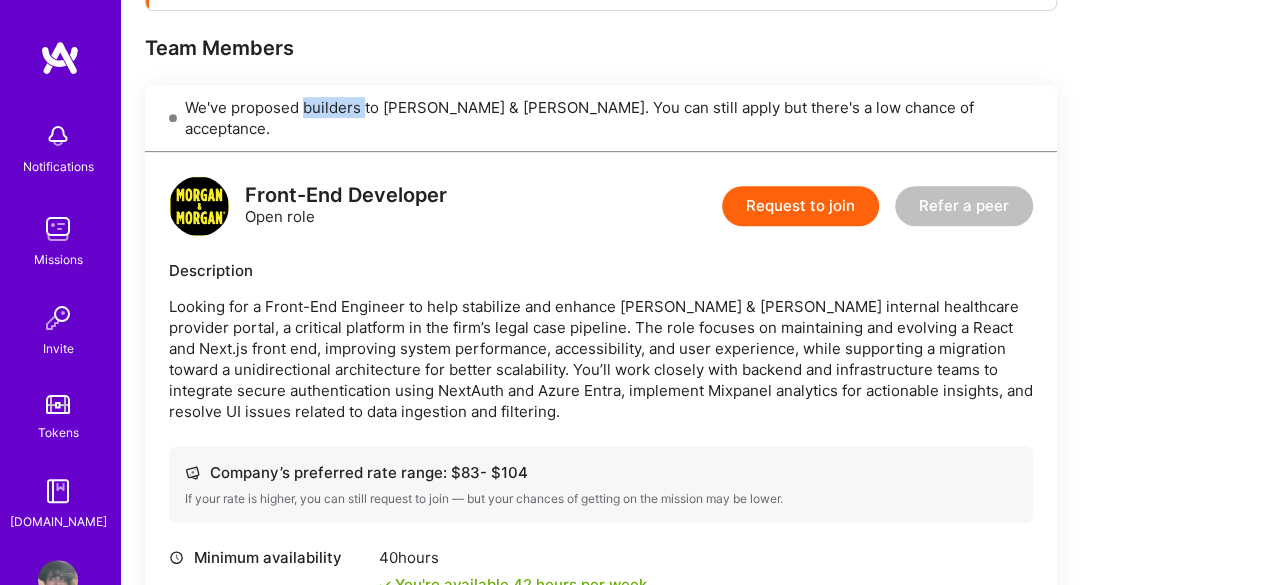 click on "We've proposed builders to Morgan & Morgan. You can still apply but there's a low chance of acceptance." at bounding box center (601, 118) 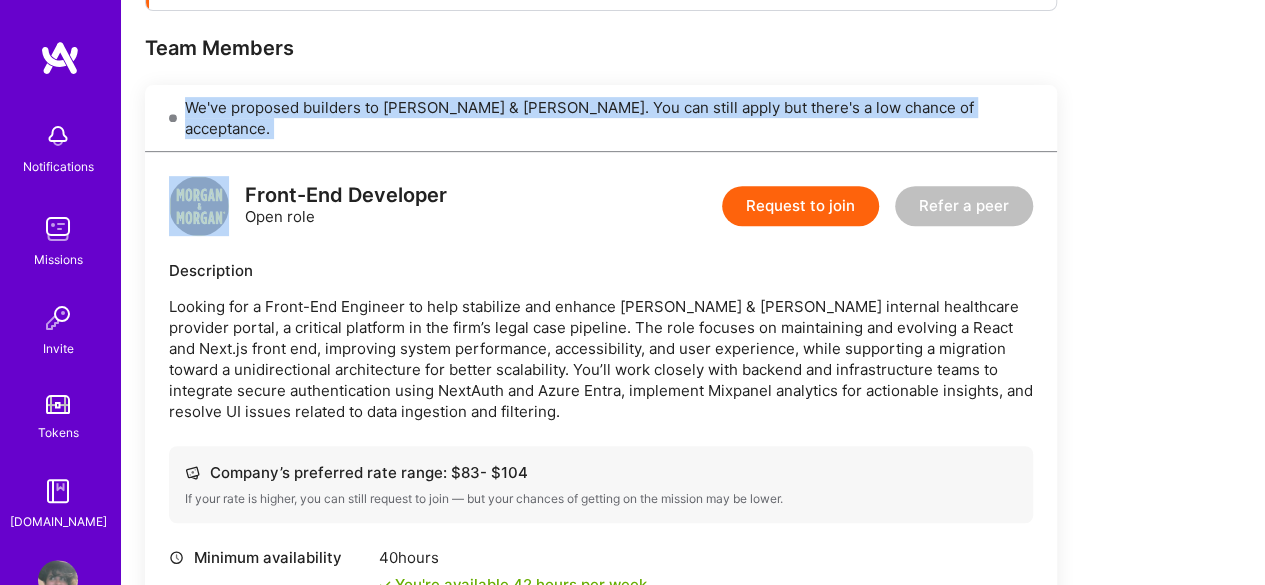 click on "We've proposed builders to Morgan & Morgan. You can still apply but there's a low chance of acceptance." at bounding box center (601, 118) 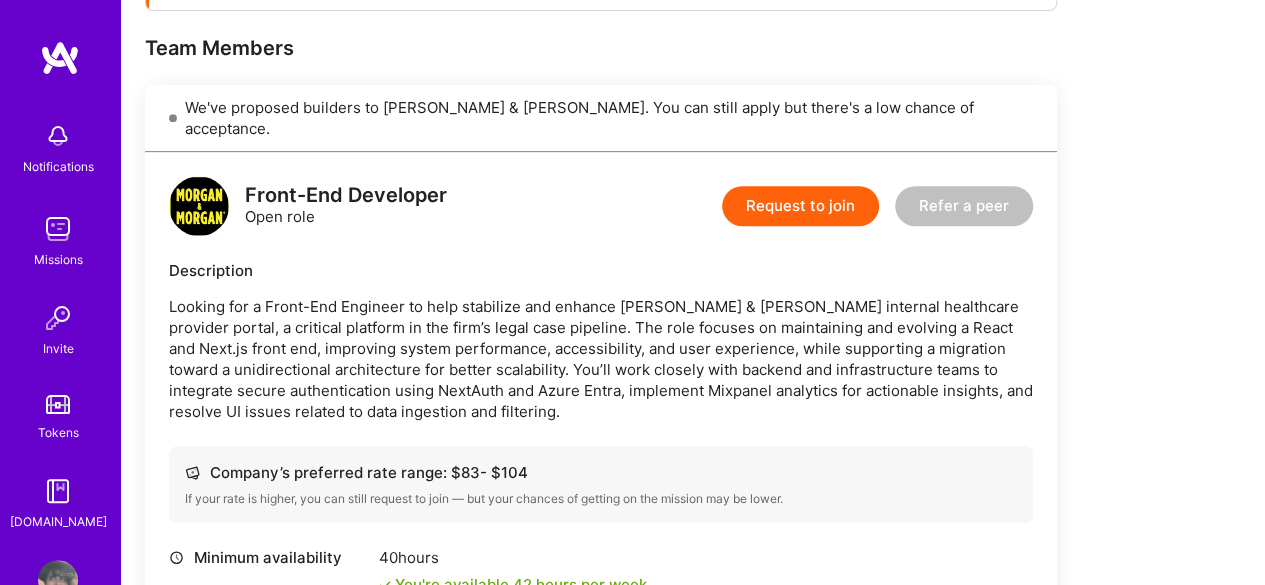 click on "Request to join" at bounding box center (800, 206) 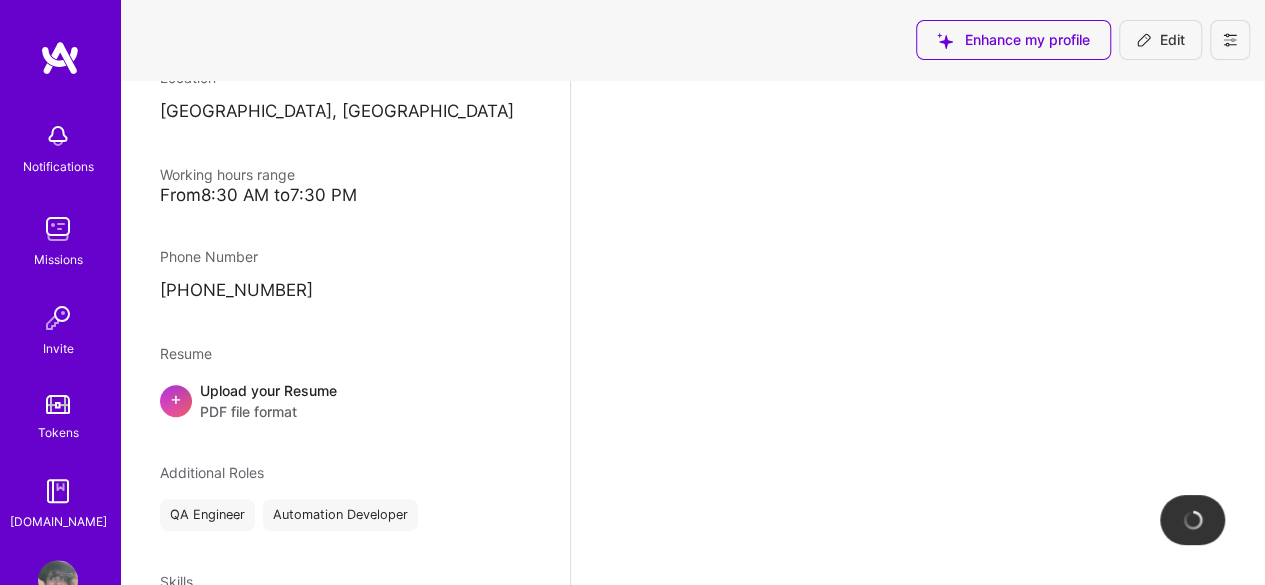 scroll, scrollTop: 0, scrollLeft: 0, axis: both 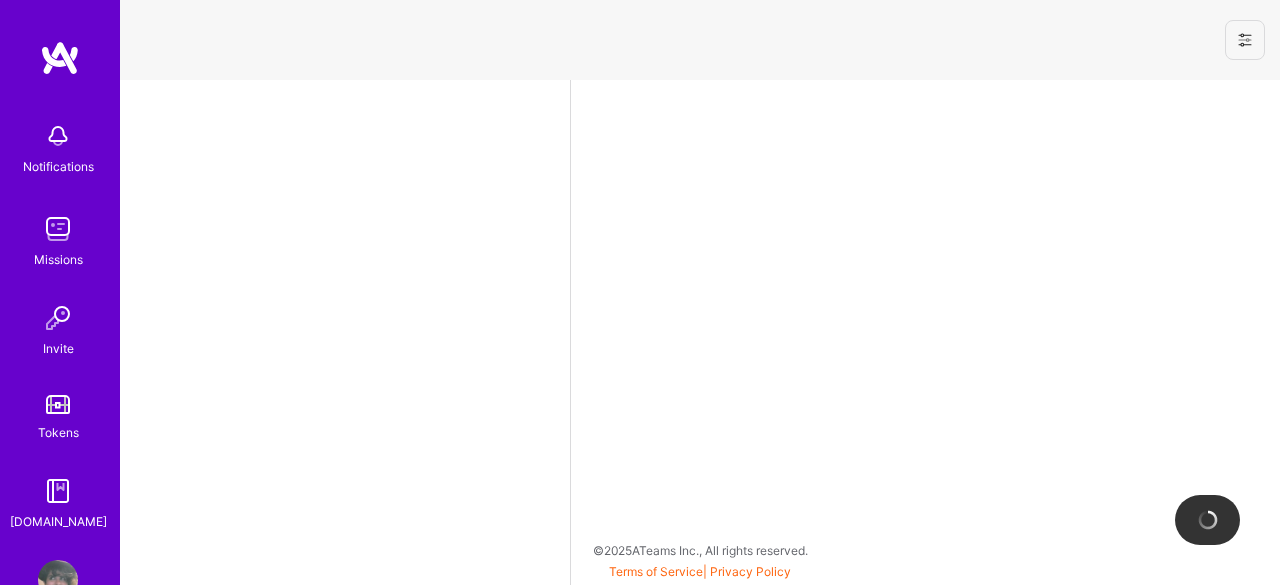 select on "IL" 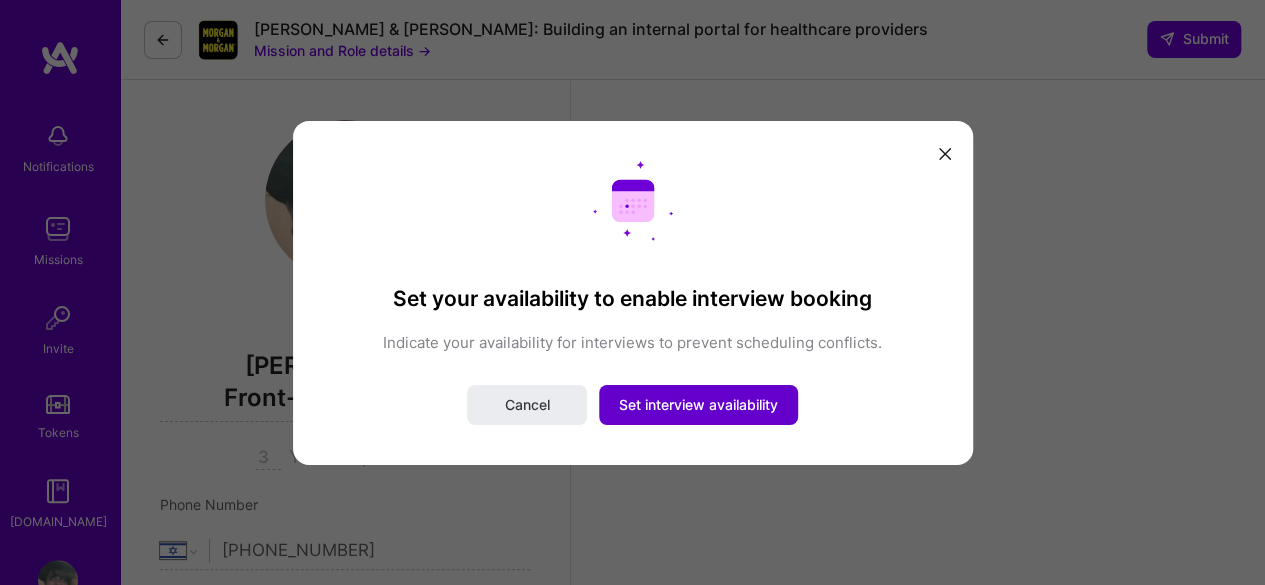 click on "Set interview availability" at bounding box center (698, 405) 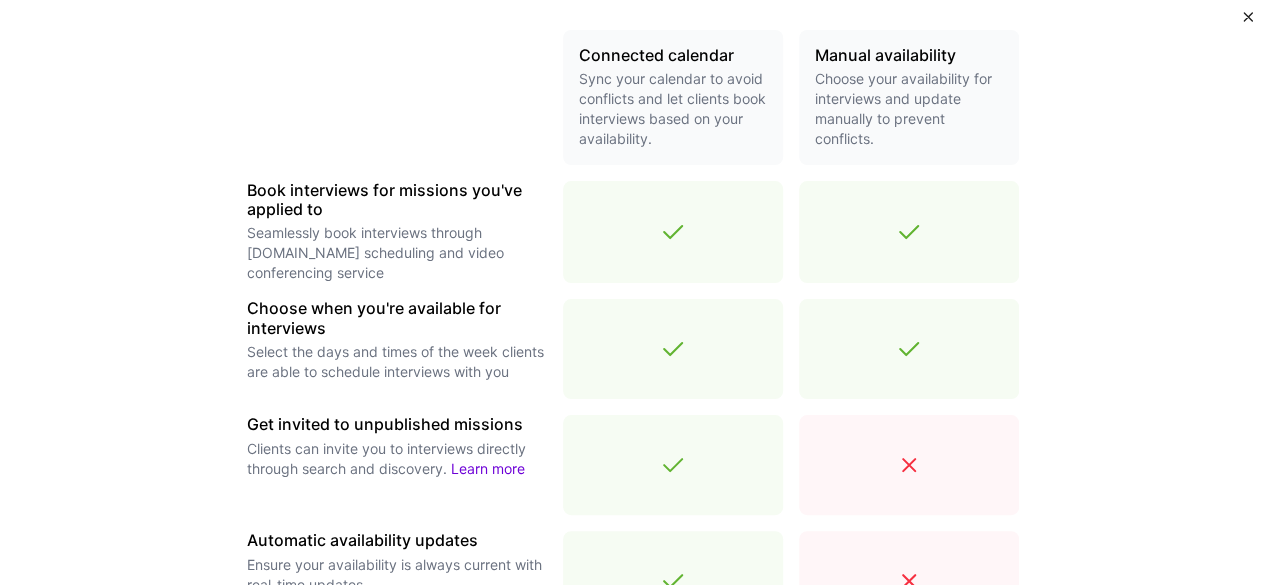 scroll, scrollTop: 816, scrollLeft: 0, axis: vertical 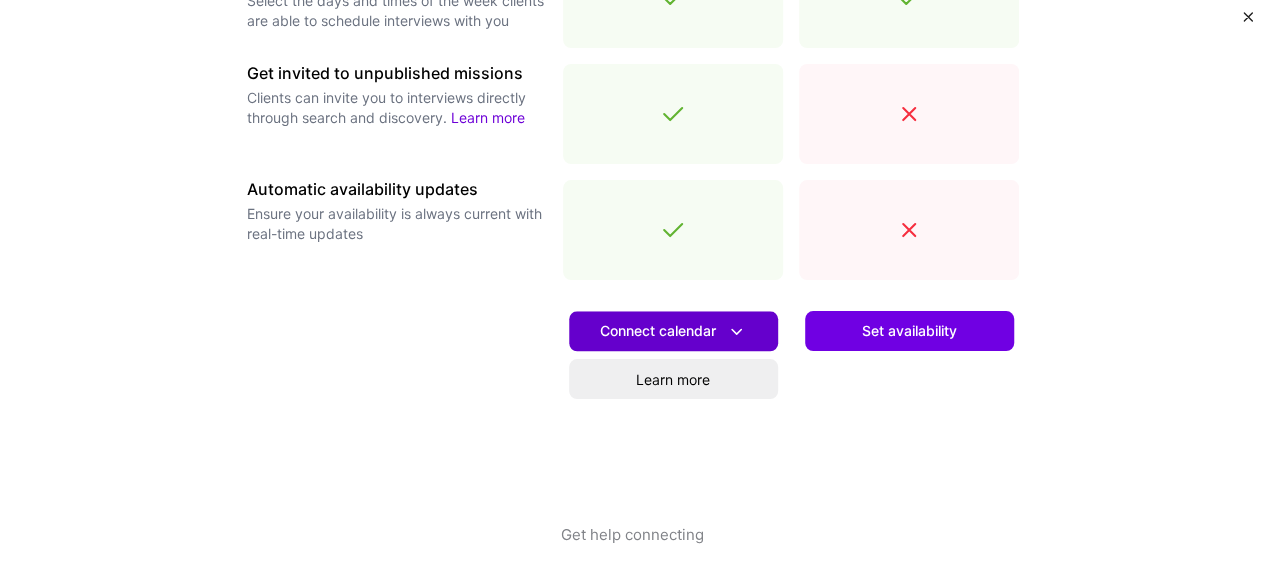 click on "Connect calendar" at bounding box center [673, 331] 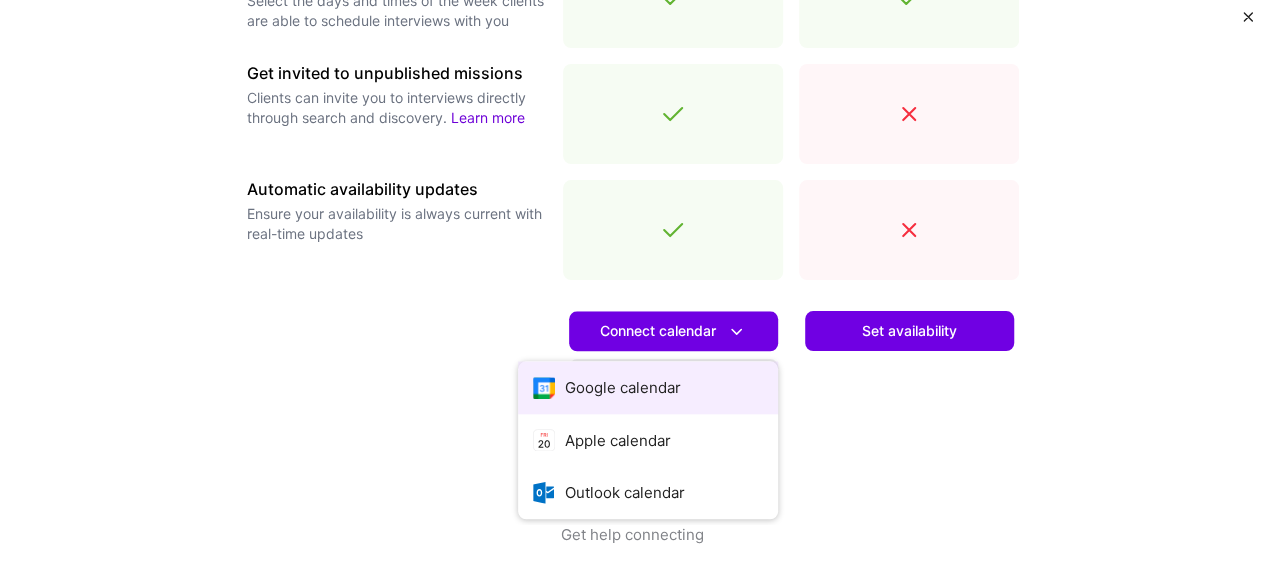 click on "Google calendar" at bounding box center (648, 387) 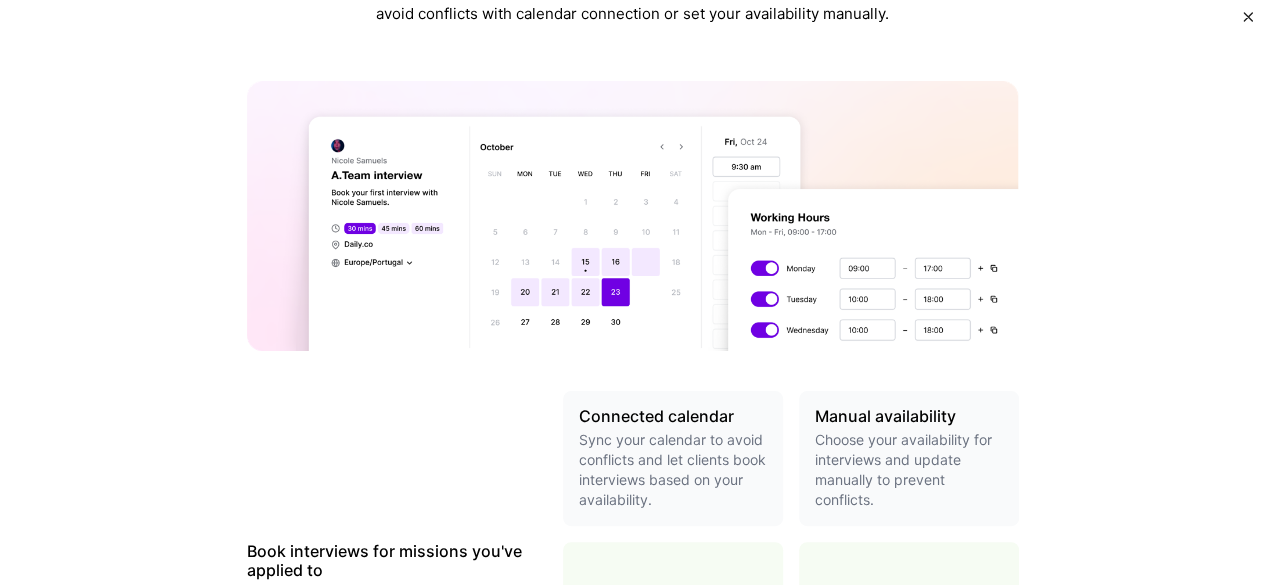 scroll, scrollTop: 0, scrollLeft: 0, axis: both 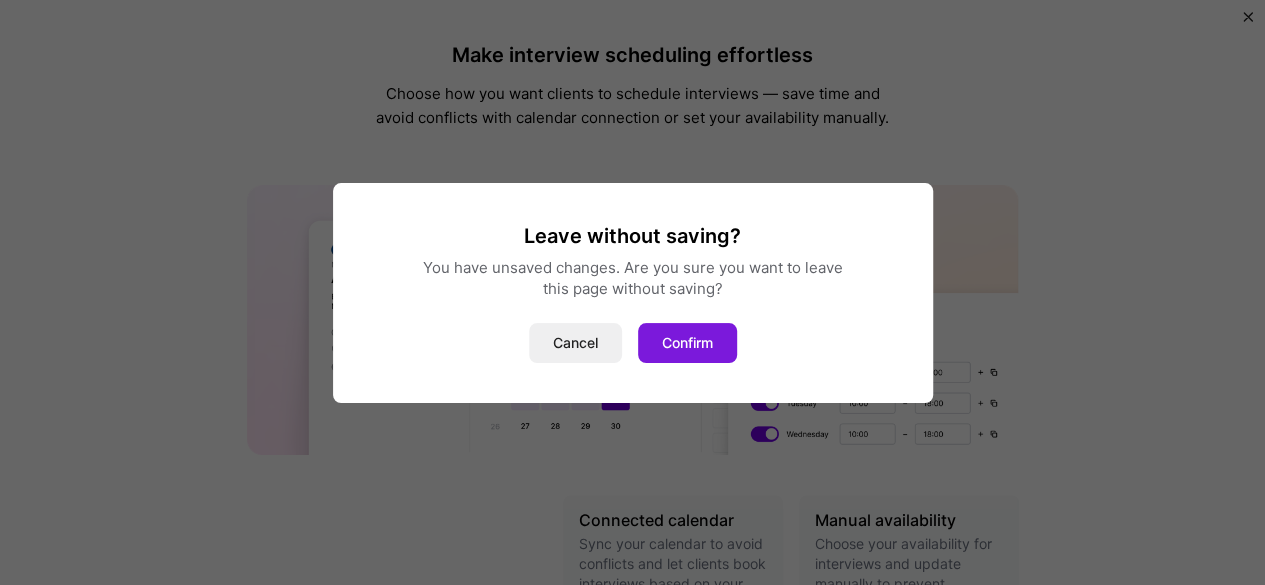 click on "Confirm" at bounding box center (687, 343) 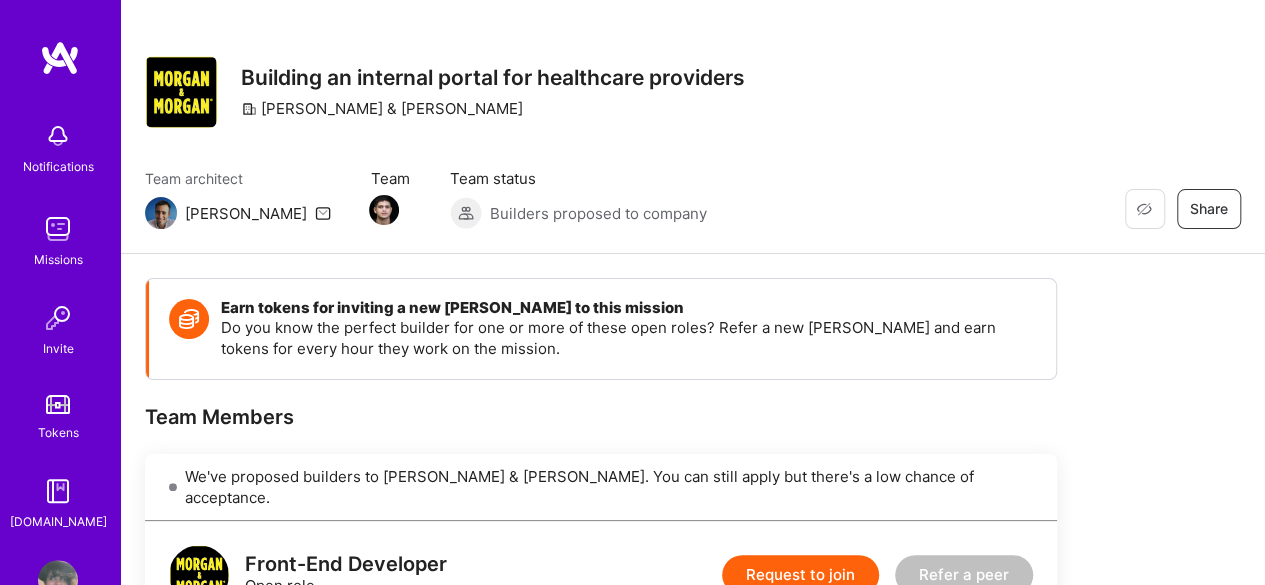 scroll, scrollTop: 0, scrollLeft: 0, axis: both 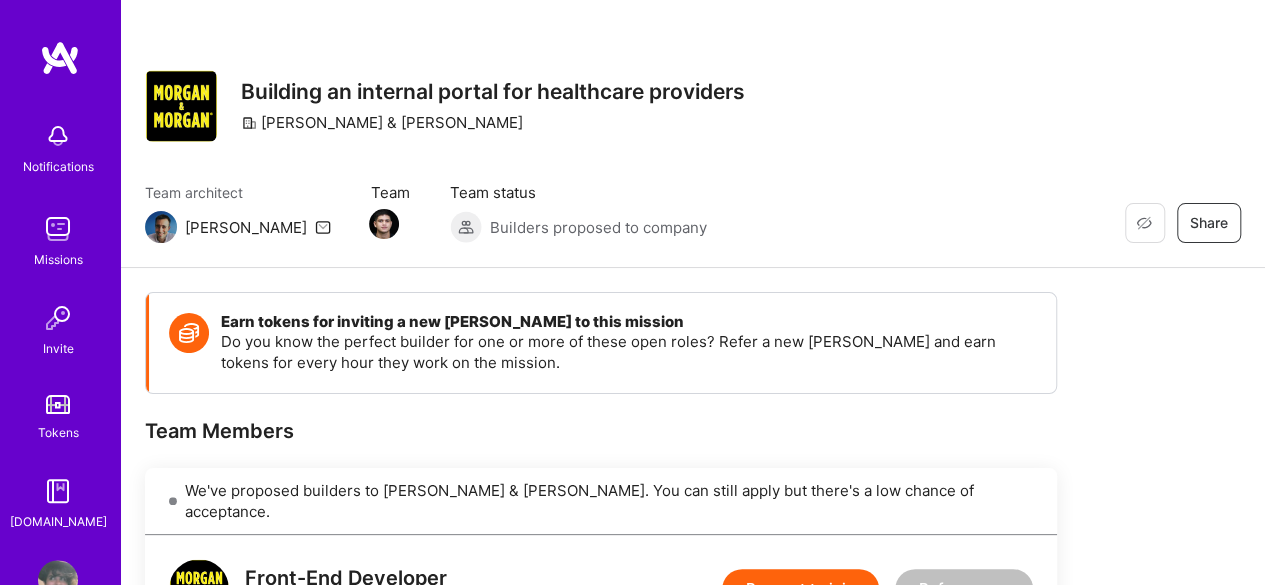 click on "Request to join" at bounding box center [800, 589] 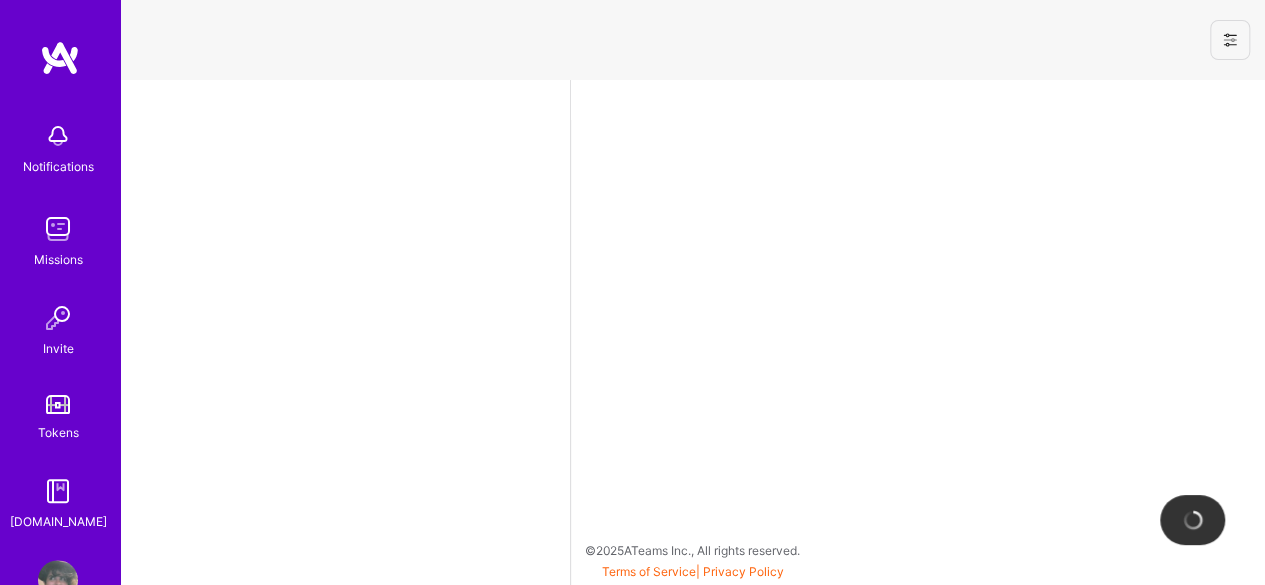 select on "IL" 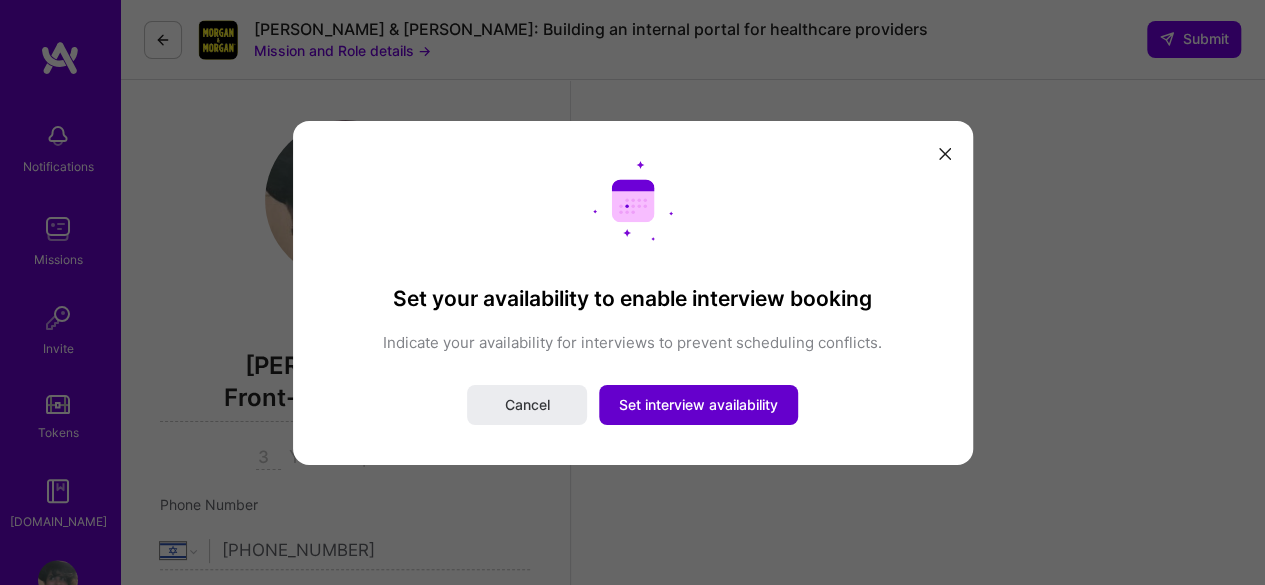 click on "Set interview availability" at bounding box center (698, 405) 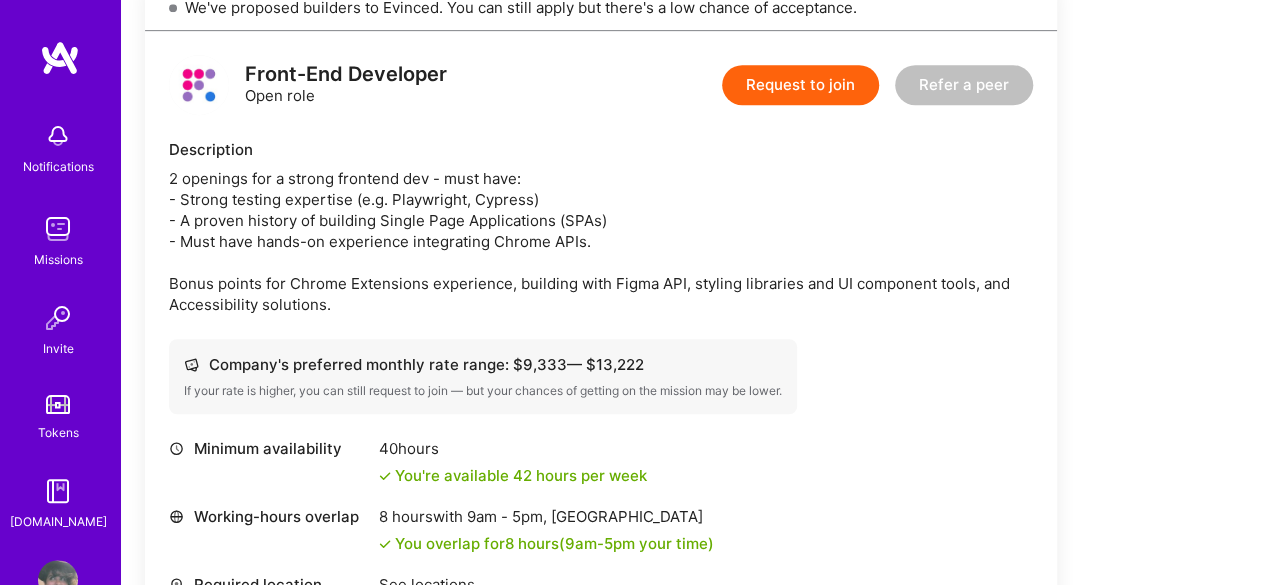 scroll, scrollTop: 484, scrollLeft: 0, axis: vertical 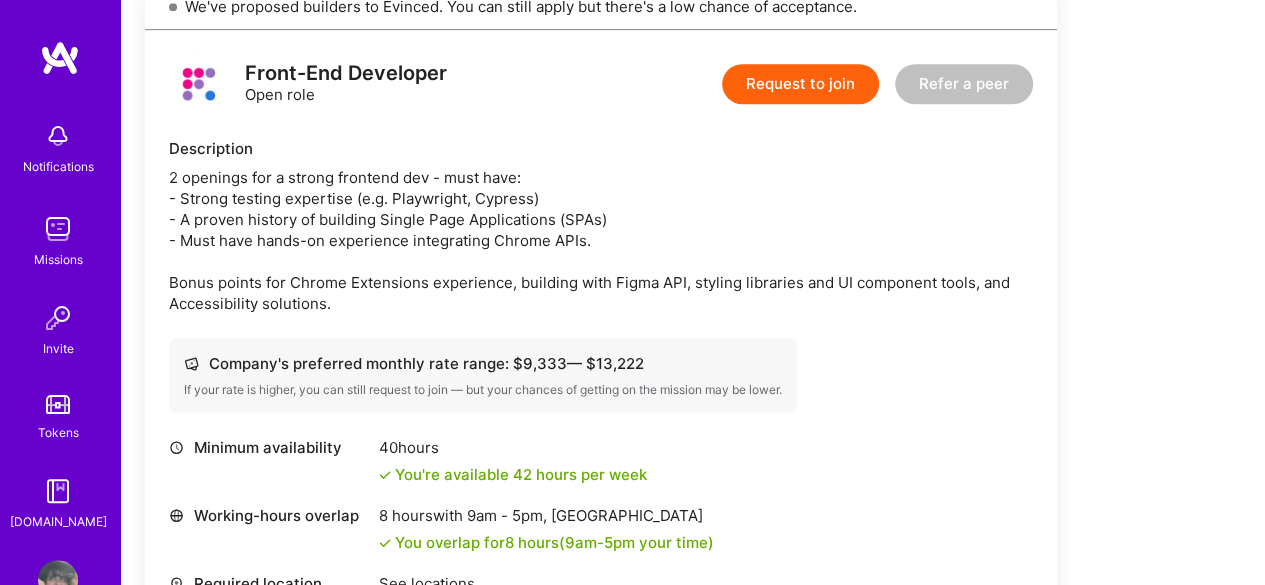 click on "2 openings for a strong frontend dev - must have:
- Strong testing expertise (e.g. Playwright, Cypress)
- A proven history of building Single Page Applications (SPAs)
- Must have hands-on experience integrating Chrome APIs.
Bonus points for Chrome Extensions experience, building with Figma API, styling libraries and UI component tools, and Accessibility solutions." at bounding box center [601, 240] 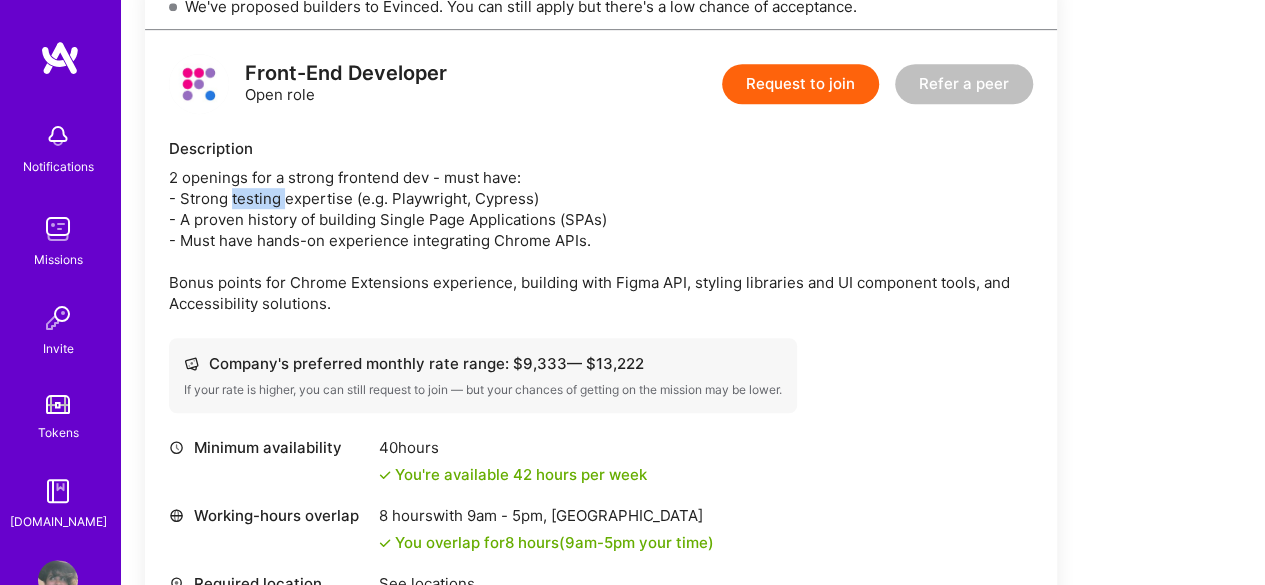 click on "2 openings for a strong frontend dev - must have:
- Strong testing expertise (e.g. Playwright, Cypress)
- A proven history of building Single Page Applications (SPAs)
- Must have hands-on experience integrating Chrome APIs.
Bonus points for Chrome Extensions experience, building with Figma API, styling libraries and UI component tools, and Accessibility solutions." at bounding box center (601, 240) 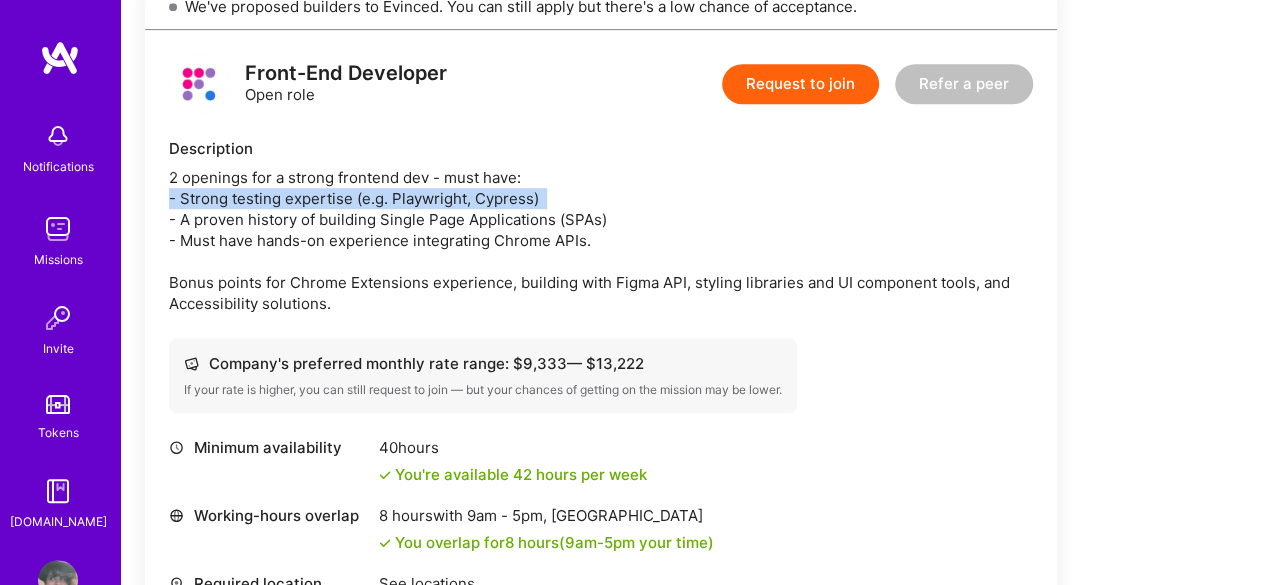 click on "2 openings for a strong frontend dev - must have:
- Strong testing expertise (e.g. Playwright, Cypress)
- A proven history of building Single Page Applications (SPAs)
- Must have hands-on experience integrating Chrome APIs.
Bonus points for Chrome Extensions experience, building with Figma API, styling libraries and UI component tools, and Accessibility solutions." at bounding box center (601, 240) 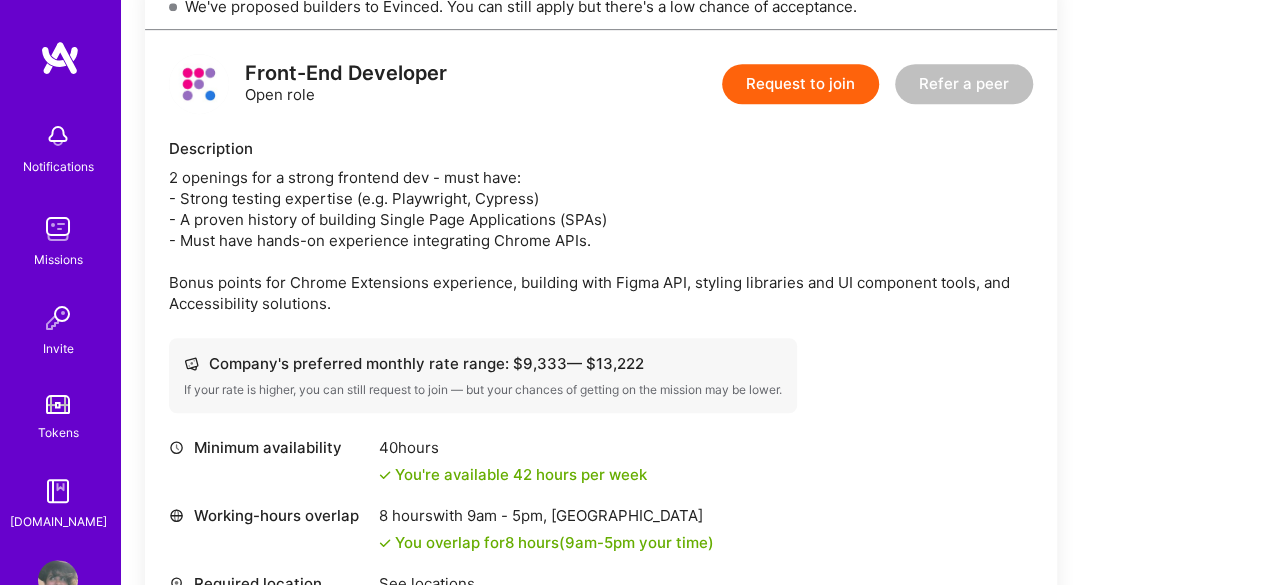 click on "2 openings for a strong frontend dev - must have:
- Strong testing expertise (e.g. Playwright, Cypress)
- A proven history of building Single Page Applications (SPAs)
- Must have hands-on experience integrating Chrome APIs.
Bonus points for Chrome Extensions experience, building with Figma API, styling libraries and UI component tools, and Accessibility solutions." at bounding box center [601, 240] 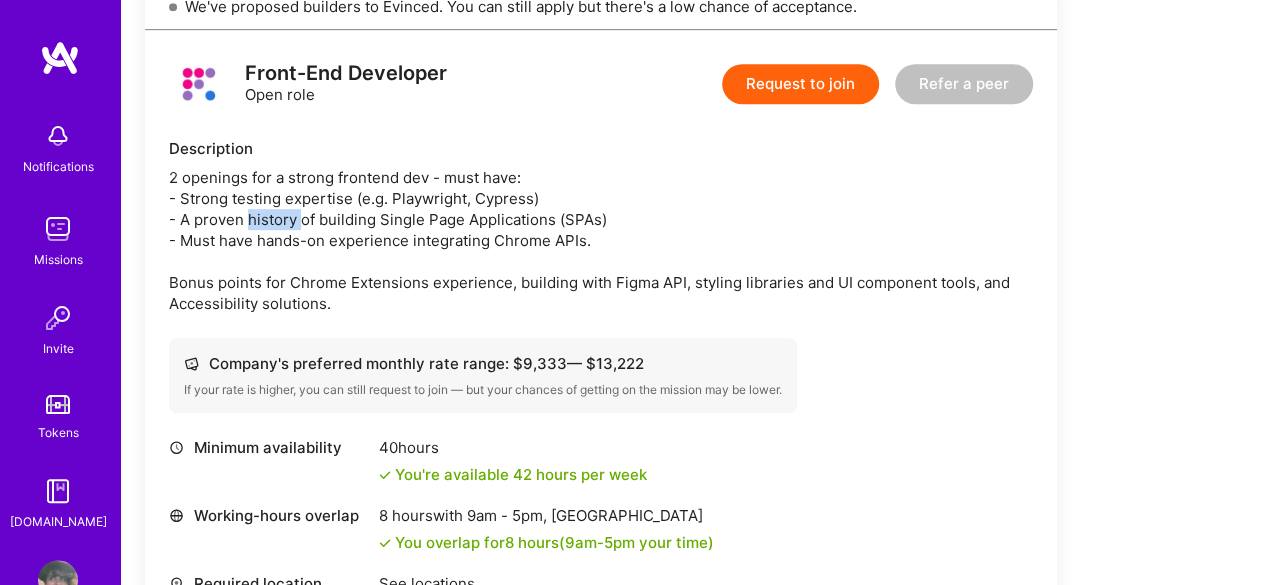 click on "2 openings for a strong frontend dev - must have:
- Strong testing expertise (e.g. Playwright, Cypress)
- A proven history of building Single Page Applications (SPAs)
- Must have hands-on experience integrating Chrome APIs.
Bonus points for Chrome Extensions experience, building with Figma API, styling libraries and UI component tools, and Accessibility solutions." at bounding box center (601, 240) 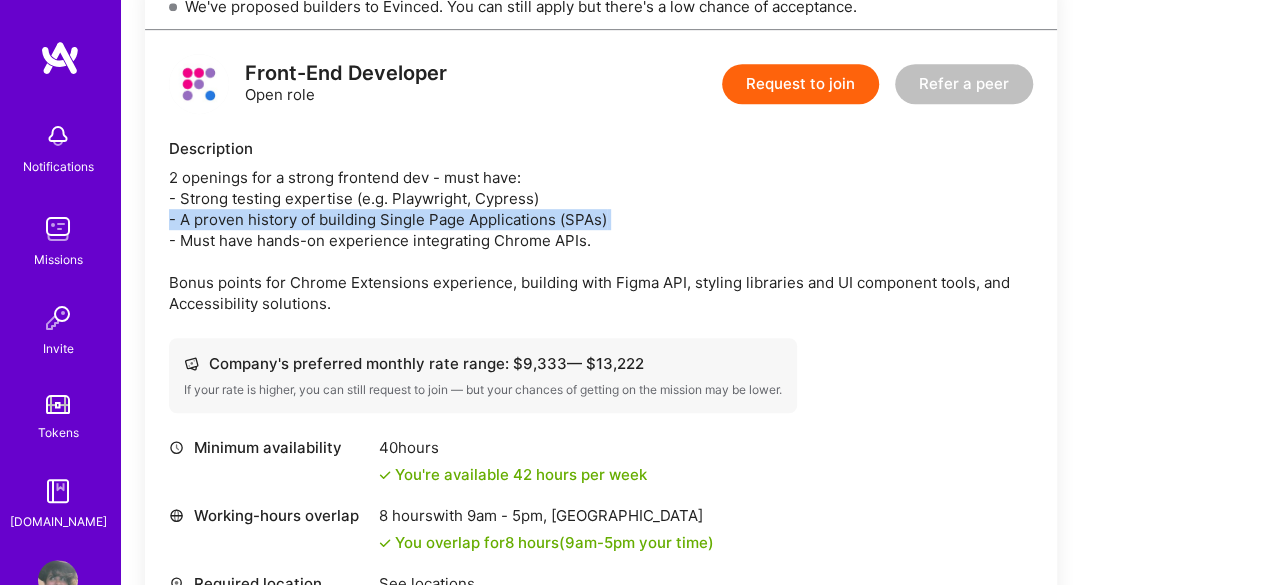 click on "2 openings for a strong frontend dev - must have:
- Strong testing expertise (e.g. Playwright, Cypress)
- A proven history of building Single Page Applications (SPAs)
- Must have hands-on experience integrating Chrome APIs.
Bonus points for Chrome Extensions experience, building with Figma API, styling libraries and UI component tools, and Accessibility solutions." at bounding box center [601, 240] 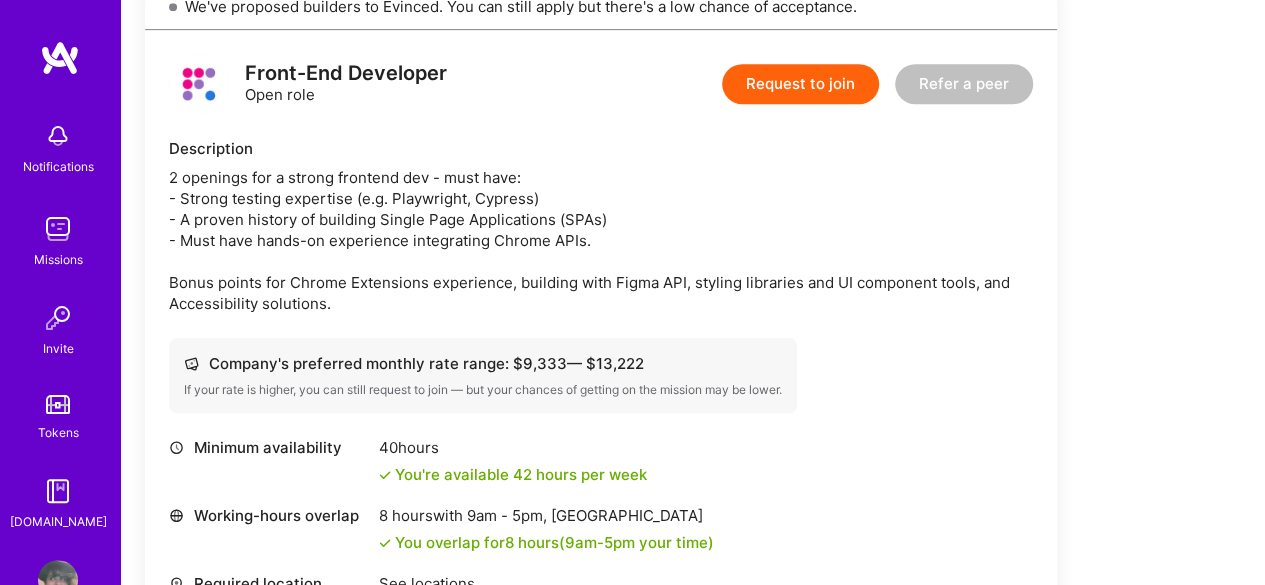 click on "2 openings for a strong frontend dev - must have:
- Strong testing expertise (e.g. Playwright, Cypress)
- A proven history of building Single Page Applications (SPAs)
- Must have hands-on experience integrating Chrome APIs.
Bonus points for Chrome Extensions experience, building with Figma API, styling libraries and UI component tools, and Accessibility solutions." at bounding box center (601, 240) 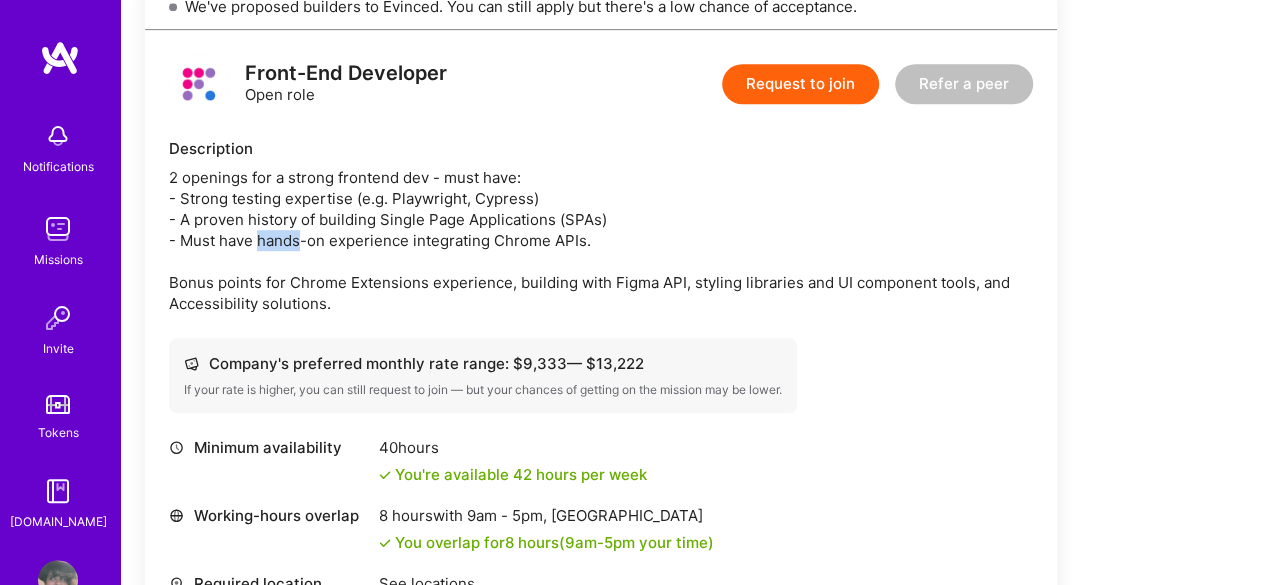 click on "2 openings for a strong frontend dev - must have:
- Strong testing expertise (e.g. Playwright, Cypress)
- A proven history of building Single Page Applications (SPAs)
- Must have hands-on experience integrating Chrome APIs.
Bonus points for Chrome Extensions experience, building with Figma API, styling libraries and UI component tools, and Accessibility solutions." at bounding box center [601, 240] 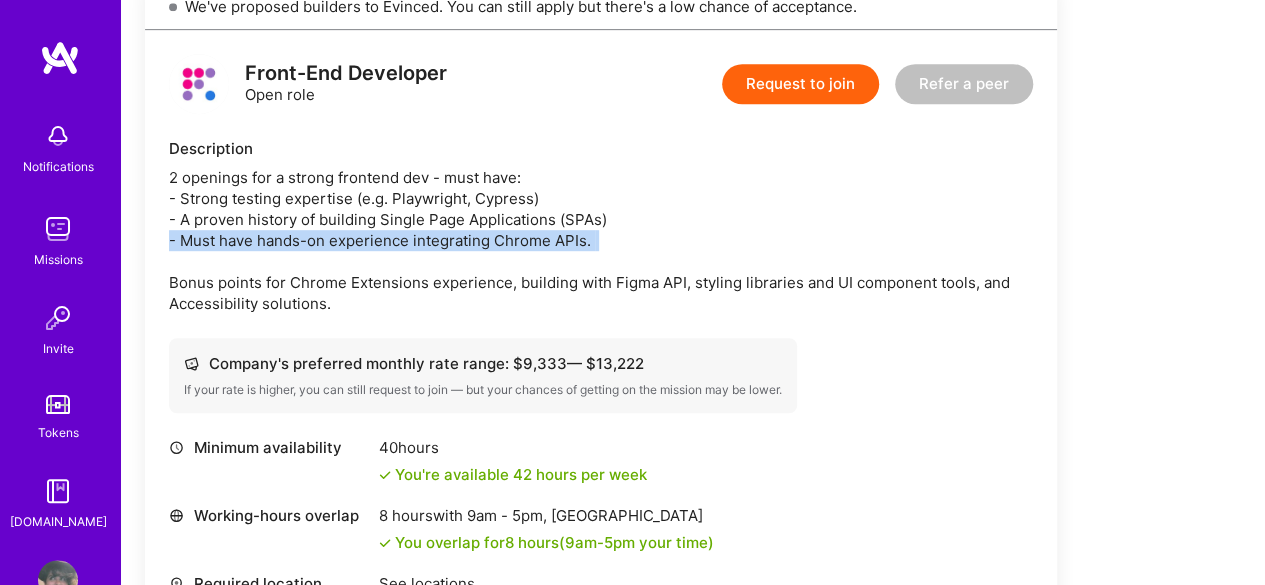 click on "2 openings for a strong frontend dev - must have:
- Strong testing expertise (e.g. Playwright, Cypress)
- A proven history of building Single Page Applications (SPAs)
- Must have hands-on experience integrating Chrome APIs.
Bonus points for Chrome Extensions experience, building with Figma API, styling libraries and UI component tools, and Accessibility solutions." at bounding box center [601, 240] 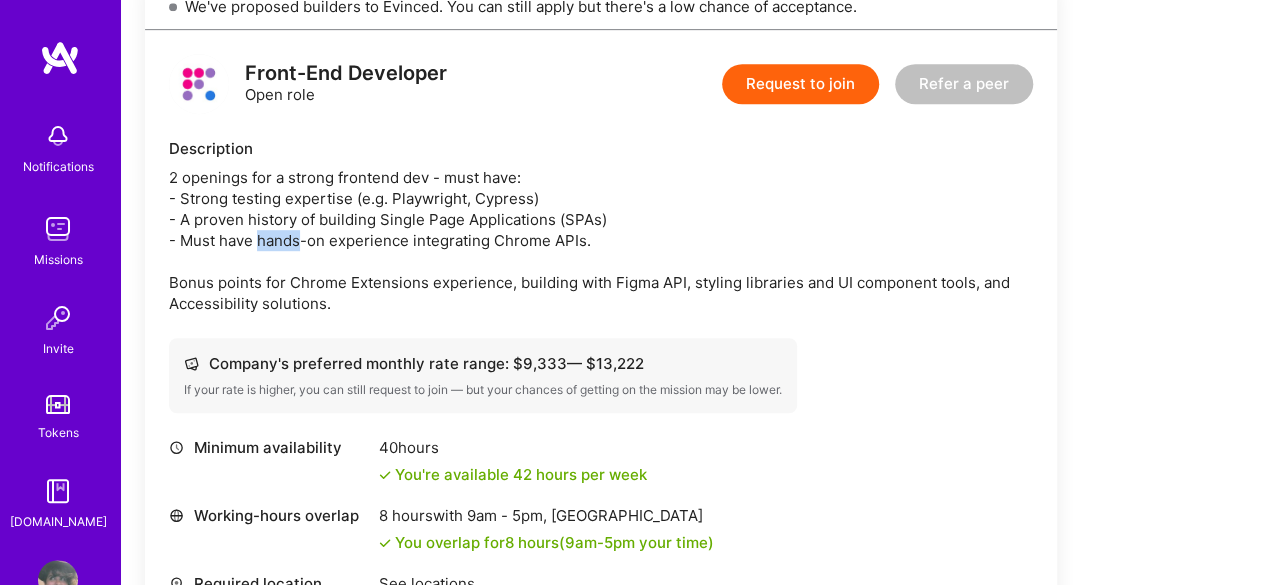 click on "2 openings for a strong frontend dev - must have:
- Strong testing expertise (e.g. Playwright, Cypress)
- A proven history of building Single Page Applications (SPAs)
- Must have hands-on experience integrating Chrome APIs.
Bonus points for Chrome Extensions experience, building with Figma API, styling libraries and UI component tools, and Accessibility solutions." at bounding box center [601, 240] 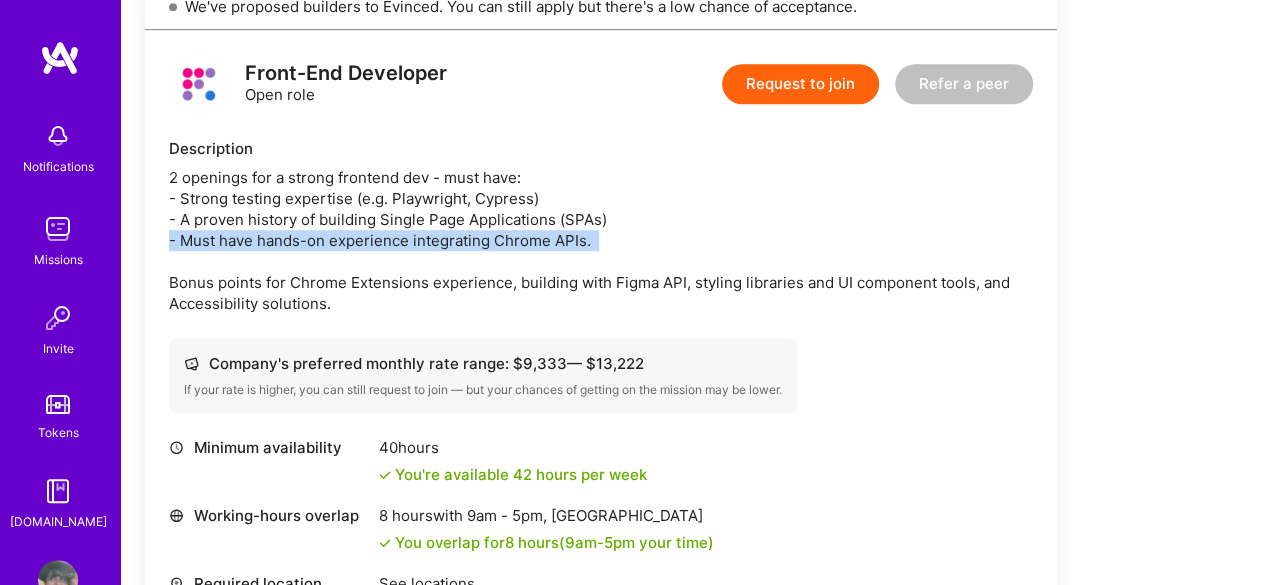 click on "2 openings for a strong frontend dev - must have:
- Strong testing expertise (e.g. Playwright, Cypress)
- A proven history of building Single Page Applications (SPAs)
- Must have hands-on experience integrating Chrome APIs.
Bonus points for Chrome Extensions experience, building with Figma API, styling libraries and UI component tools, and Accessibility solutions." at bounding box center (601, 240) 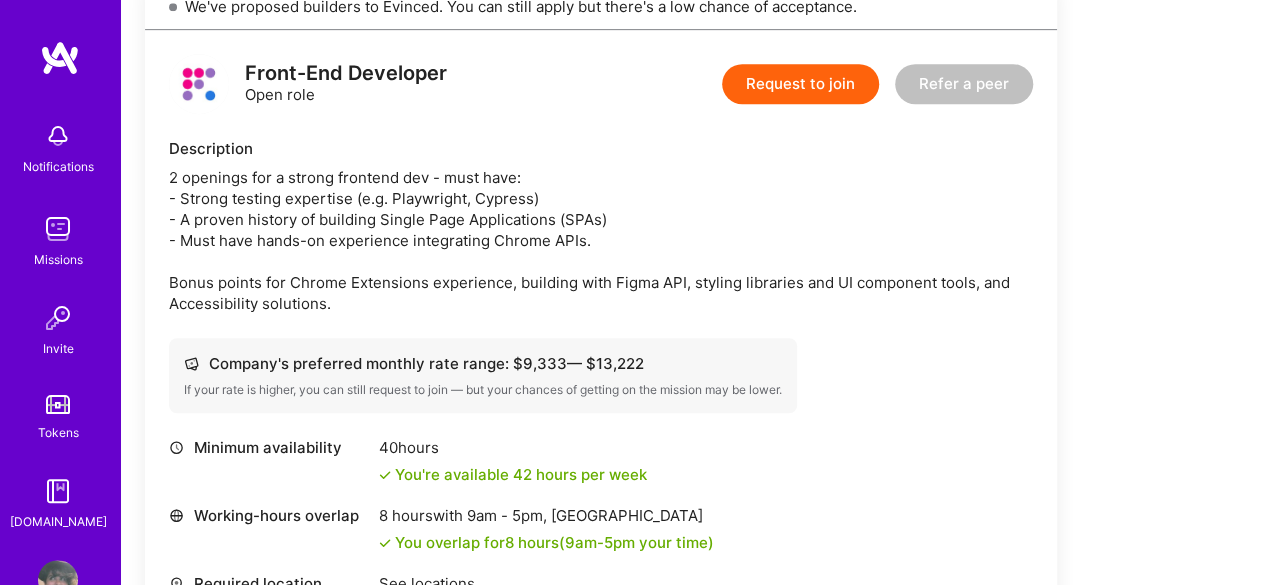 click on "2 openings for a strong frontend dev - must have:
- Strong testing expertise (e.g. Playwright, Cypress)
- A proven history of building Single Page Applications (SPAs)
- Must have hands-on experience integrating Chrome APIs.
Bonus points for Chrome Extensions experience, building with Figma API, styling libraries and UI component tools, and Accessibility solutions." at bounding box center (601, 240) 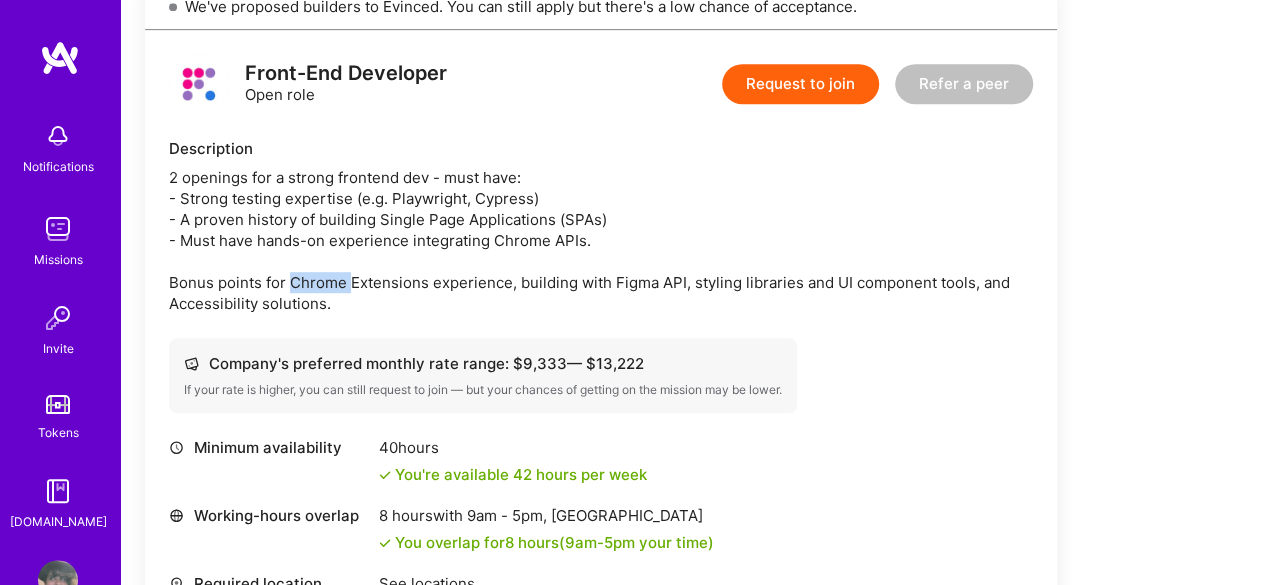 click on "2 openings for a strong frontend dev - must have:
- Strong testing expertise (e.g. Playwright, Cypress)
- A proven history of building Single Page Applications (SPAs)
- Must have hands-on experience integrating Chrome APIs.
Bonus points for Chrome Extensions experience, building with Figma API, styling libraries and UI component tools, and Accessibility solutions." at bounding box center [601, 240] 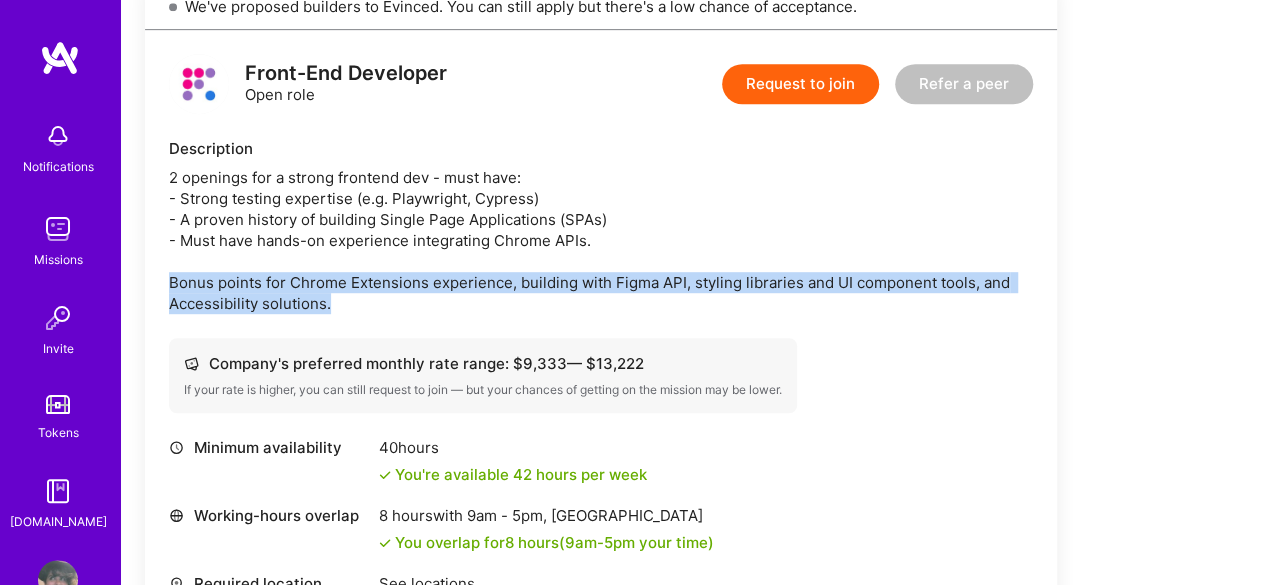click on "2 openings for a strong frontend dev - must have:
- Strong testing expertise (e.g. Playwright, Cypress)
- A proven history of building Single Page Applications (SPAs)
- Must have hands-on experience integrating Chrome APIs.
Bonus points for Chrome Extensions experience, building with Figma API, styling libraries and UI component tools, and Accessibility solutions." at bounding box center (601, 240) 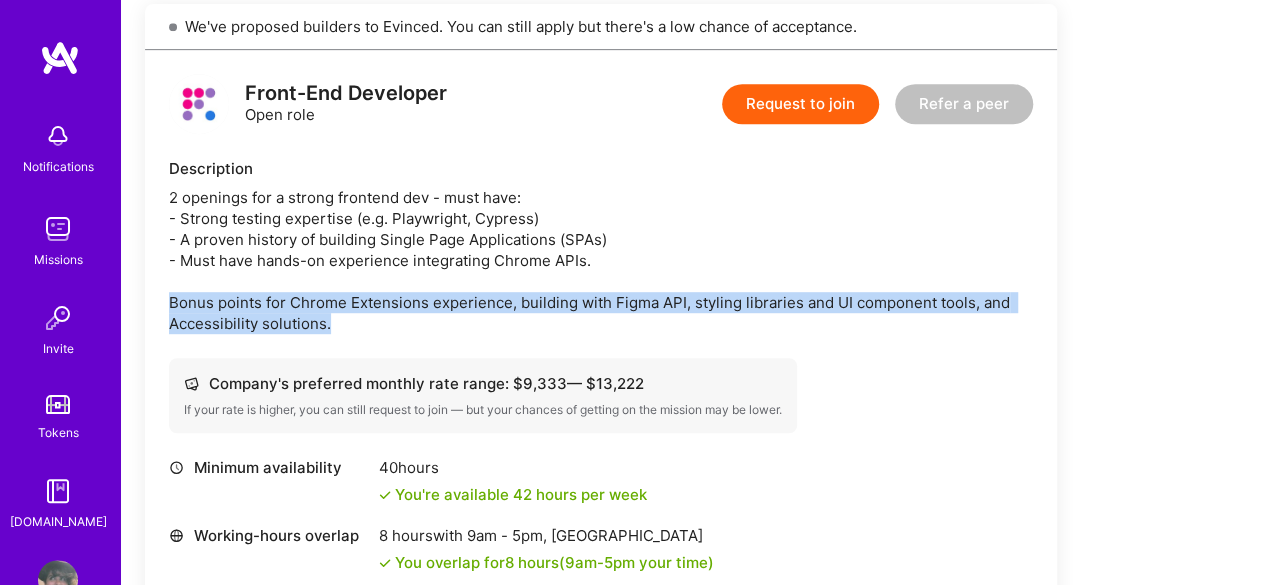 scroll, scrollTop: 453, scrollLeft: 0, axis: vertical 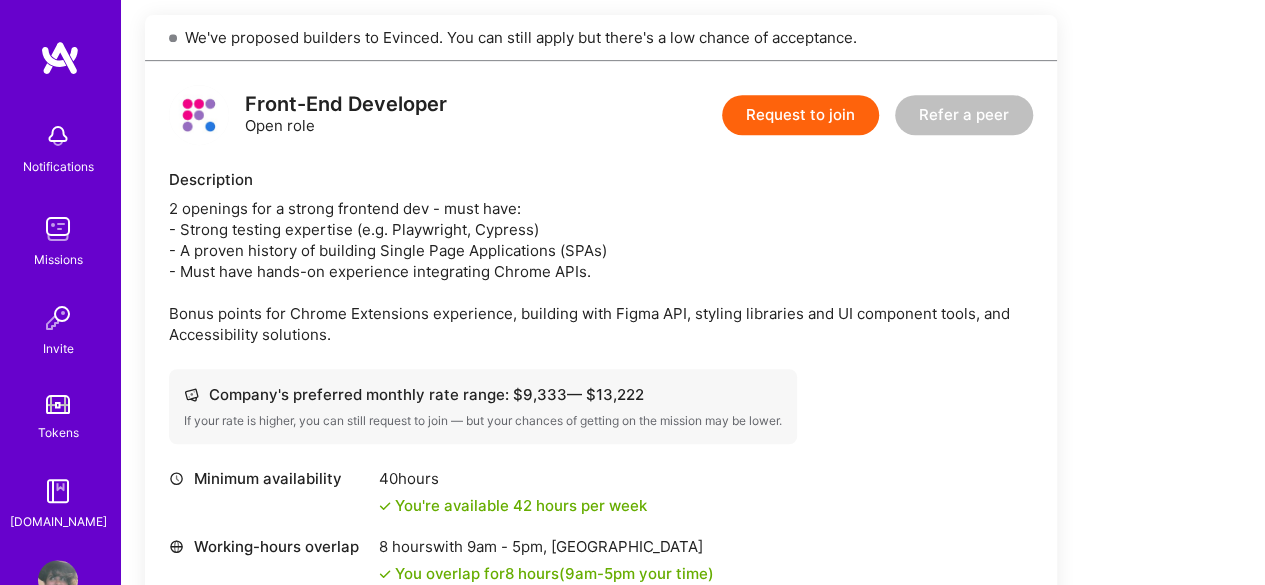 click on "Company's preferred monthly rate range:    $ 9,333  — $ 13,222 If your rate is higher, you can still request to join — but your chances of getting on the mission may be lower." at bounding box center [601, 406] 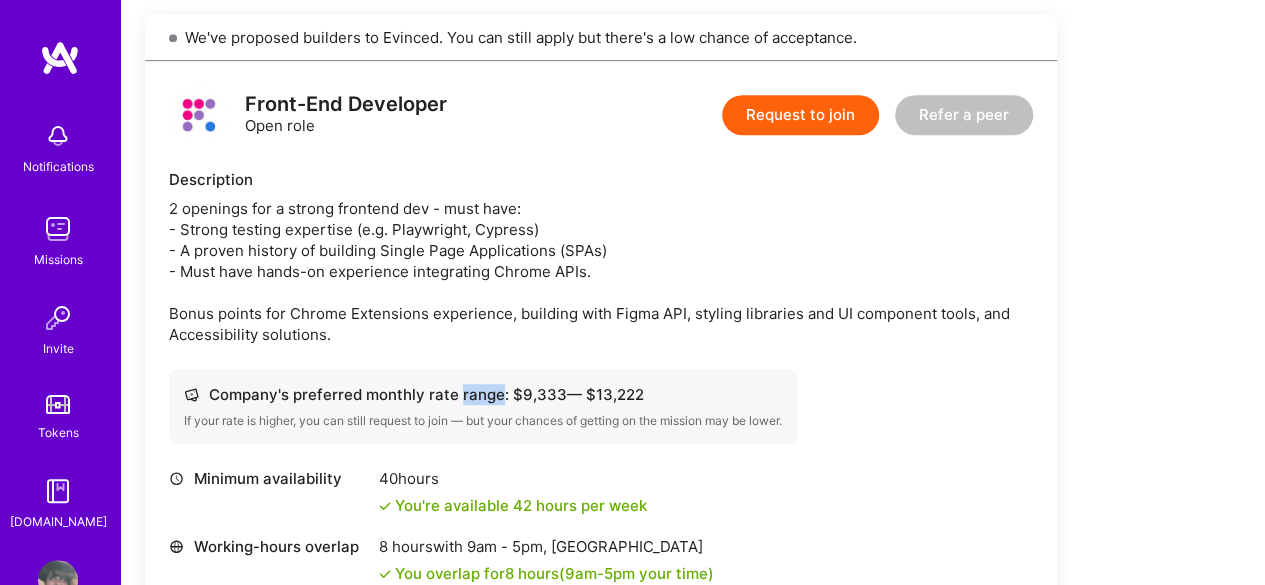 click on "Company's preferred monthly rate range:    $ 9,333  — $ 13,222" at bounding box center [483, 394] 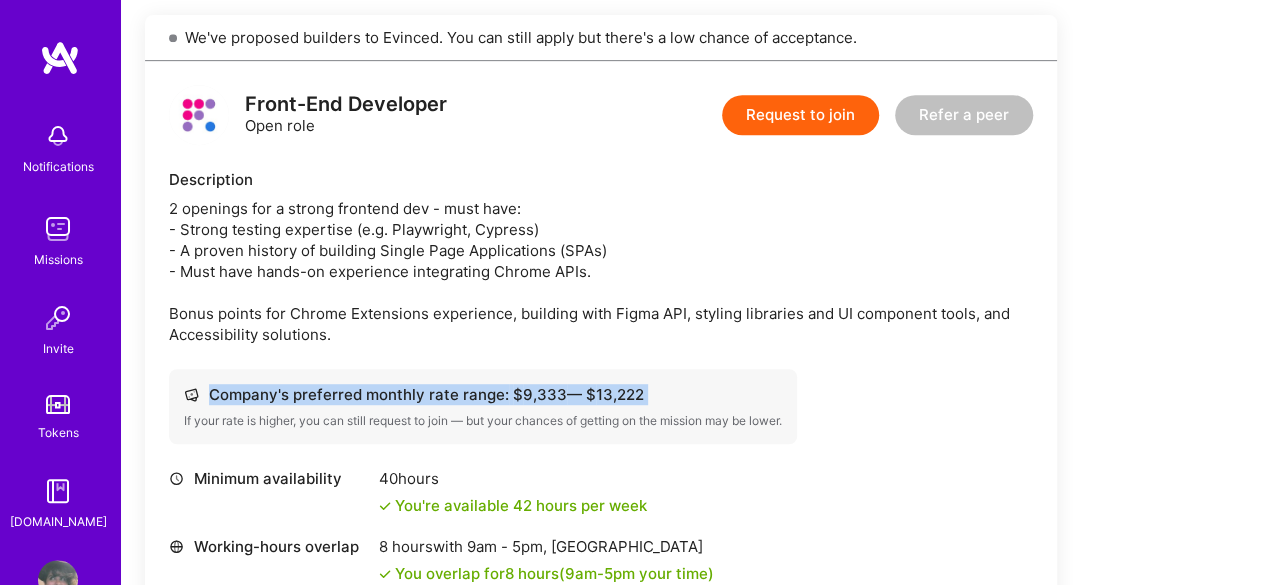 click on "Company's preferred monthly rate range:    $ 9,333  — $ 13,222" at bounding box center [483, 394] 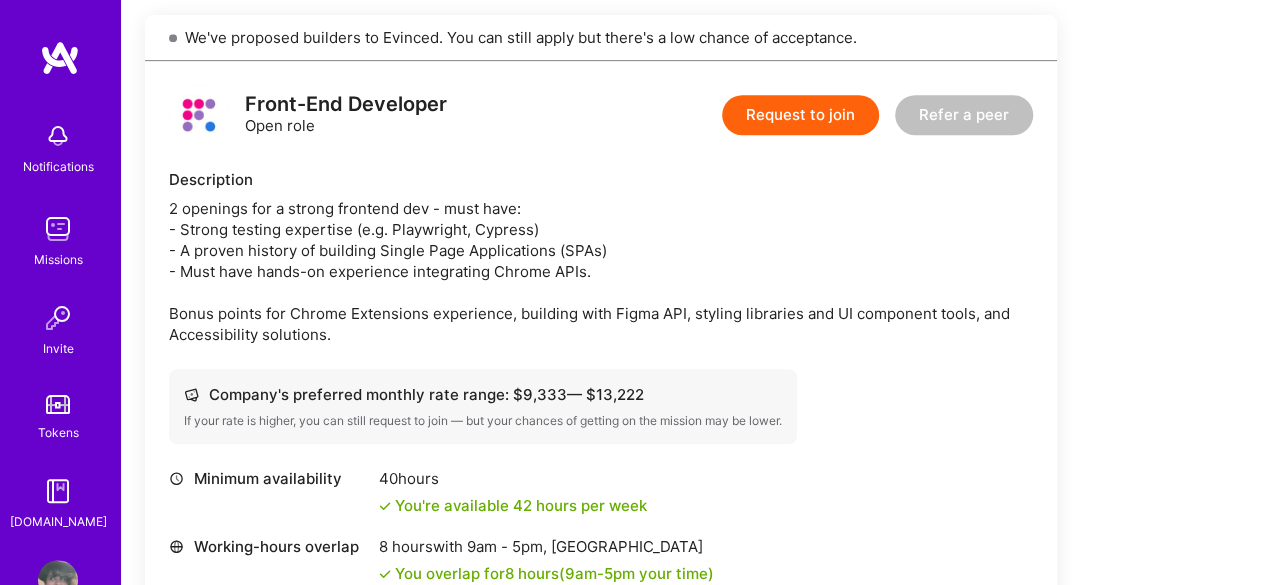 click on "Company's preferred monthly rate range:    $ 9,333  — $ 13,222" at bounding box center (483, 394) 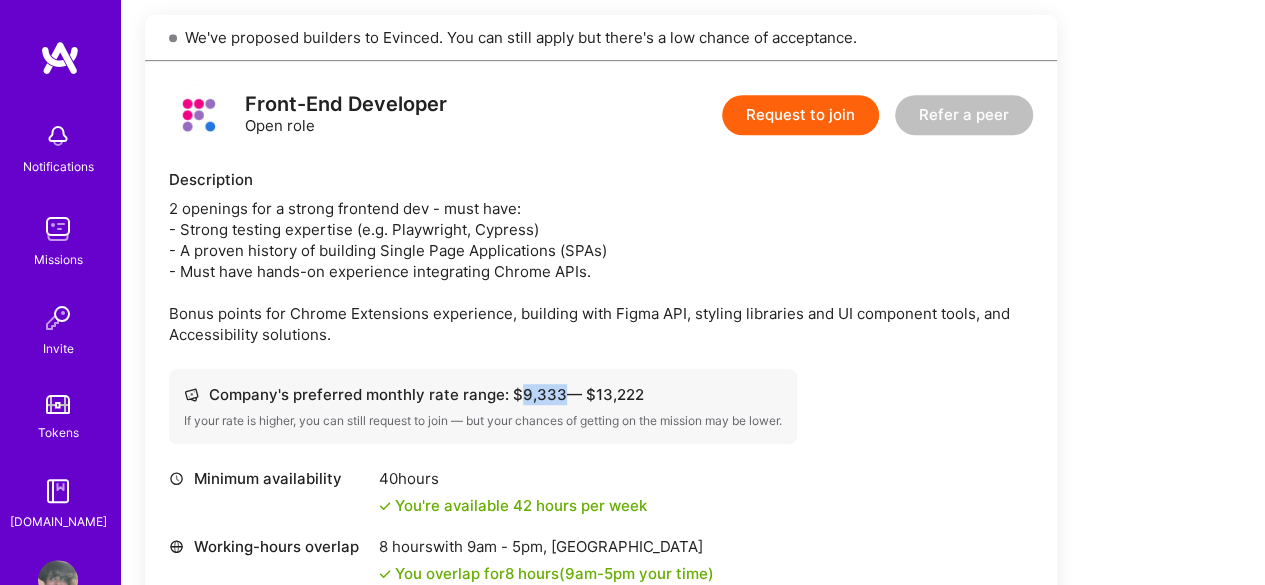 drag, startPoint x: 516, startPoint y: 393, endPoint x: 542, endPoint y: 393, distance: 26 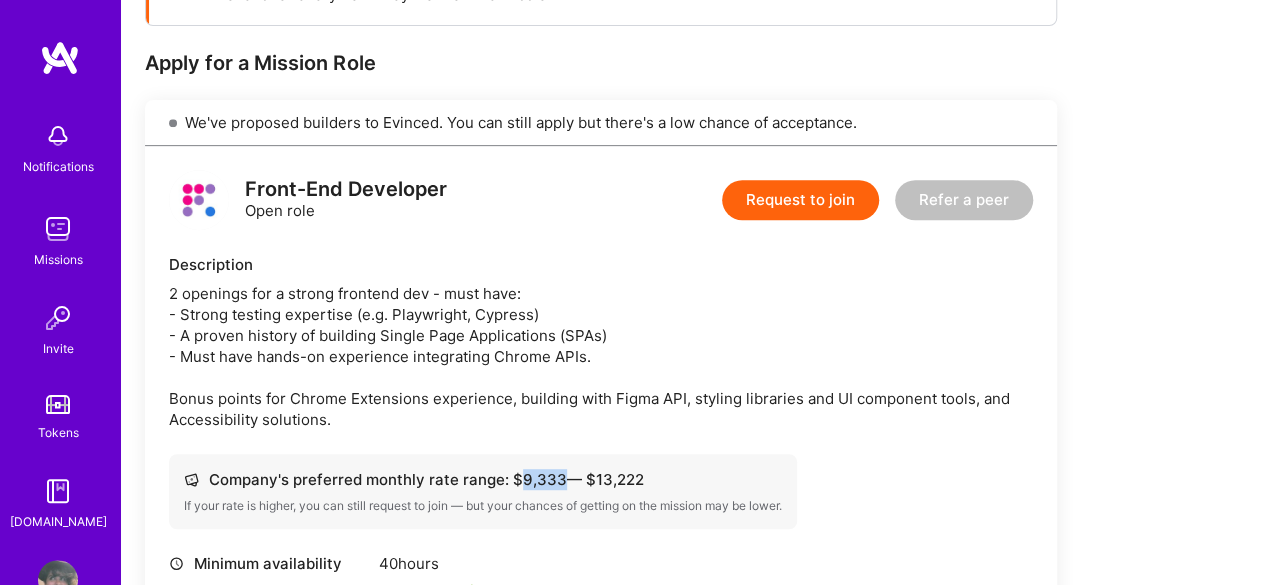 scroll, scrollTop: 367, scrollLeft: 0, axis: vertical 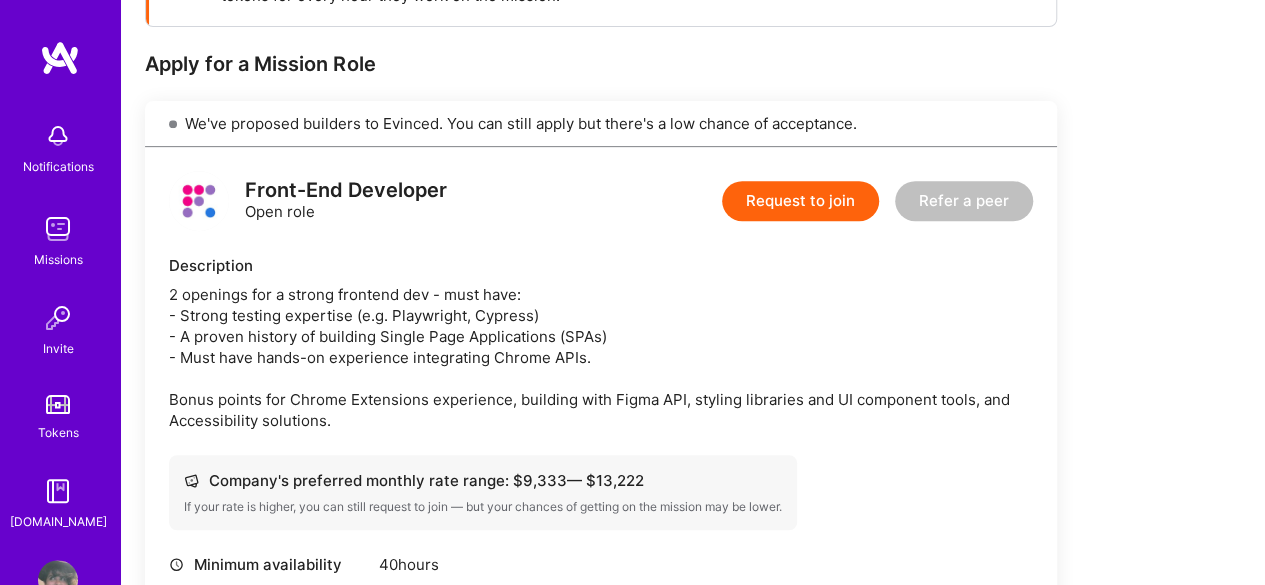 click on "We've proposed builders to Evinced. You can still apply but there's a low chance of acceptance." at bounding box center (601, 124) 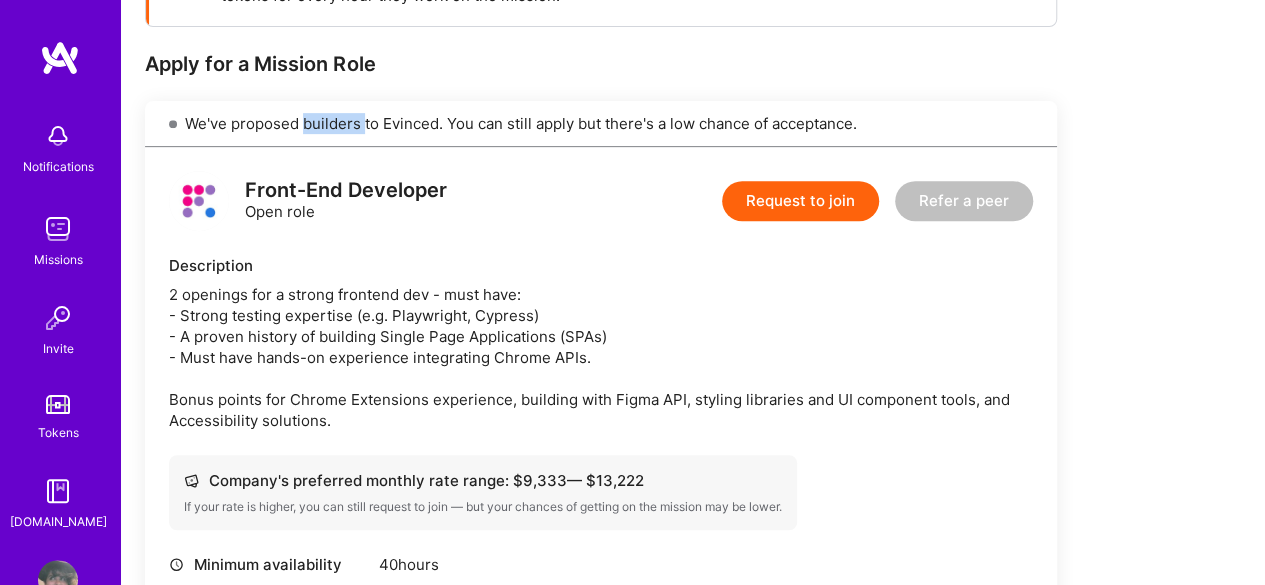 click on "We've proposed builders to Evinced. You can still apply but there's a low chance of acceptance." at bounding box center [601, 124] 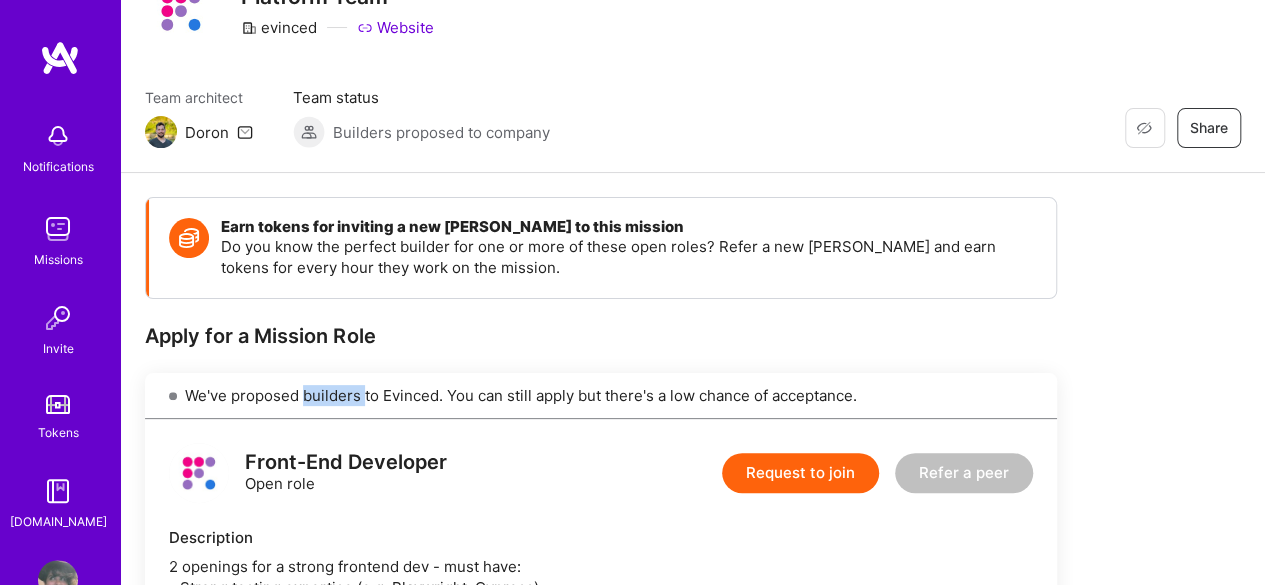 scroll, scrollTop: 0, scrollLeft: 0, axis: both 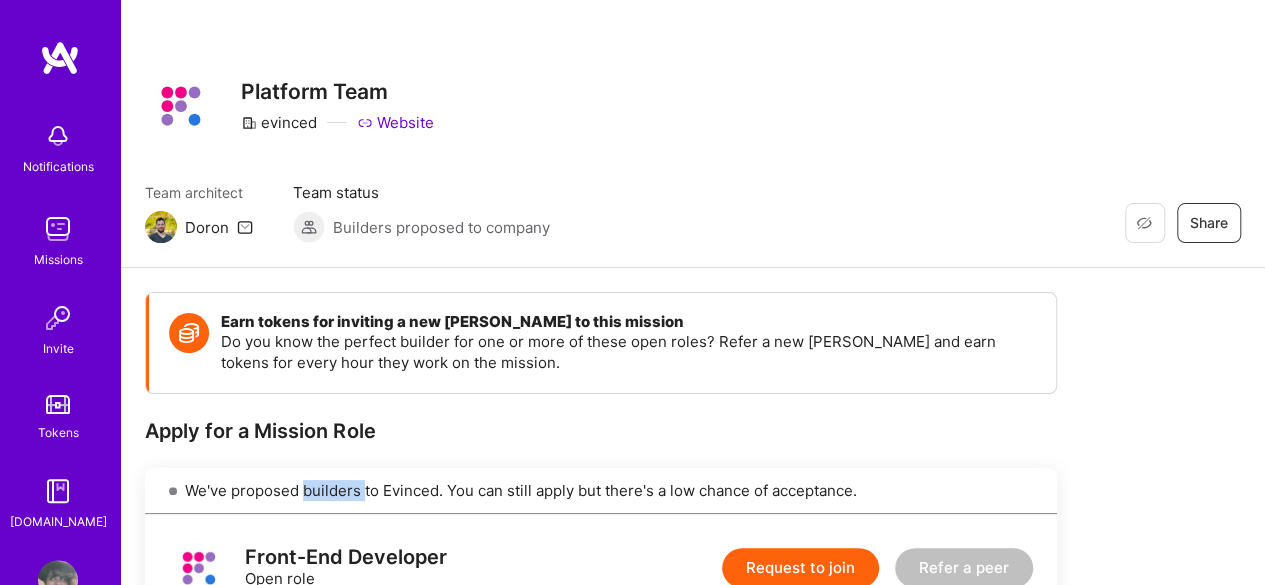 click at bounding box center [161, 227] 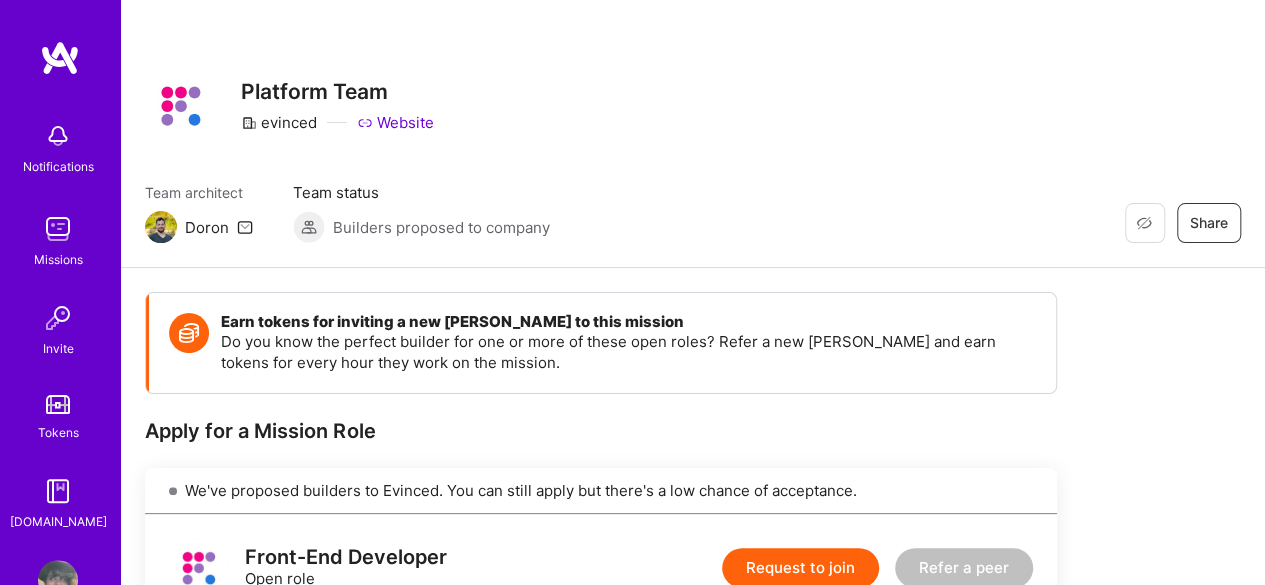 click on "Builders proposed to company" at bounding box center [441, 227] 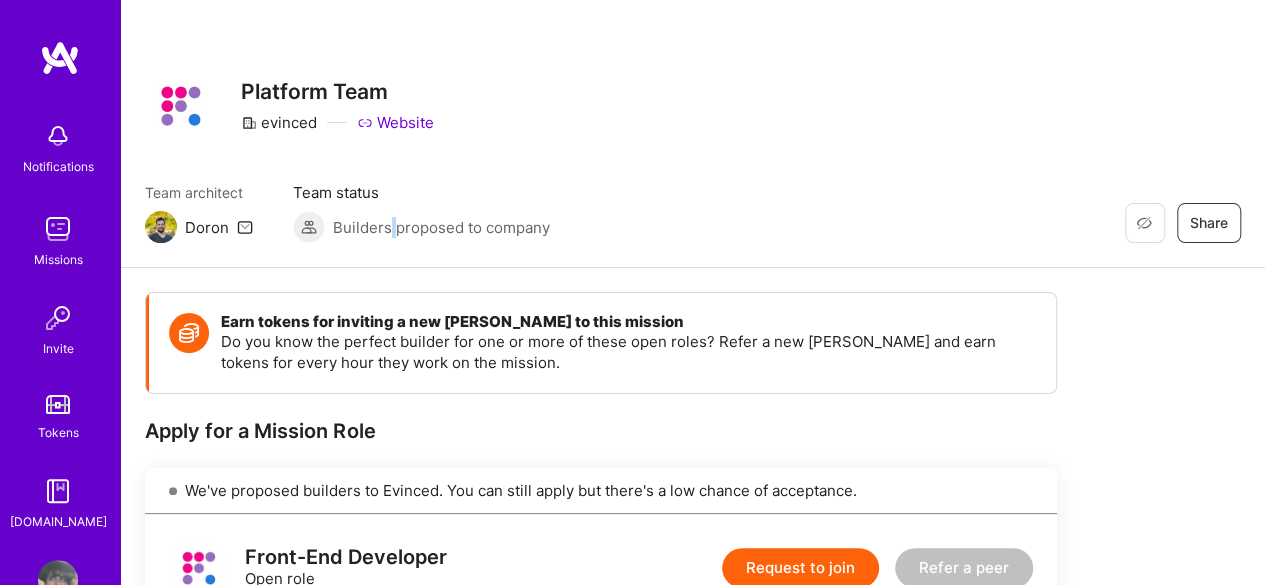 click on "Builders proposed to company" at bounding box center [441, 227] 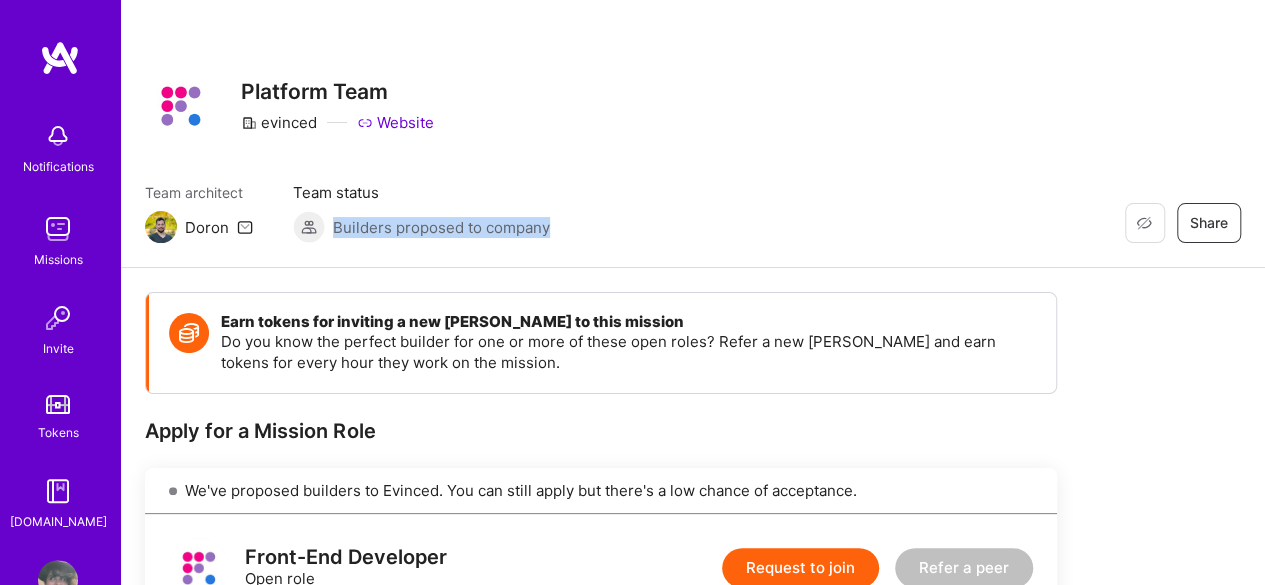 click on "Builders proposed to company" at bounding box center [441, 227] 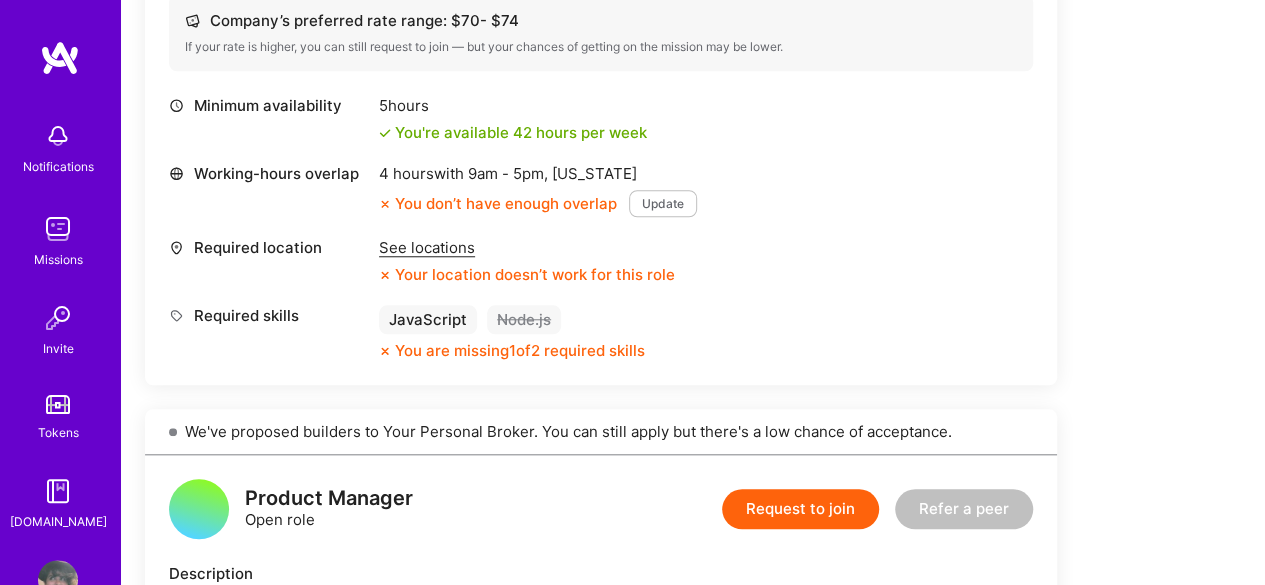 scroll, scrollTop: 766, scrollLeft: 0, axis: vertical 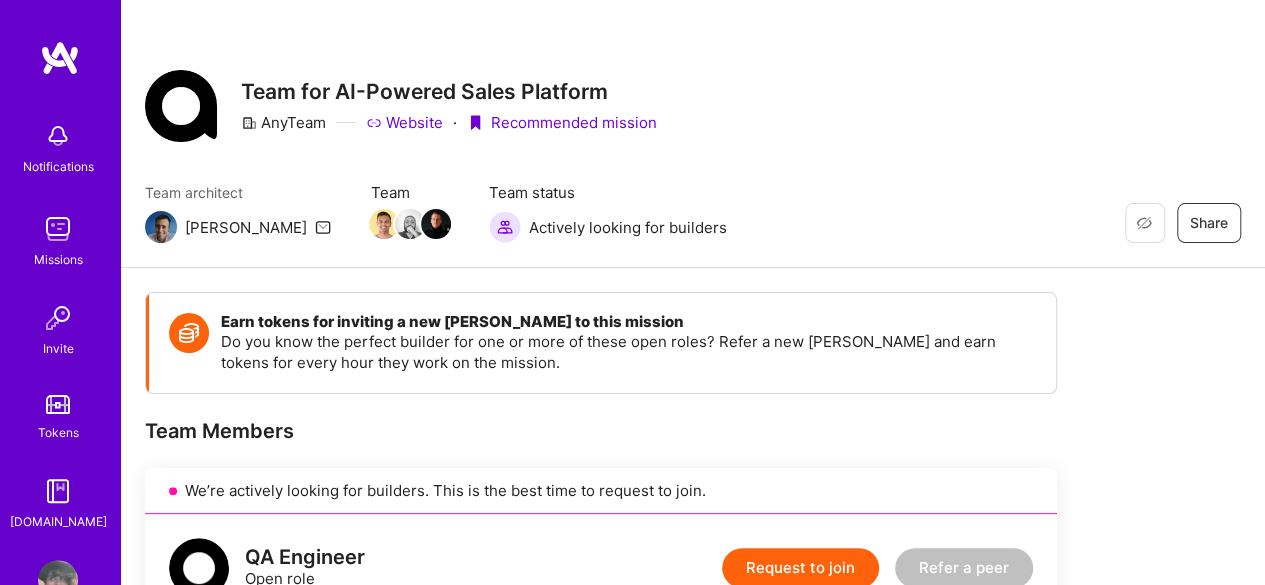click on "Actively looking for builders" at bounding box center (628, 227) 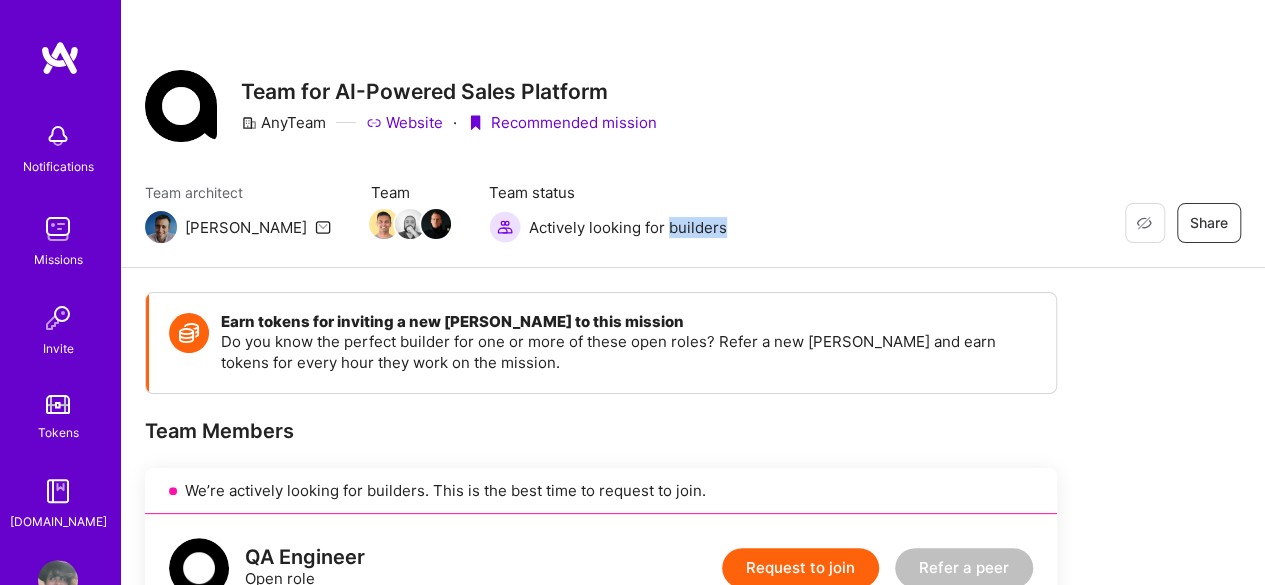 click on "Actively looking for builders" at bounding box center [628, 227] 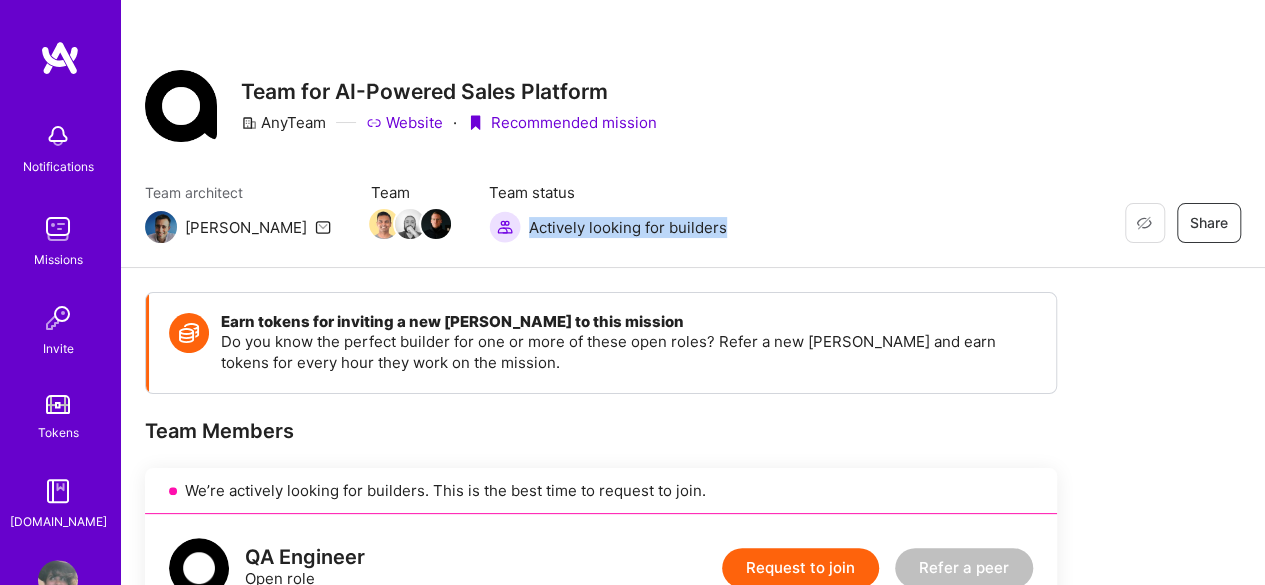 click on "Actively looking for builders" at bounding box center (628, 227) 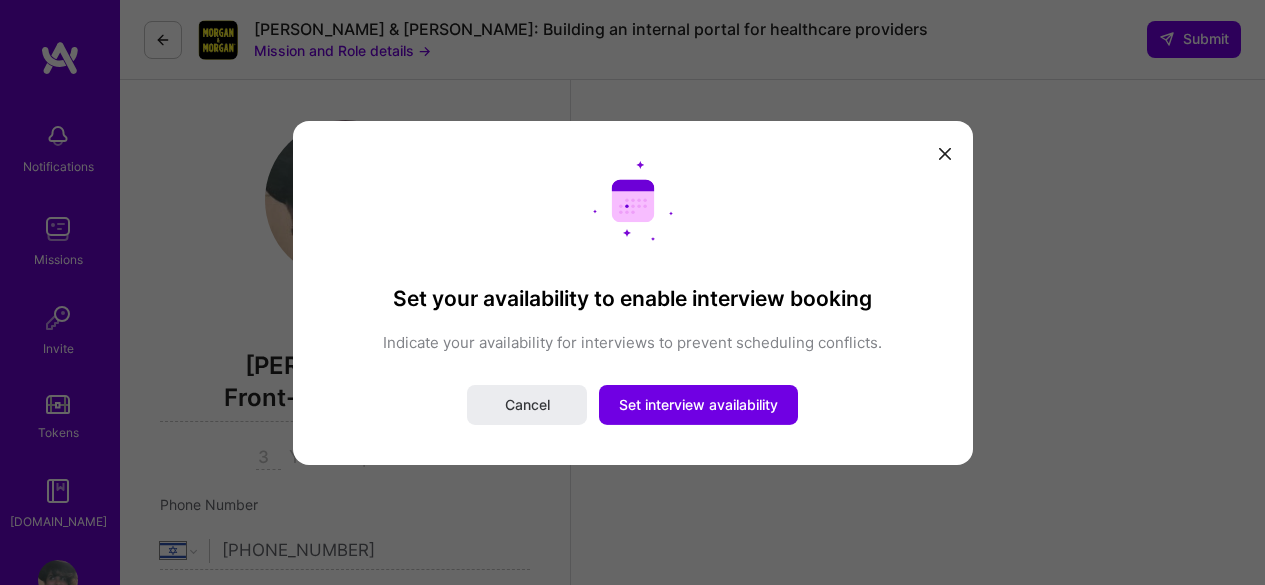select on "IL" 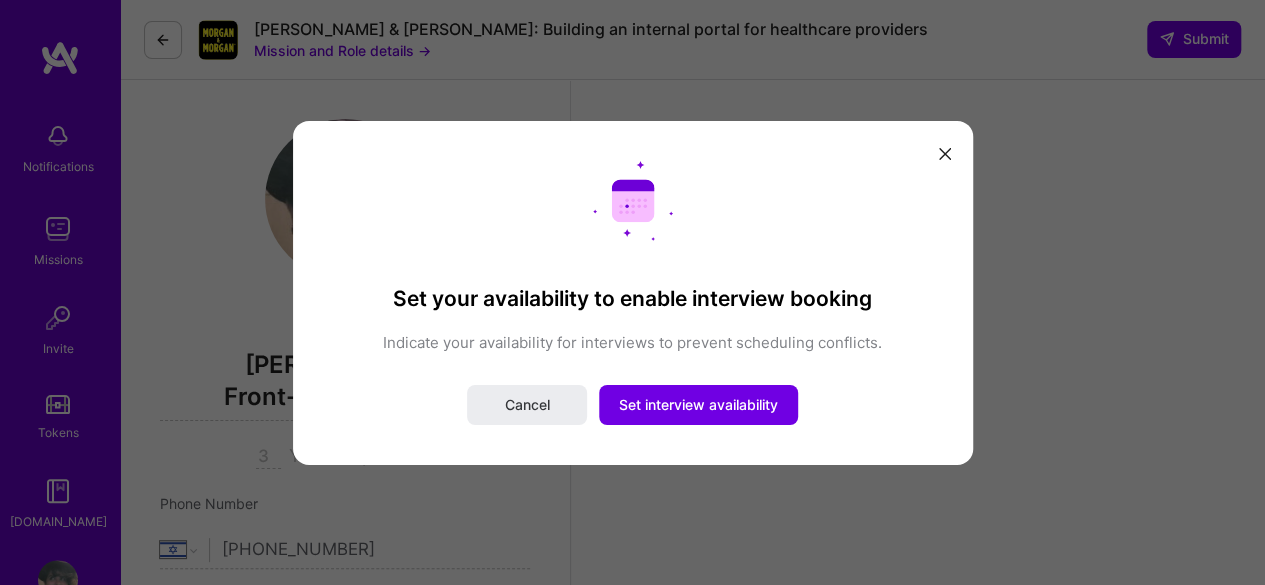 click on "Set interview availability" at bounding box center [698, 405] 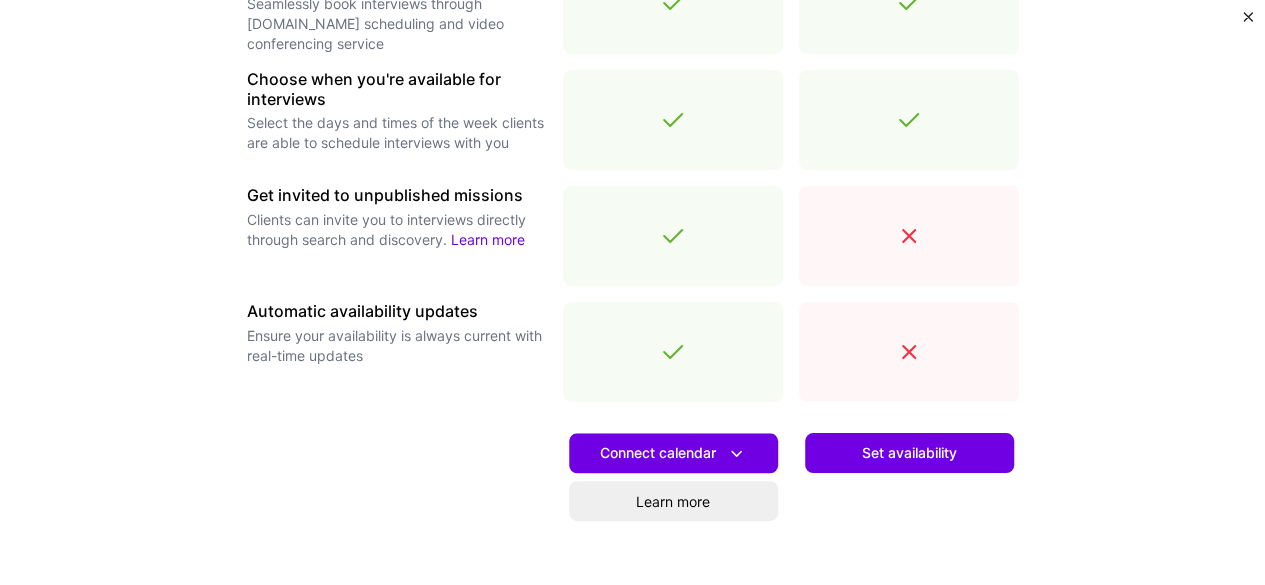 scroll, scrollTop: 730, scrollLeft: 0, axis: vertical 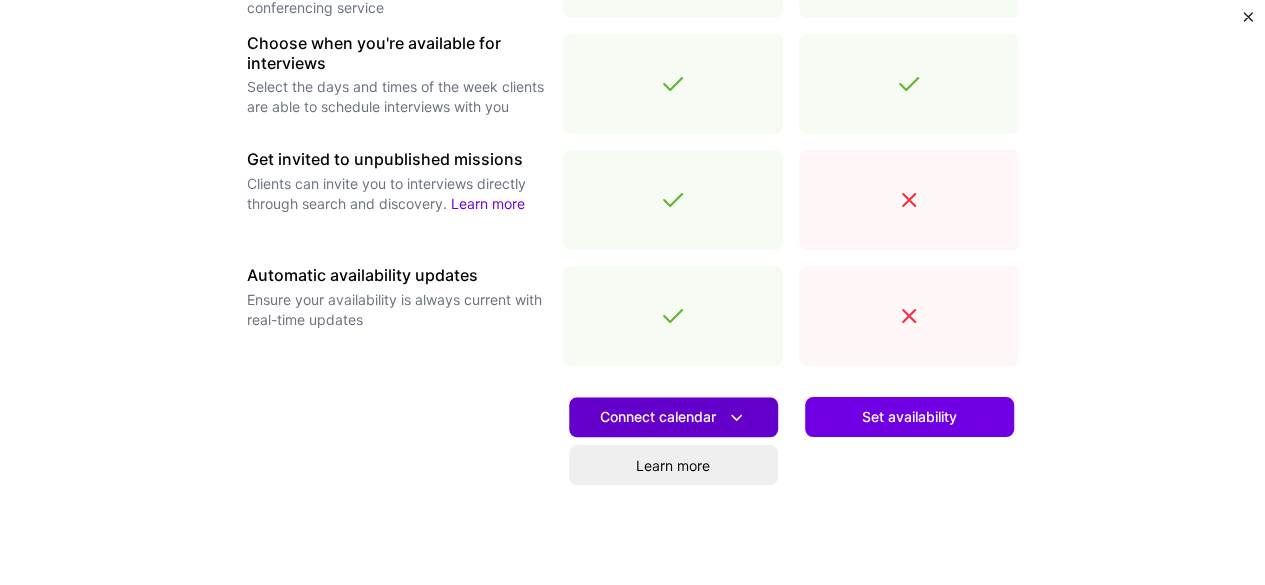 click at bounding box center (736, 417) 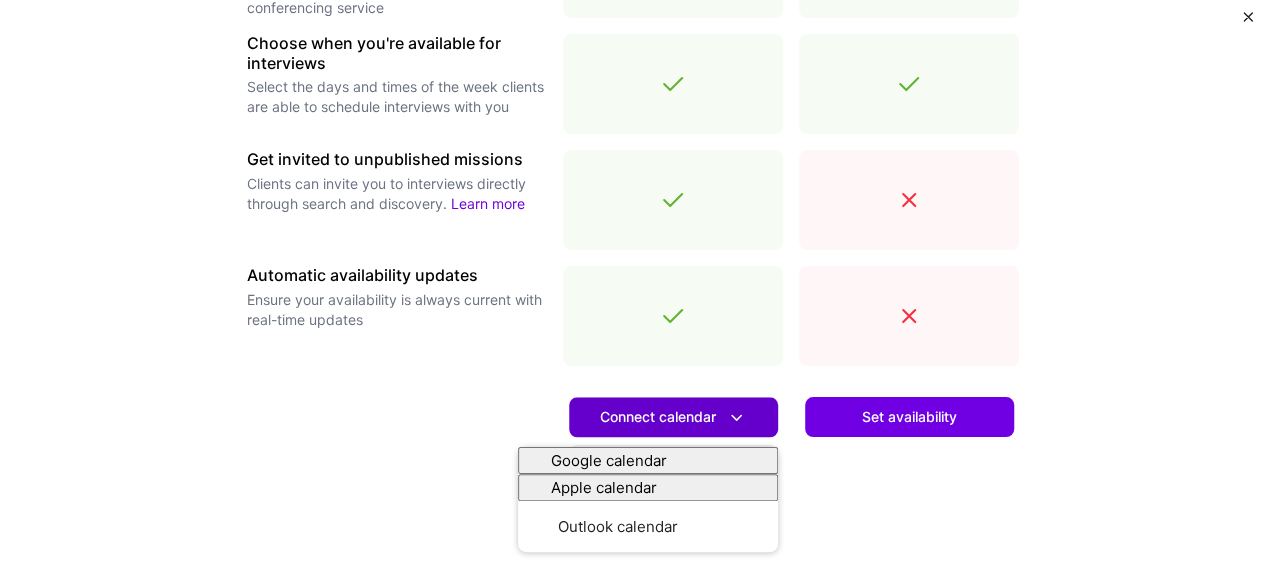 click at bounding box center (736, 417) 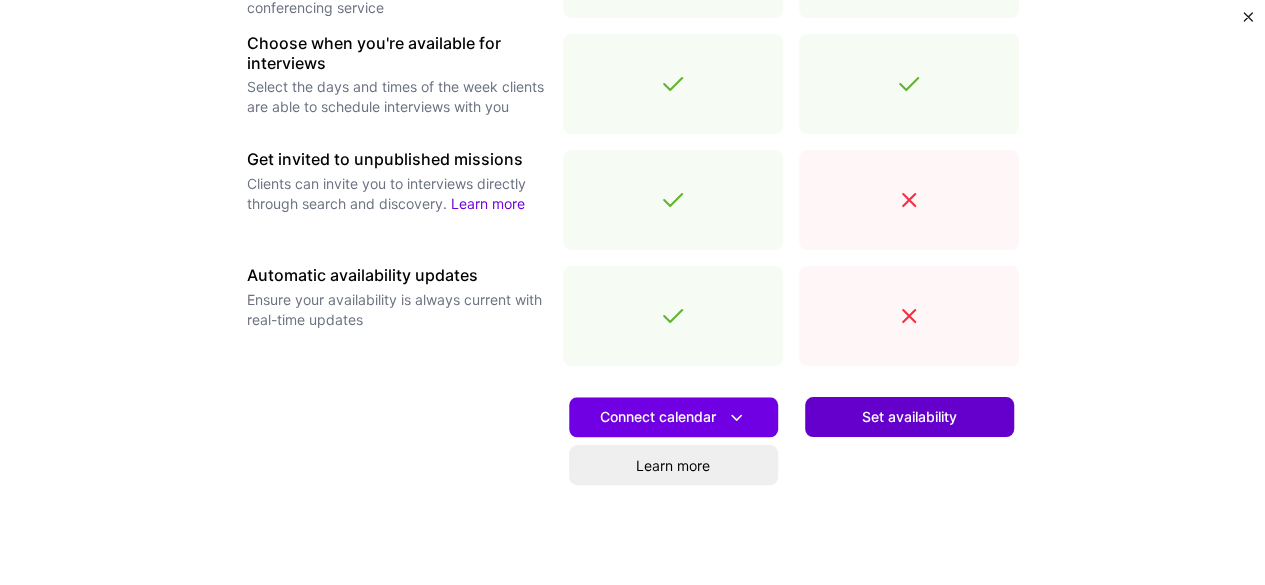 click on "Set availability" at bounding box center [909, 417] 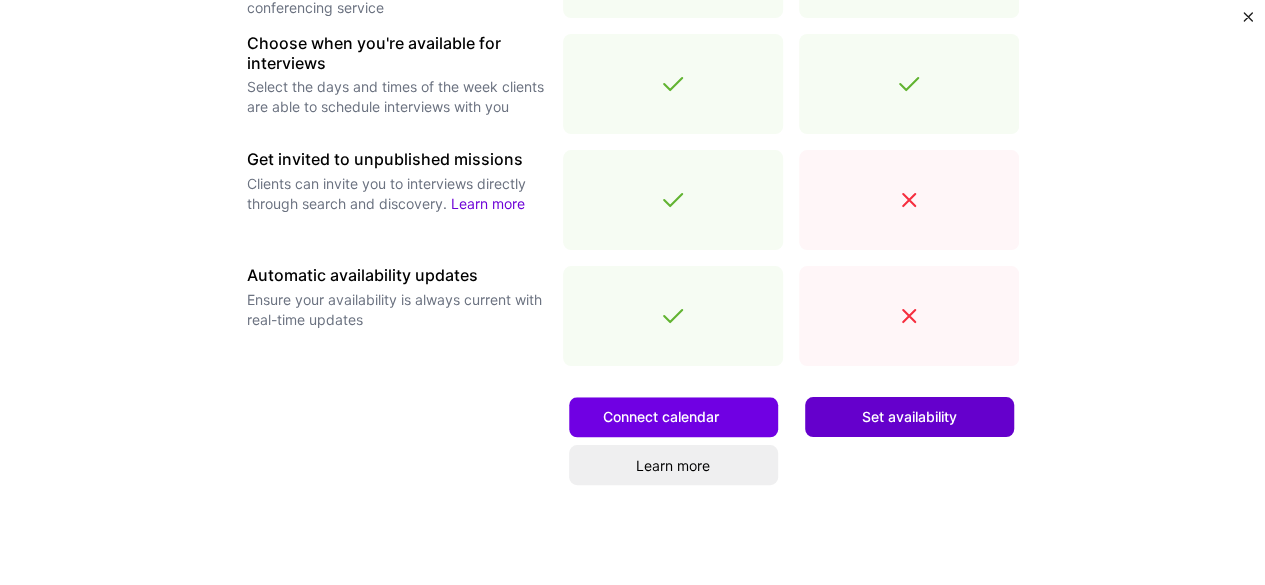 scroll, scrollTop: 0, scrollLeft: 0, axis: both 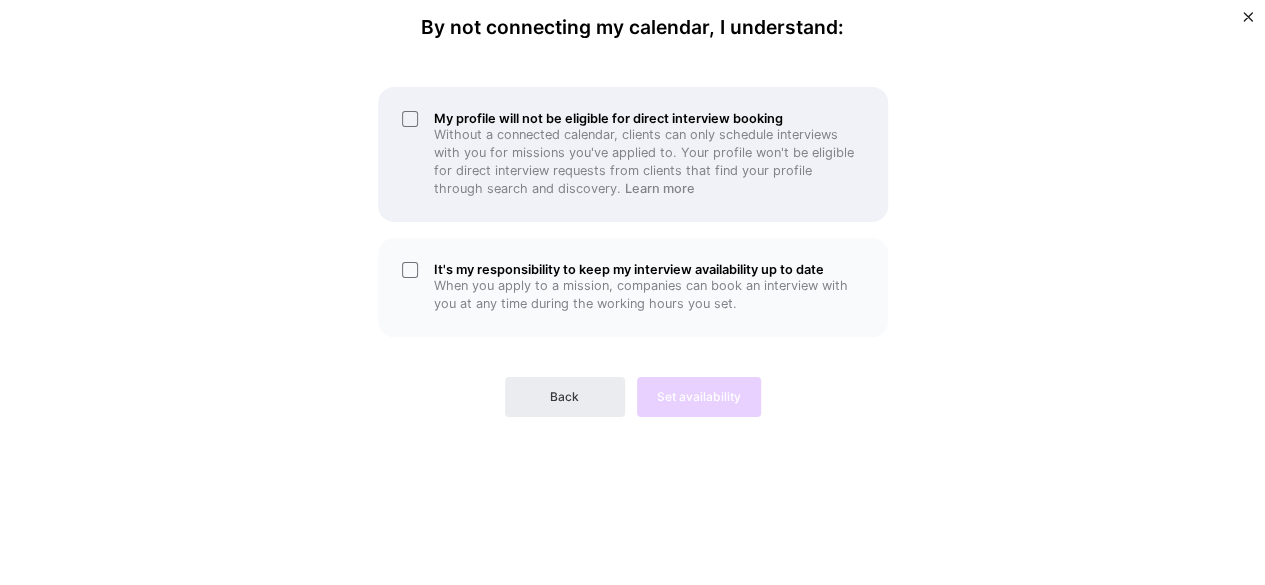 click on "My profile will not be eligible for direct interview booking Without a connected calendar, clients can only schedule interviews with you for missions you've applied to. Your profile won't be eligible for direct interview requests from clients that find your profile through search and discovery.   Learn more" at bounding box center (633, 154) 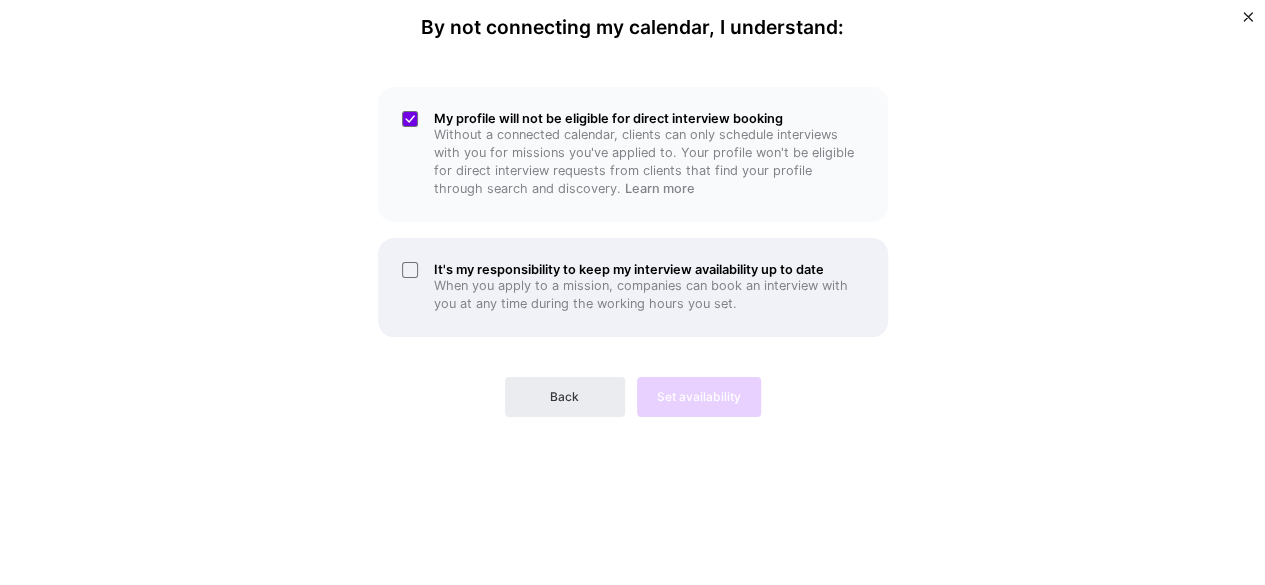 click on "When you apply to a mission, companies can book an interview with you at any time during the working hours you set." at bounding box center (649, 295) 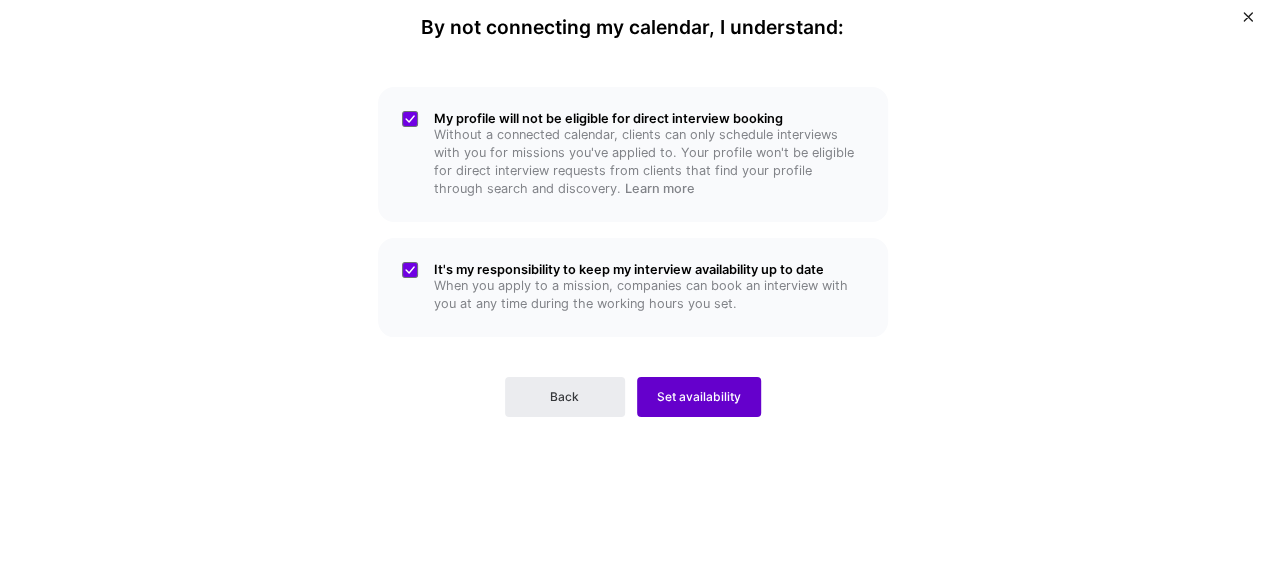 click on "Set availability" at bounding box center [699, 397] 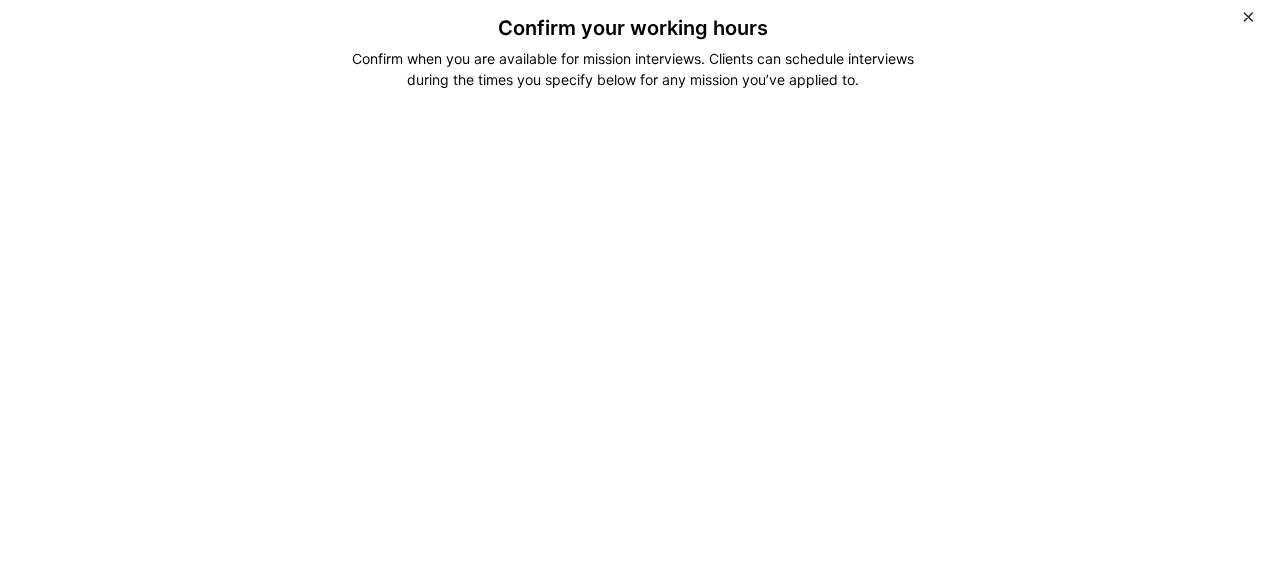 scroll, scrollTop: 550, scrollLeft: 0, axis: vertical 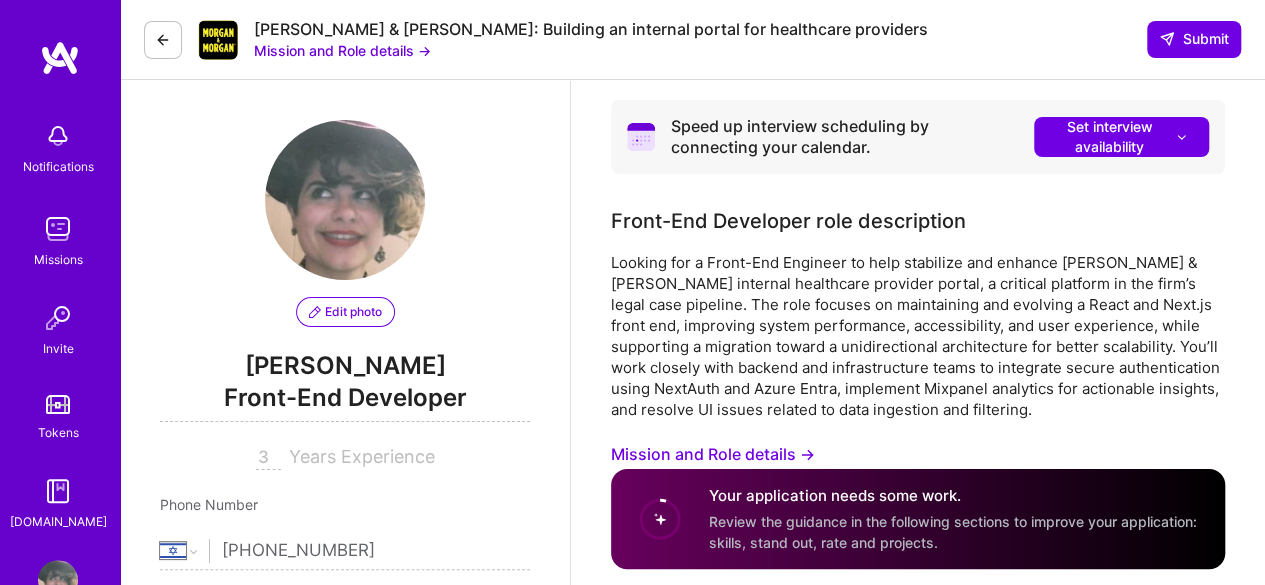 click at bounding box center [58, 229] 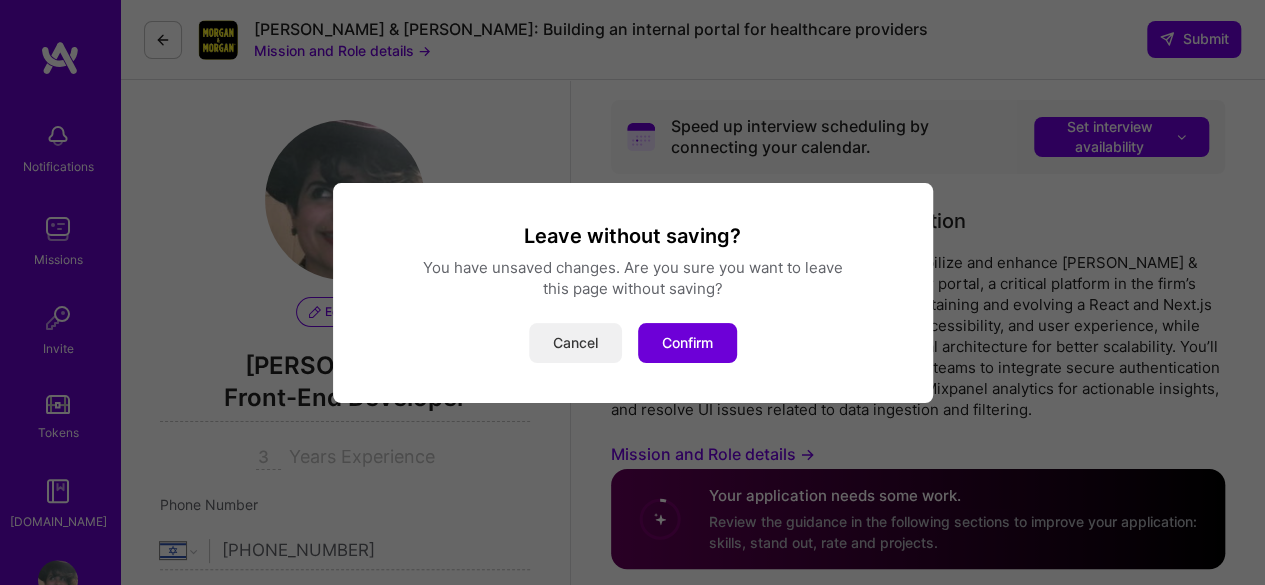 click on "Cancel" at bounding box center [575, 343] 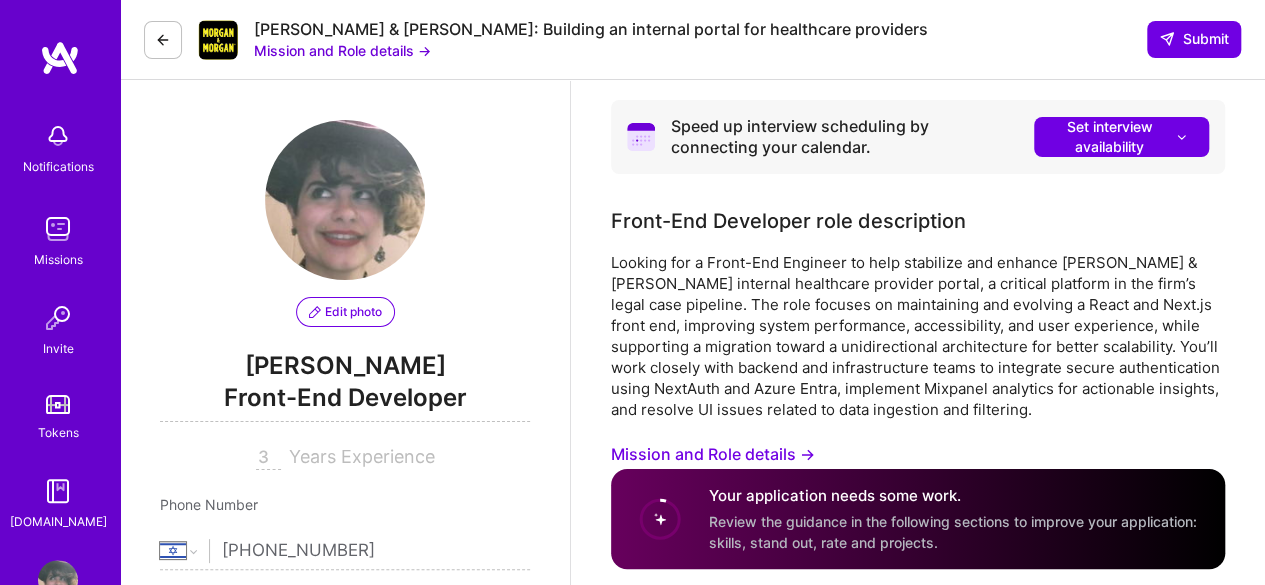 drag, startPoint x: 801, startPoint y: 505, endPoint x: 720, endPoint y: 497, distance: 81.394104 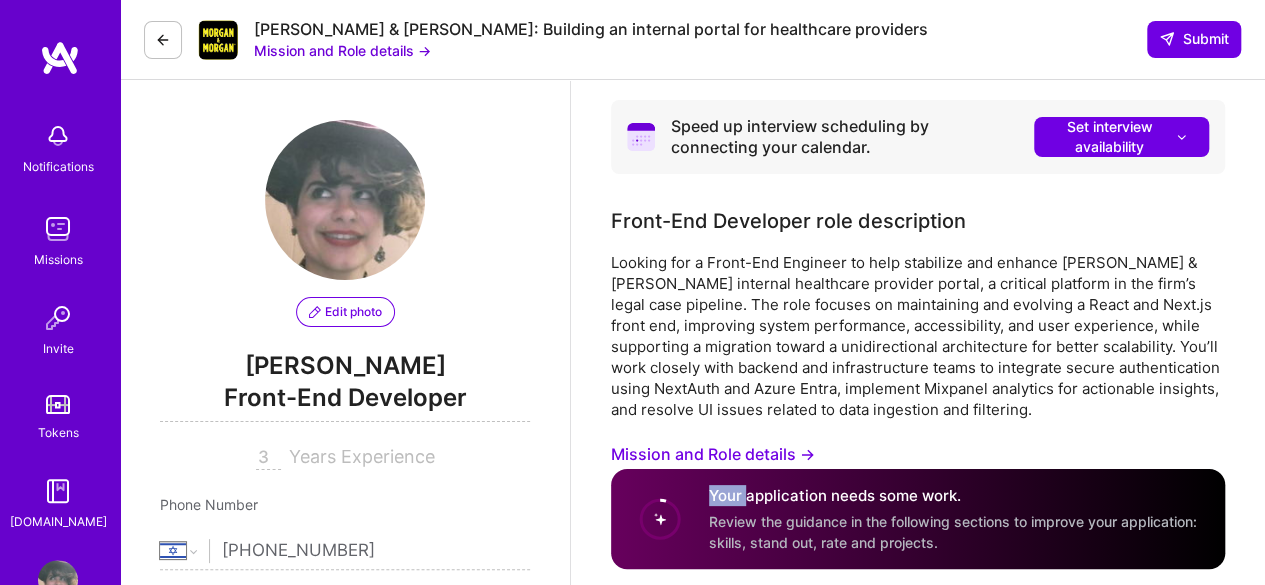click on "Your application needs some work." at bounding box center (955, 496) 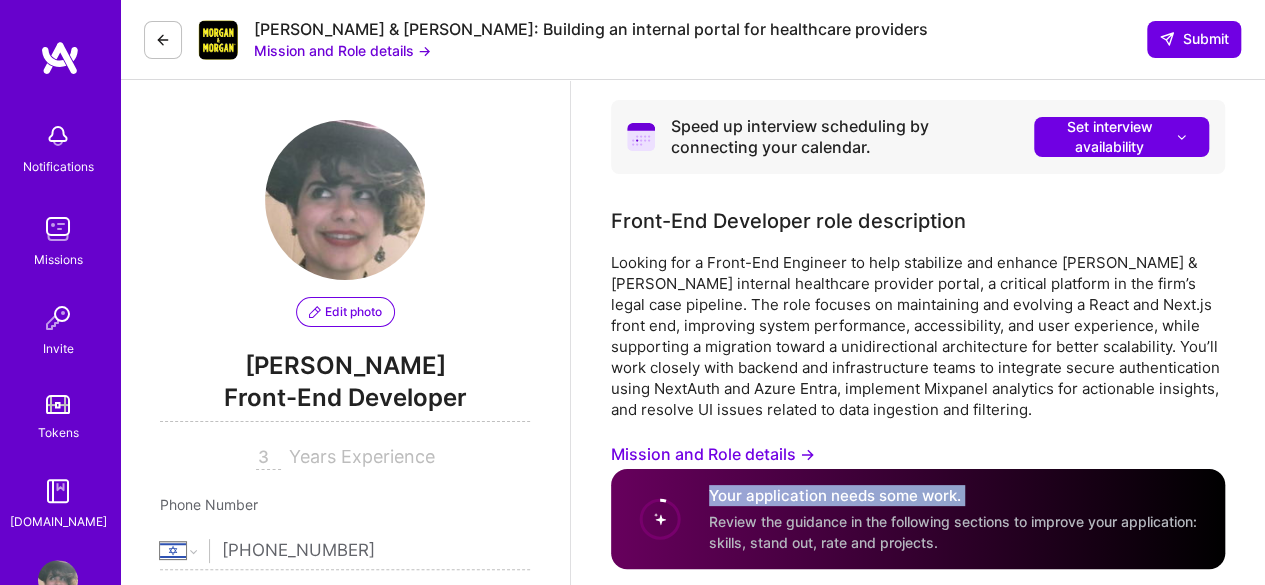 click on "Your application needs some work." at bounding box center [955, 496] 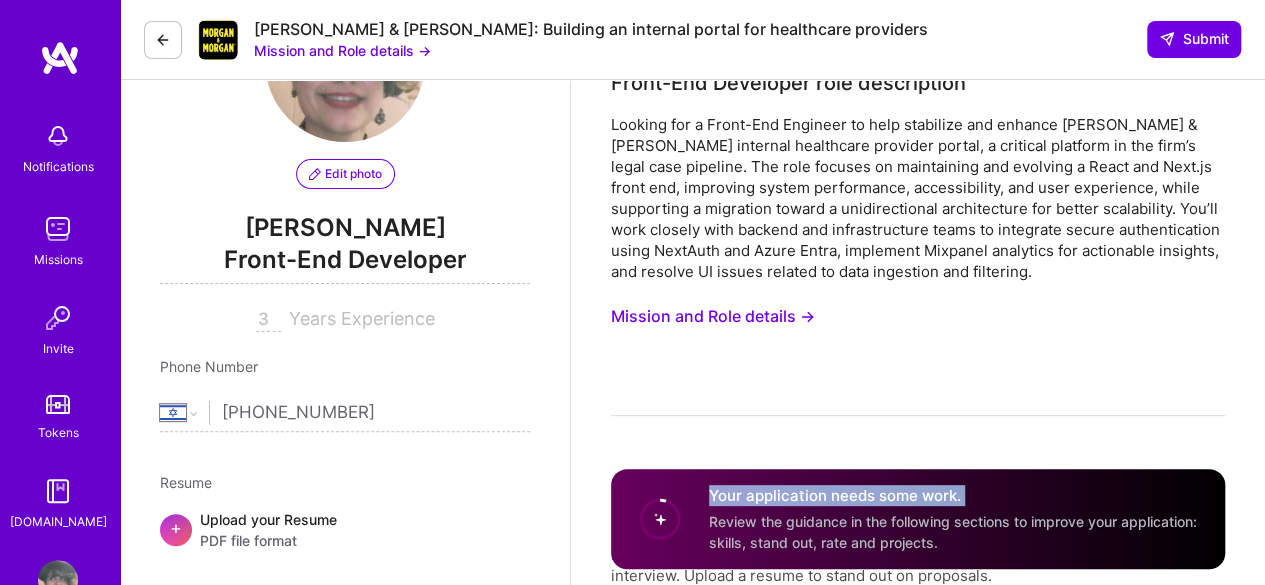scroll, scrollTop: 147, scrollLeft: 0, axis: vertical 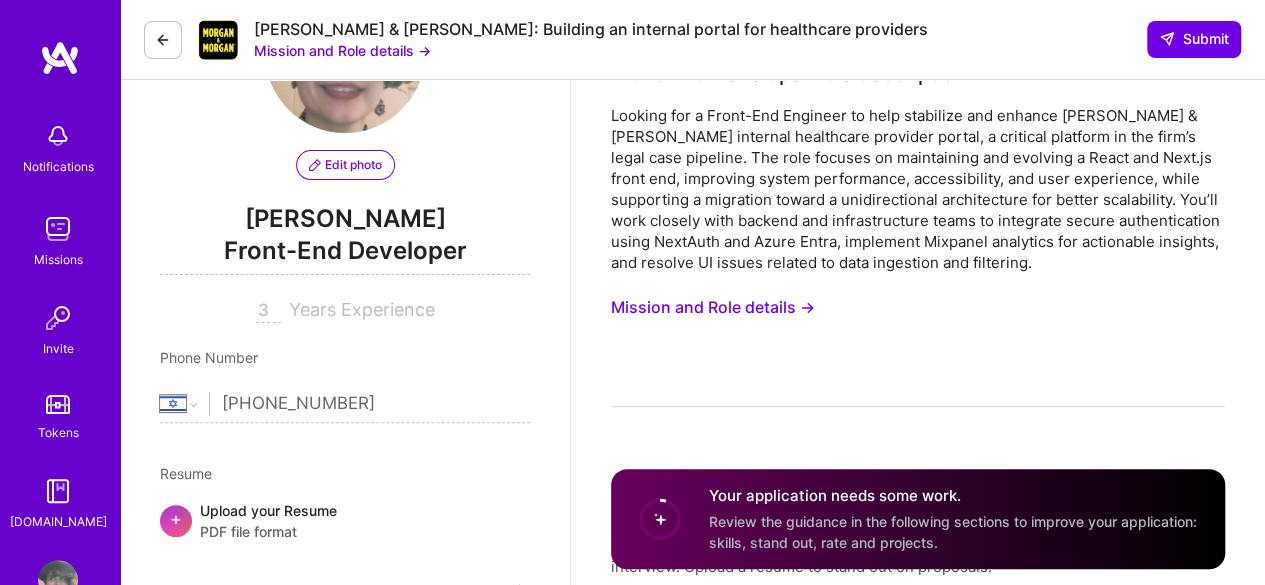 click on "Years Experience" at bounding box center [362, 309] 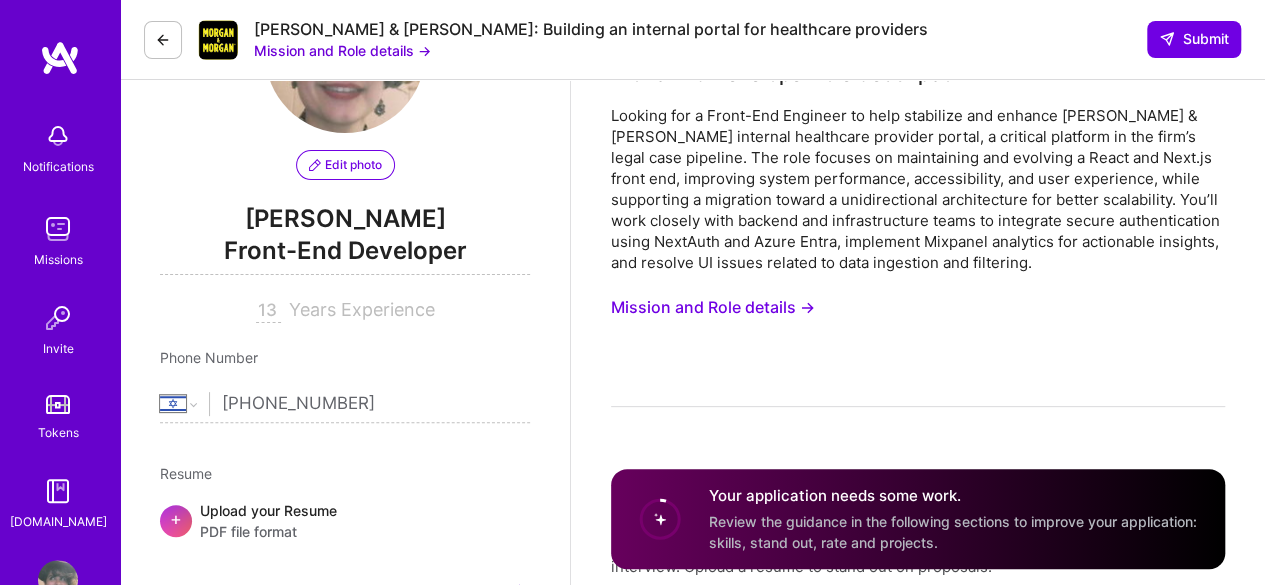 click on "13" at bounding box center (268, 311) 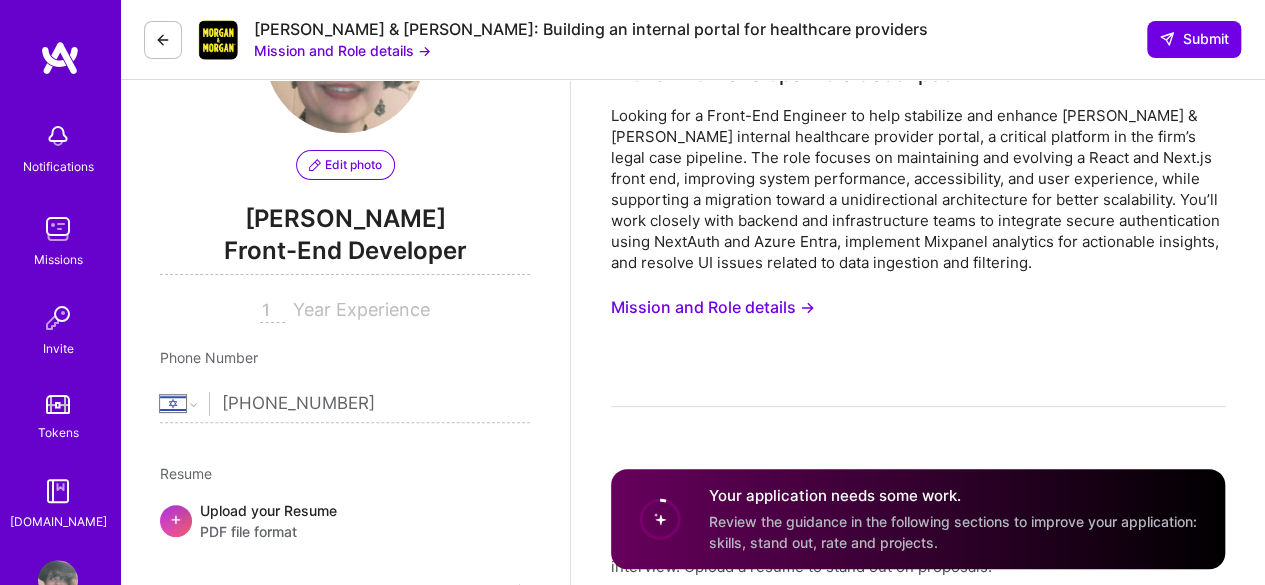 type on "1" 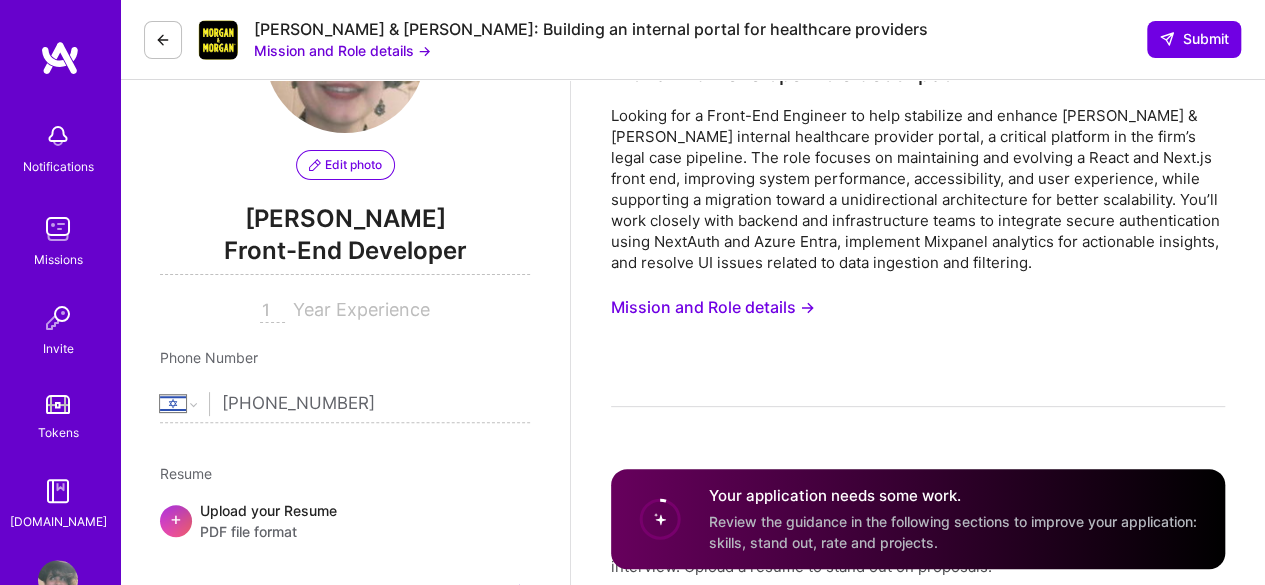 click on "1" at bounding box center [272, 311] 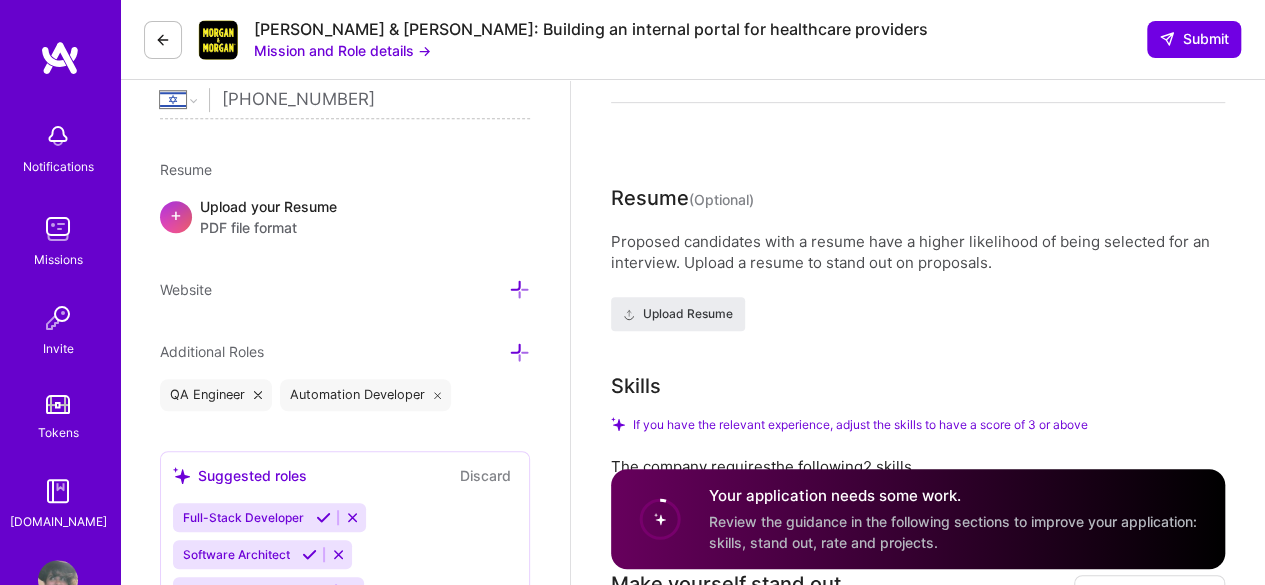 scroll, scrollTop: 450, scrollLeft: 0, axis: vertical 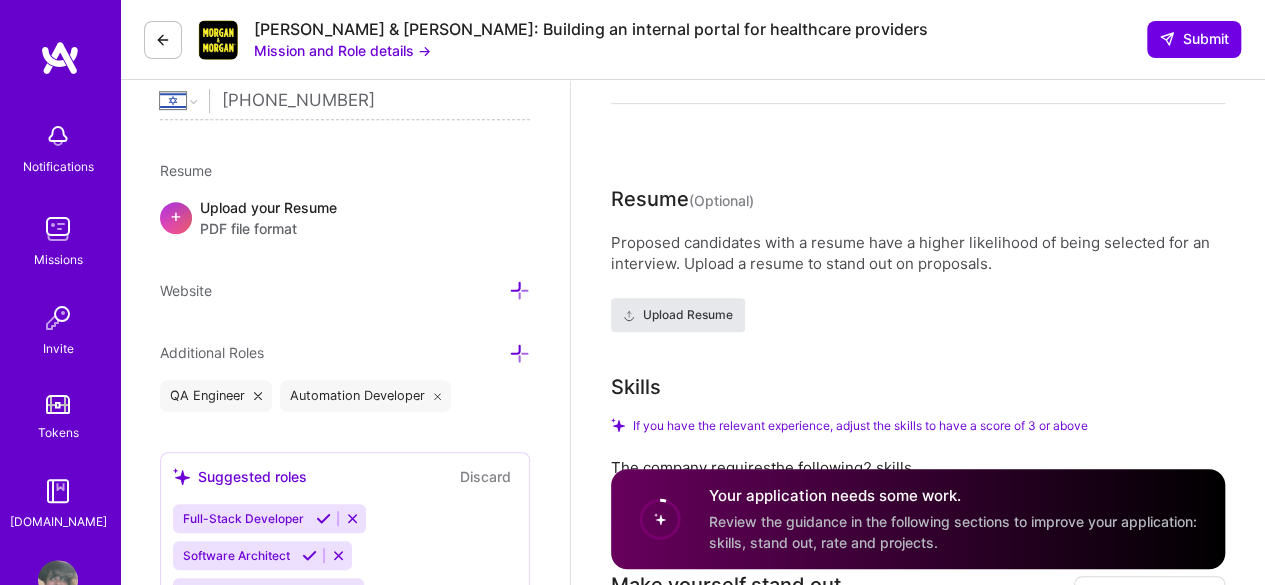 click on "Upload Resume" at bounding box center (678, 315) 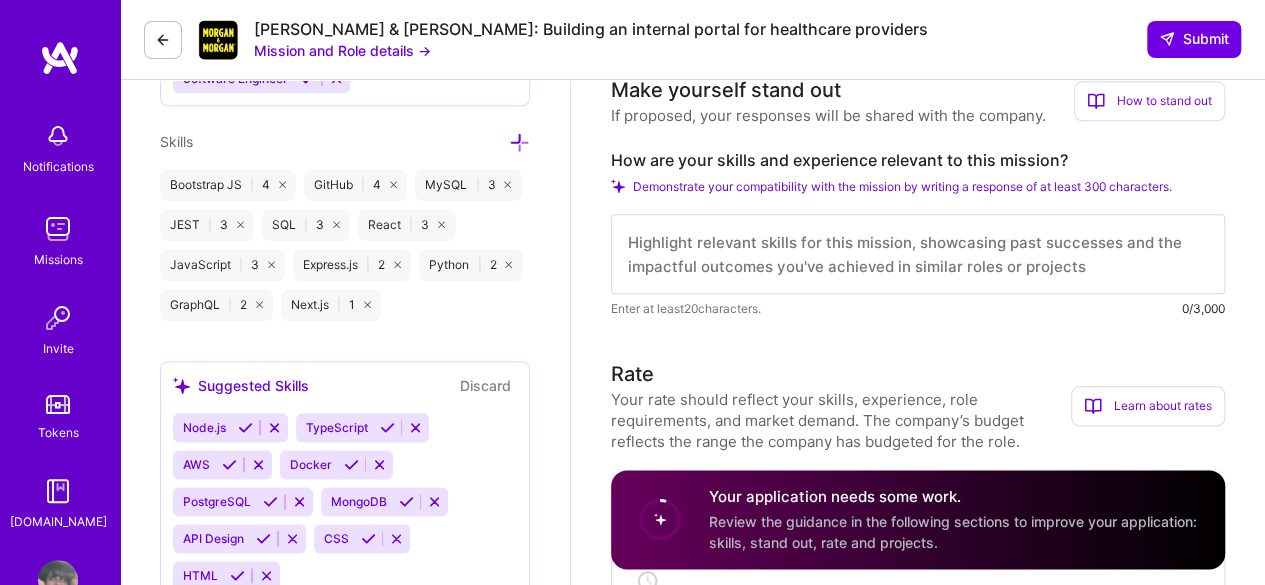 scroll, scrollTop: 971, scrollLeft: 0, axis: vertical 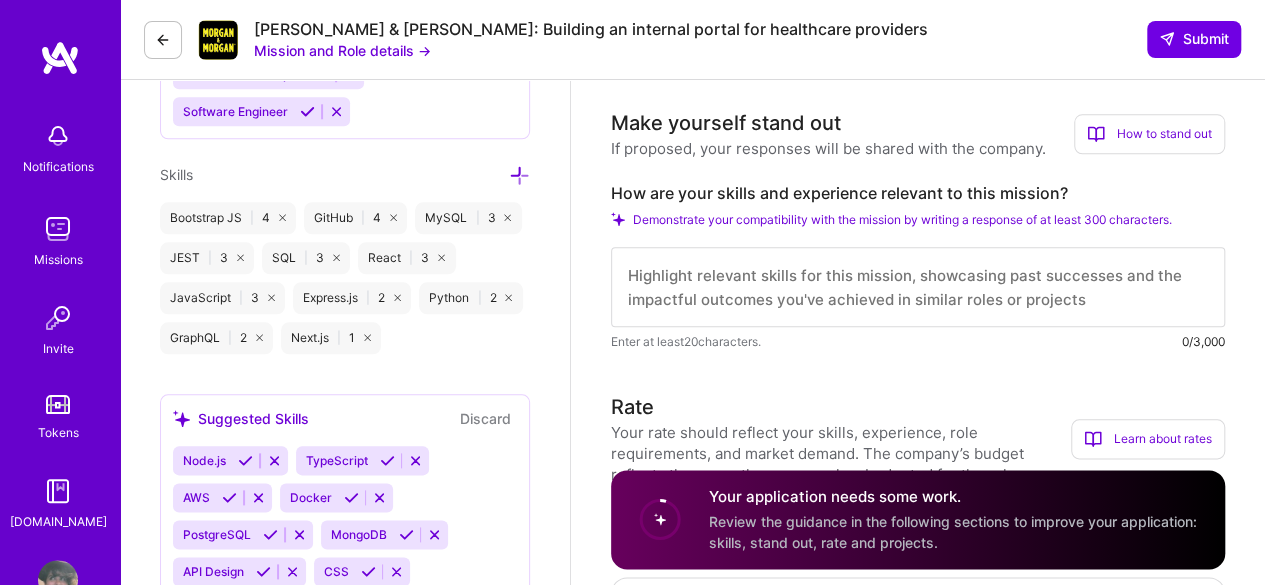 click at bounding box center (918, 287) 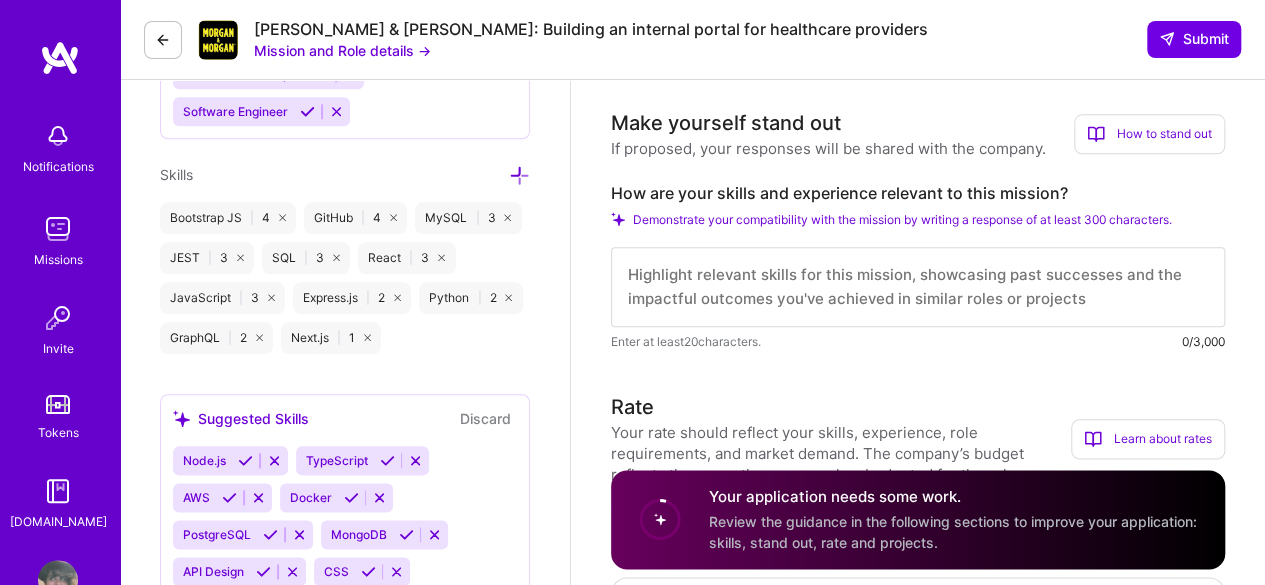 scroll, scrollTop: 0, scrollLeft: 0, axis: both 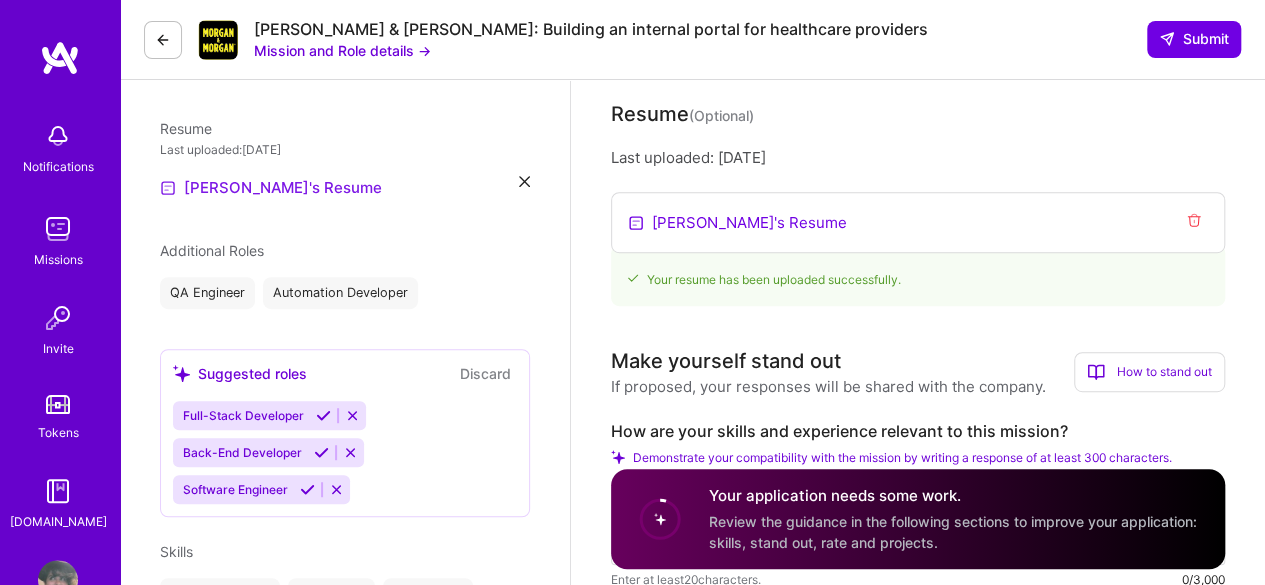 click on "[PERSON_NAME]'s Resume" at bounding box center (271, 188) 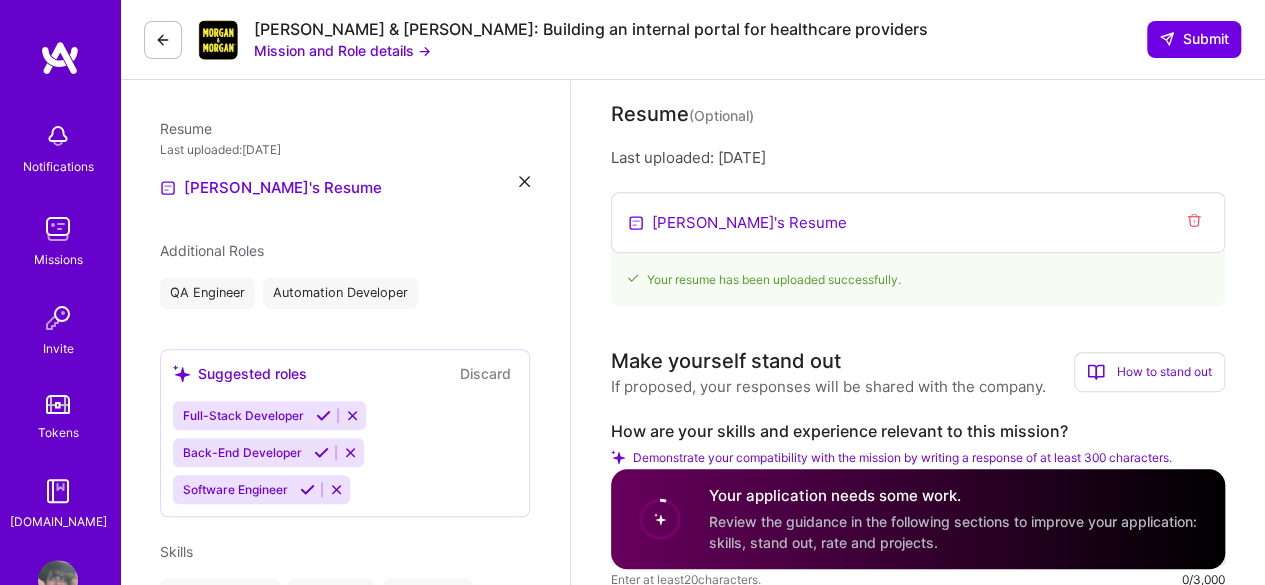 click on "[PERSON_NAME]'s Resume" at bounding box center [749, 222] 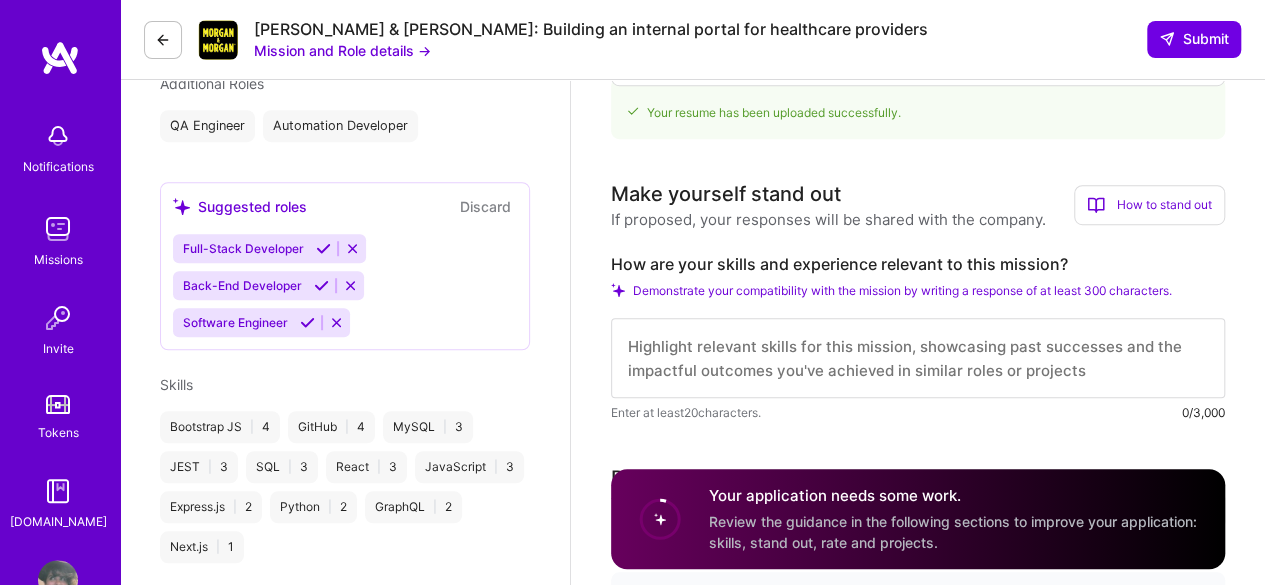 scroll, scrollTop: 597, scrollLeft: 0, axis: vertical 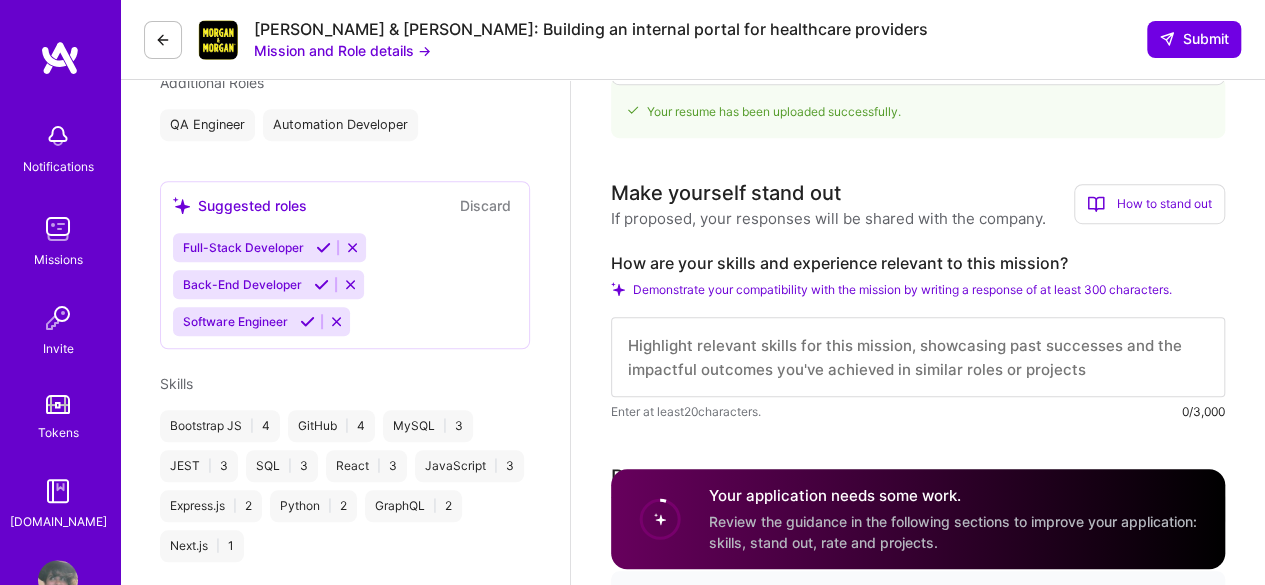 click on "Demonstrate your compatibility with the mission by writing a response of at least 300 characters." at bounding box center (902, 289) 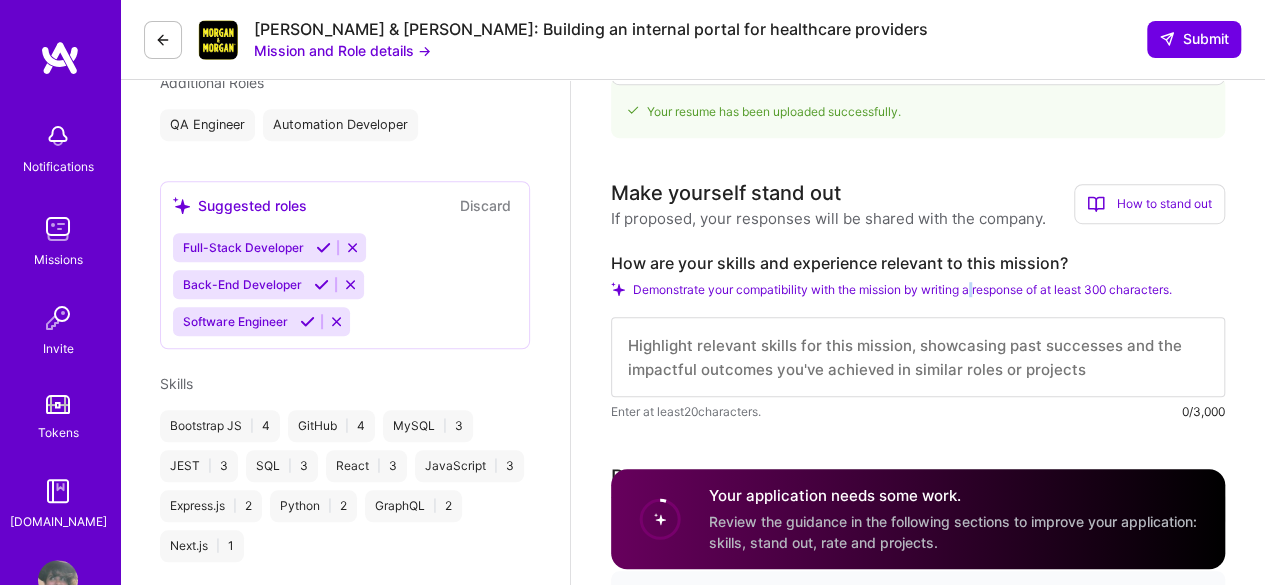 click on "Demonstrate your compatibility with the mission by writing a response of at least 300 characters." at bounding box center [902, 289] 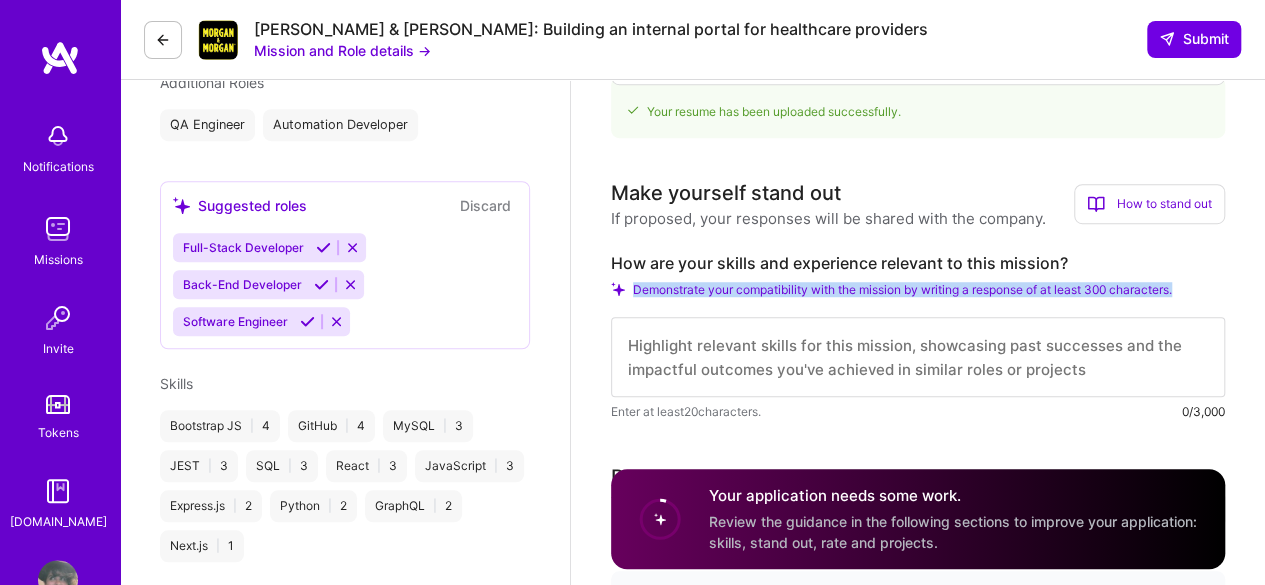 click on "Demonstrate your compatibility with the mission by writing a response of at least 300 characters." at bounding box center [902, 289] 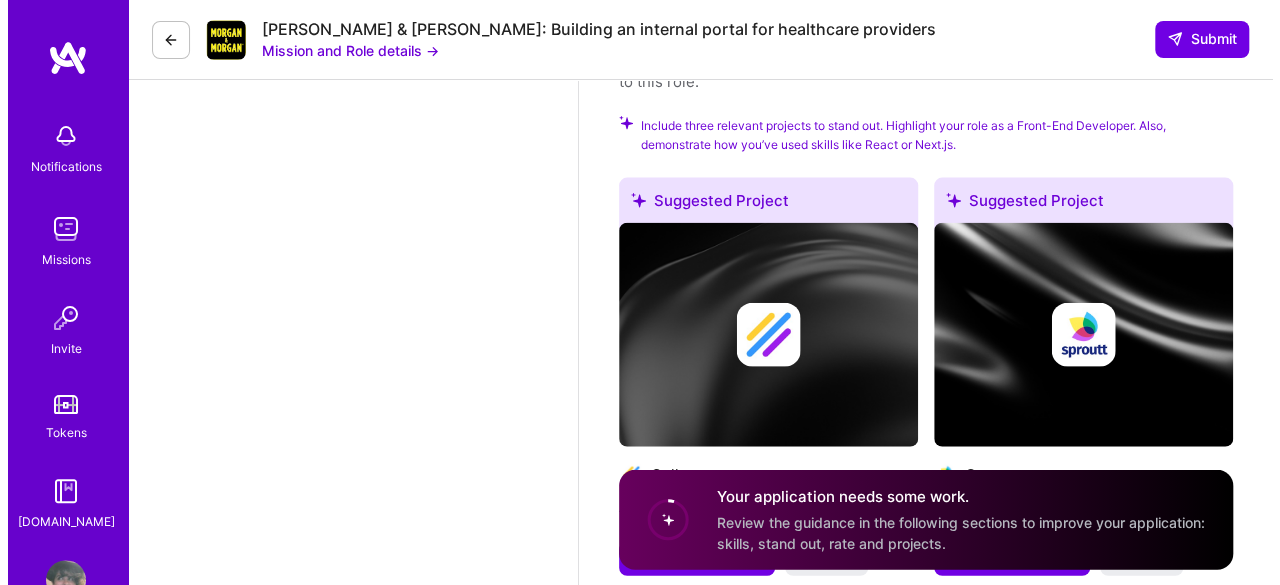 scroll, scrollTop: 2415, scrollLeft: 0, axis: vertical 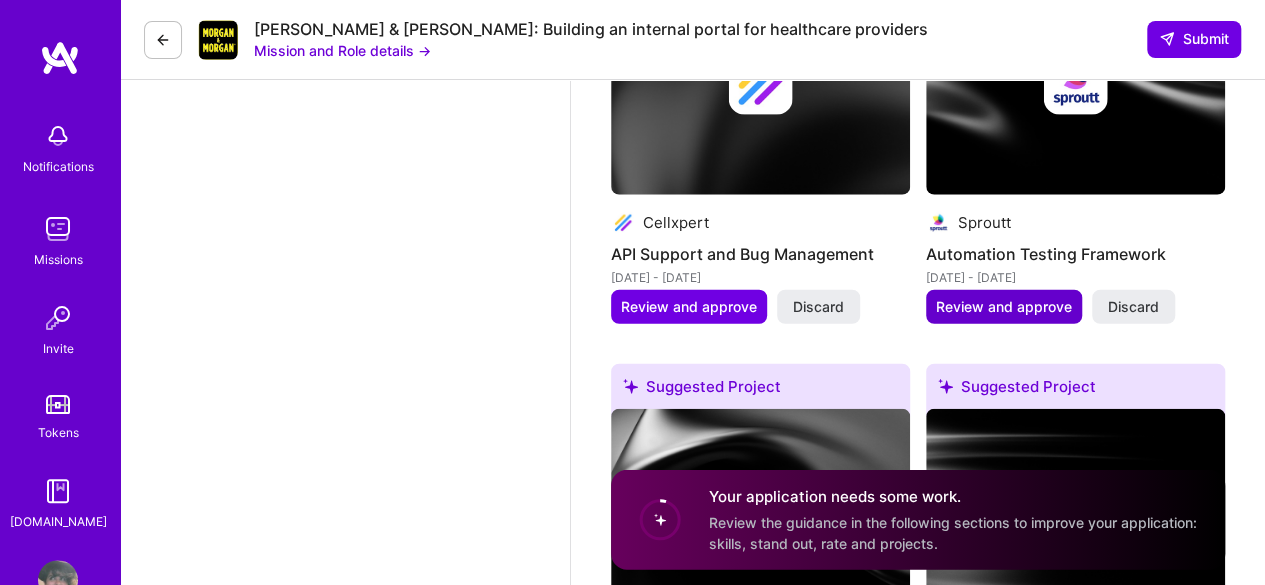 click on "Review and approve" at bounding box center (1004, 307) 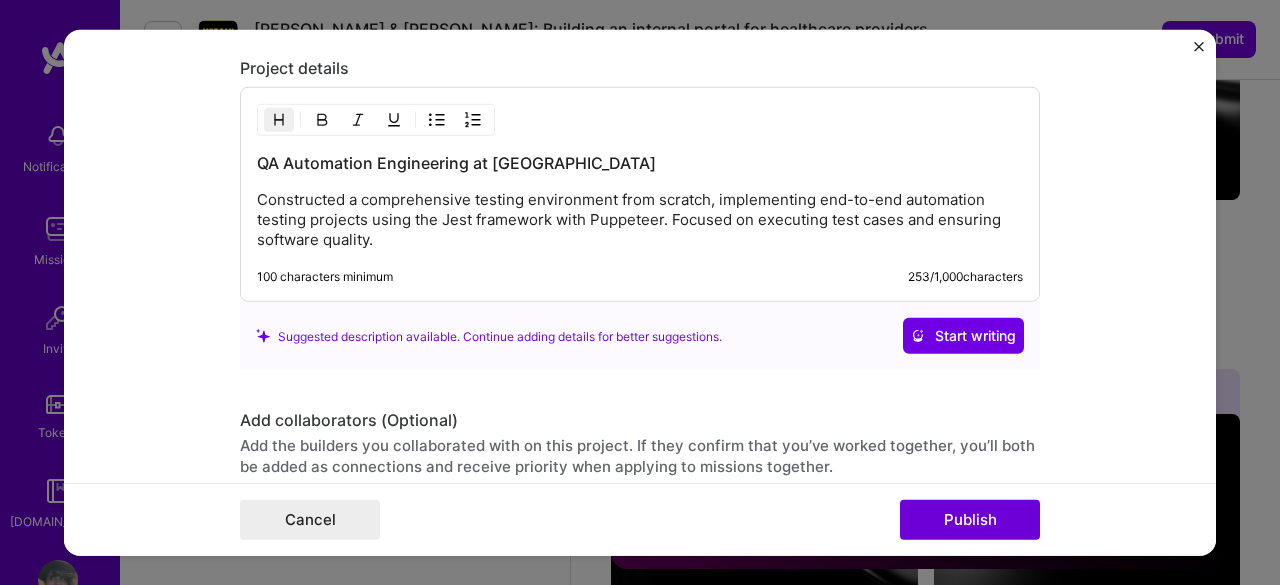 scroll, scrollTop: 2111, scrollLeft: 0, axis: vertical 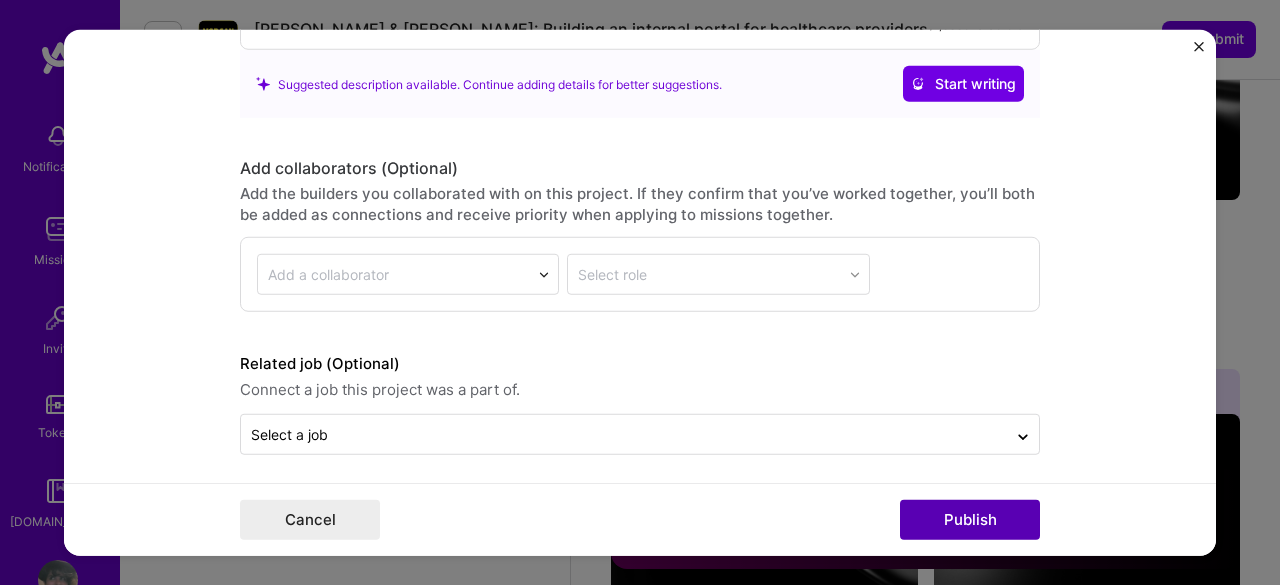 click on "Publish" at bounding box center [970, 520] 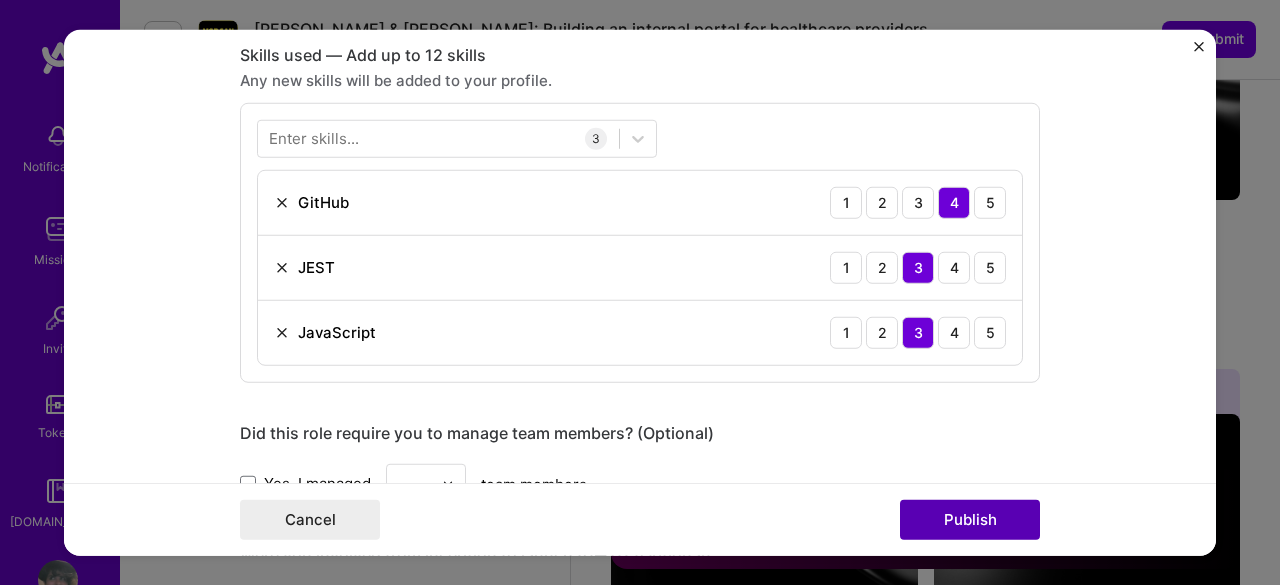 scroll, scrollTop: 671, scrollLeft: 0, axis: vertical 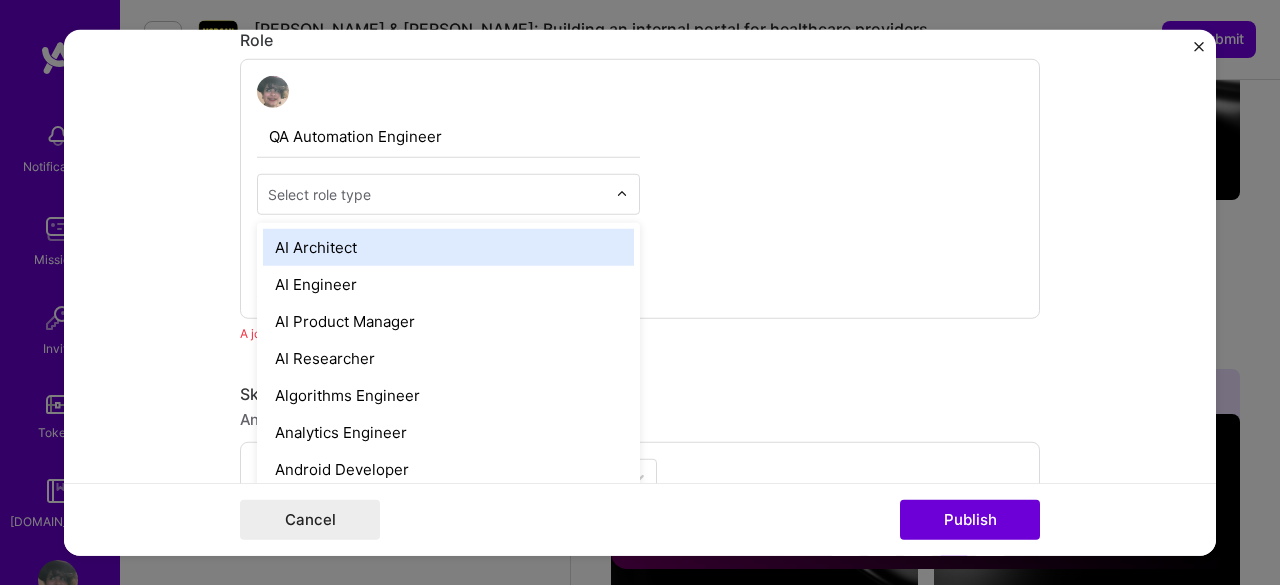 click on "Select role type" at bounding box center [319, 193] 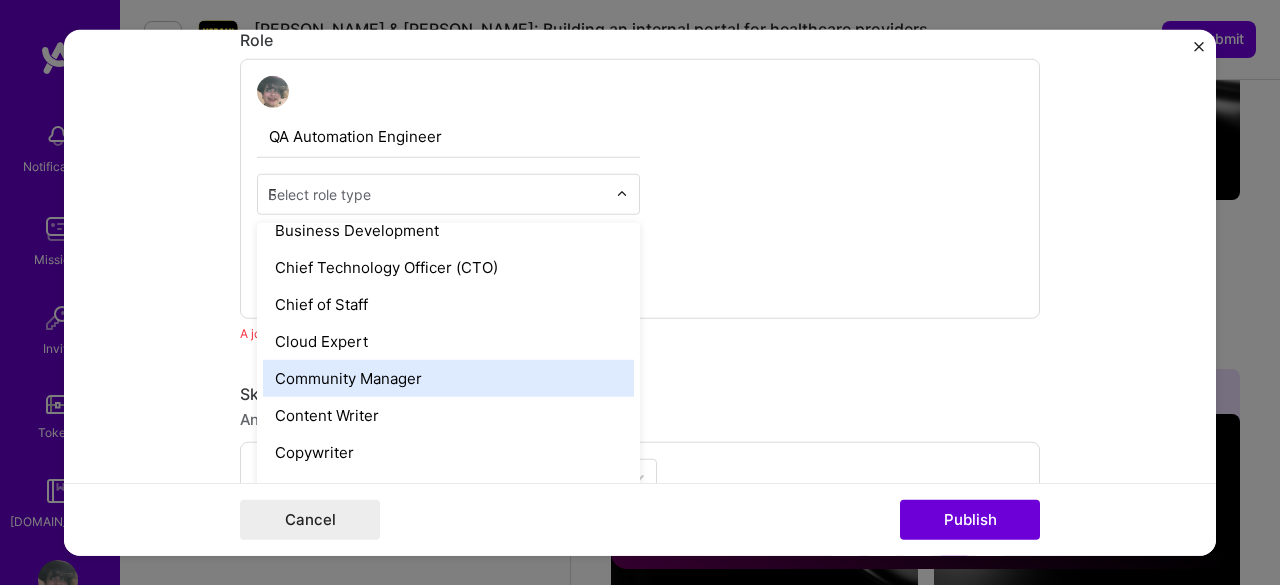 scroll, scrollTop: 386, scrollLeft: 0, axis: vertical 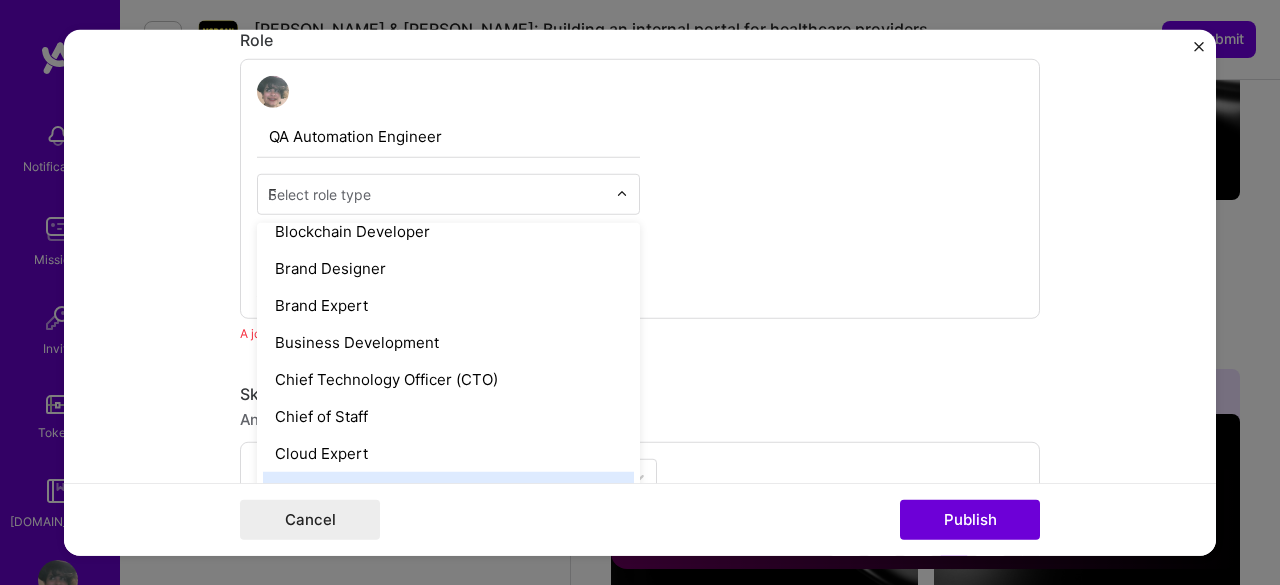type on "FR" 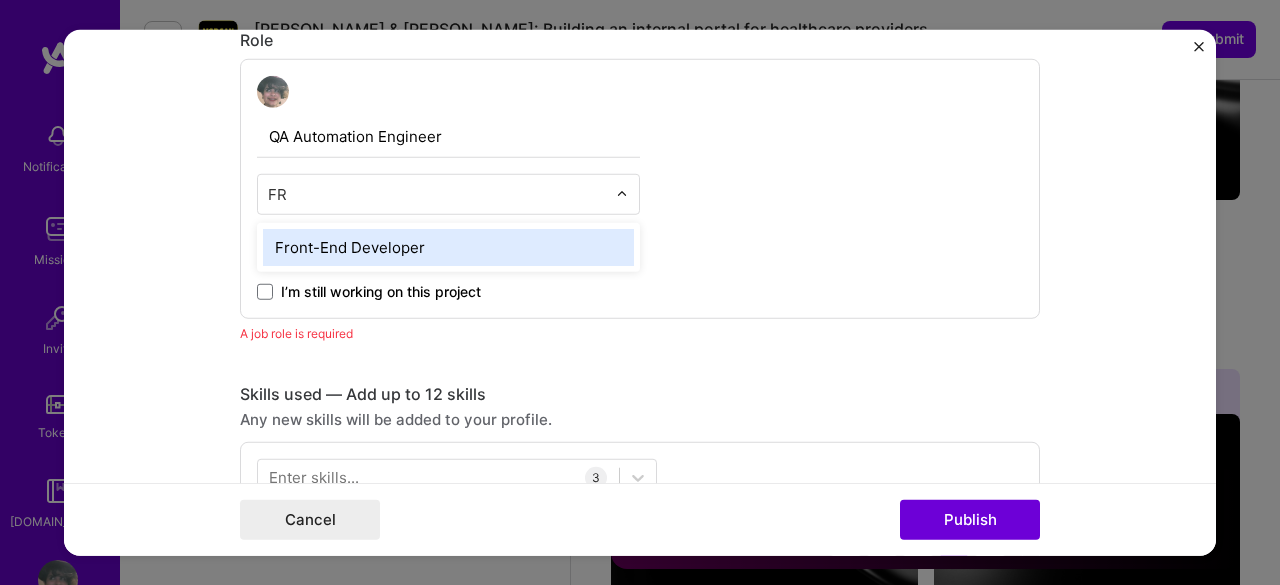 scroll, scrollTop: 0, scrollLeft: 0, axis: both 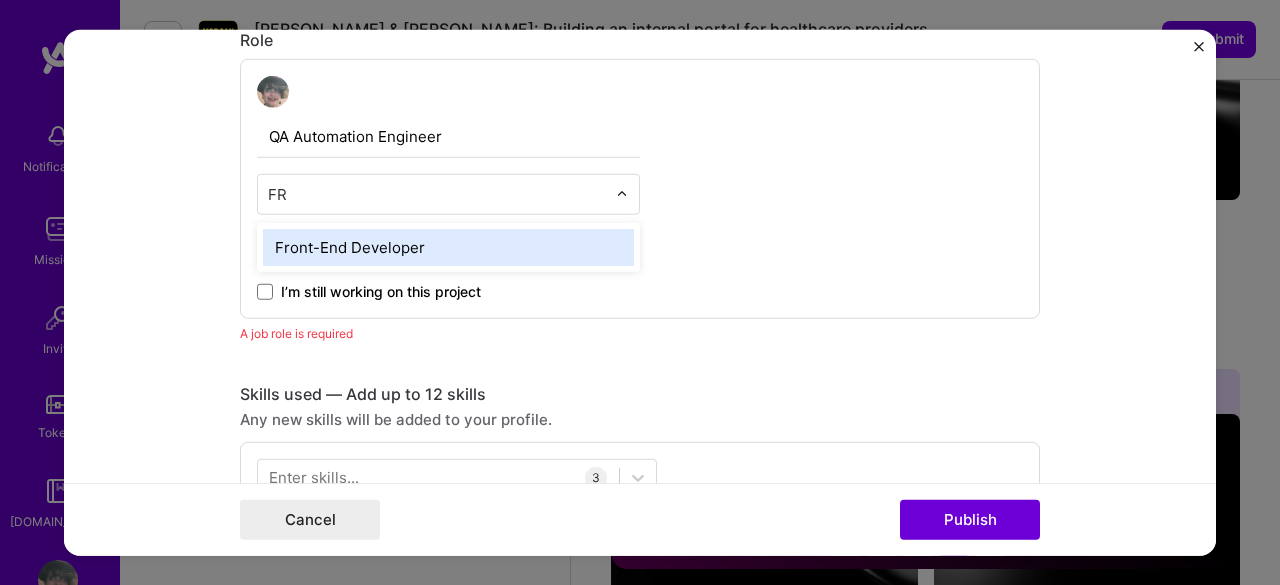 click on "Front-End Developer" at bounding box center [448, 246] 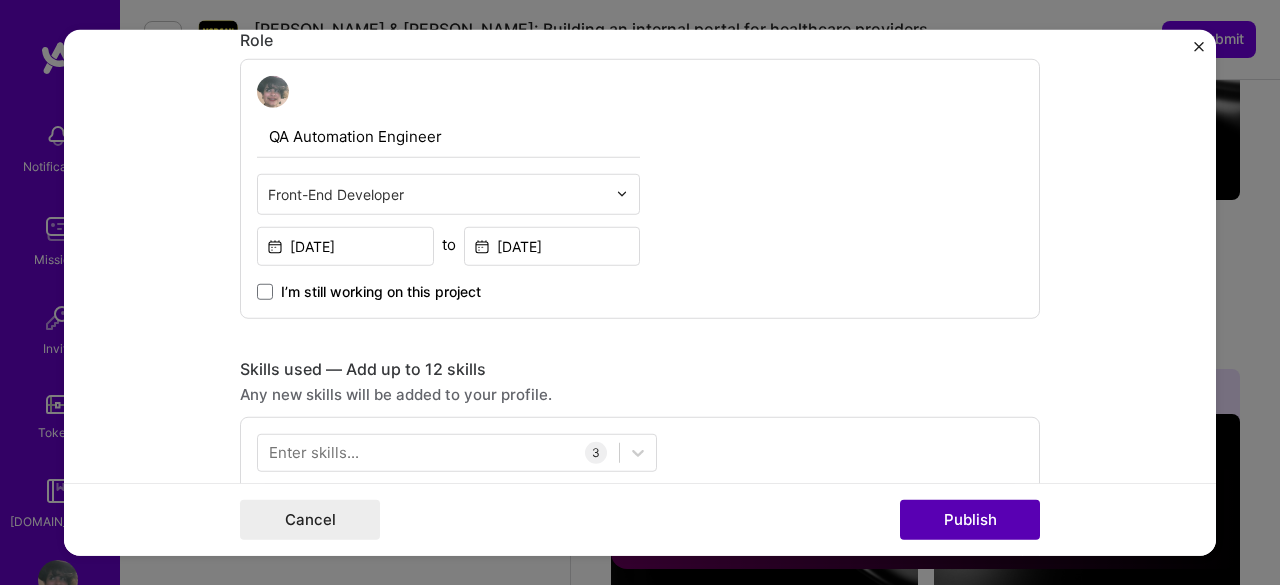 click on "Publish" at bounding box center [970, 520] 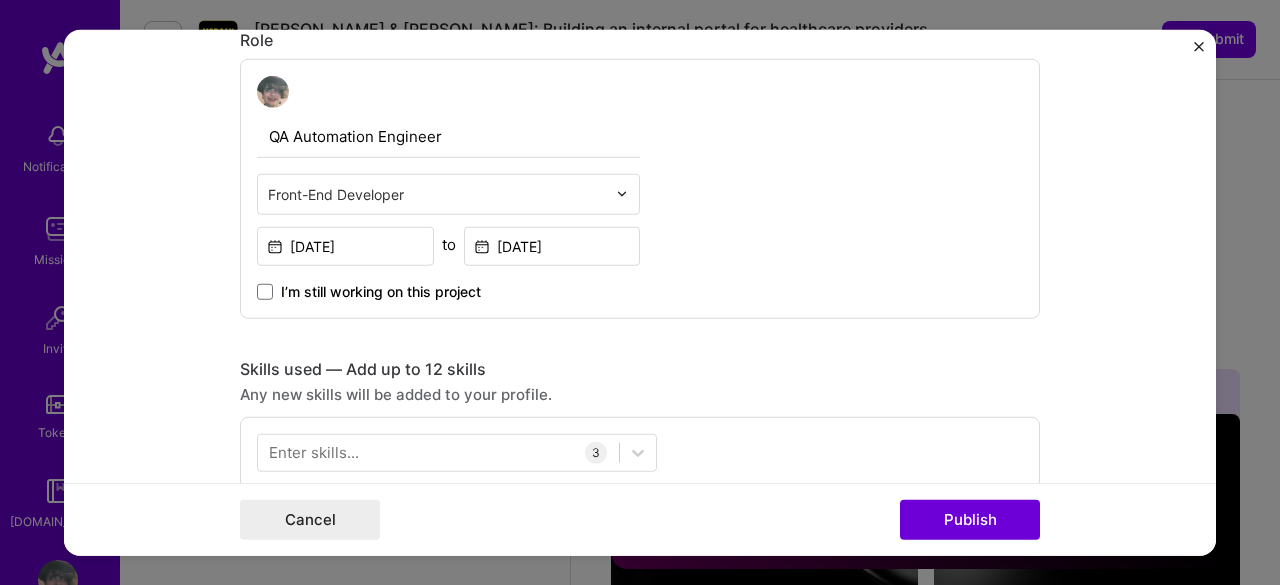 type 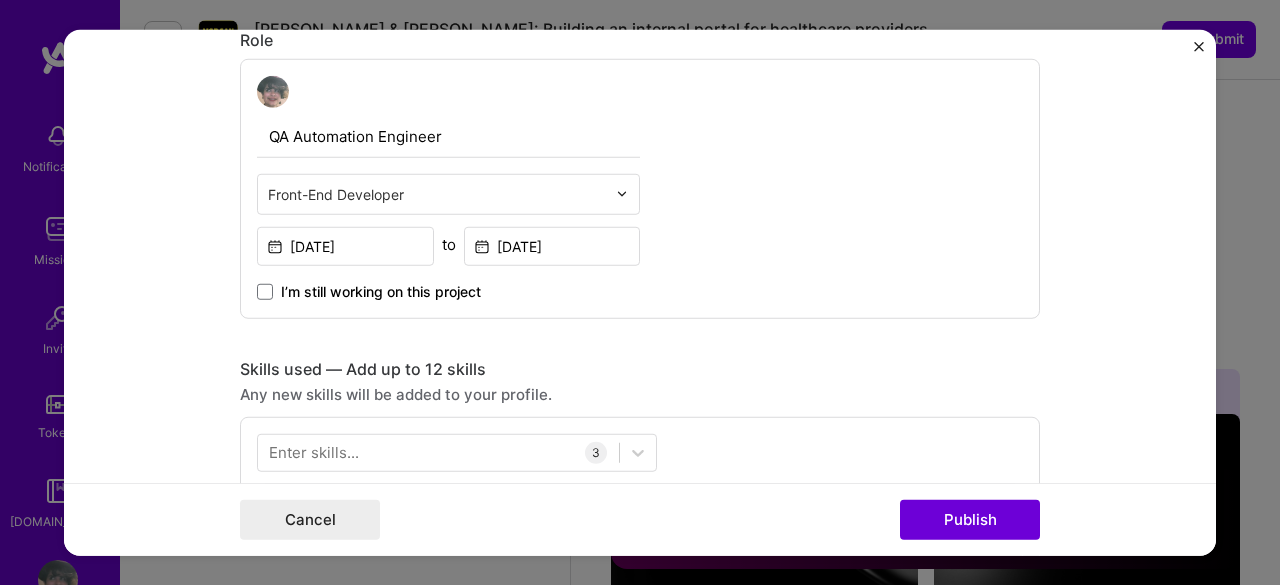 type 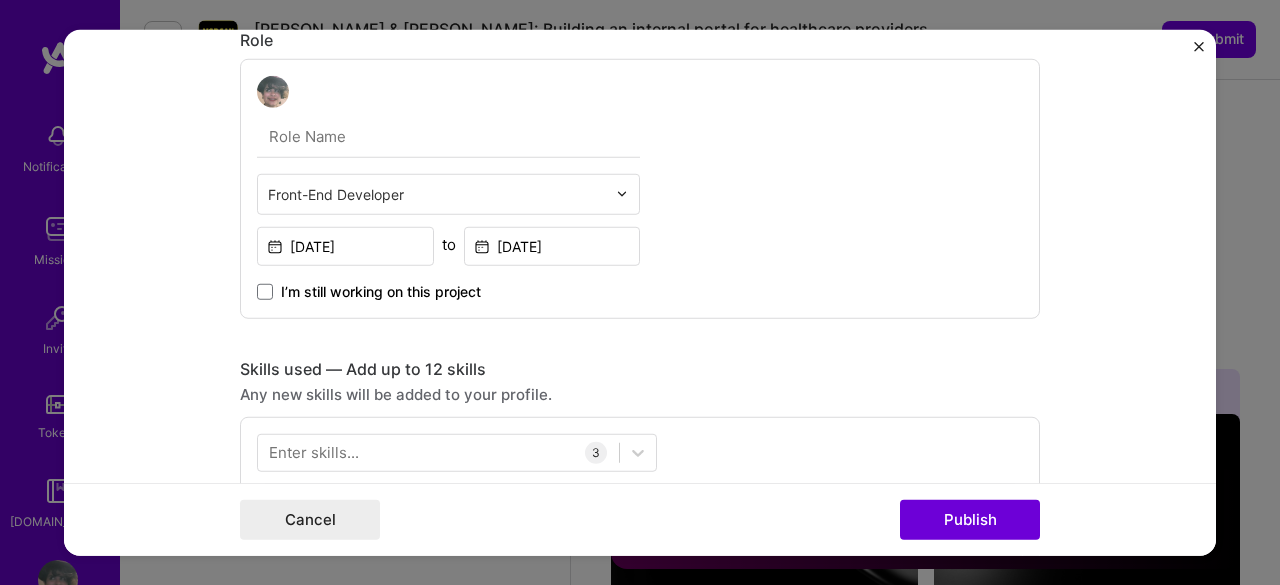 scroll, scrollTop: 580, scrollLeft: 0, axis: vertical 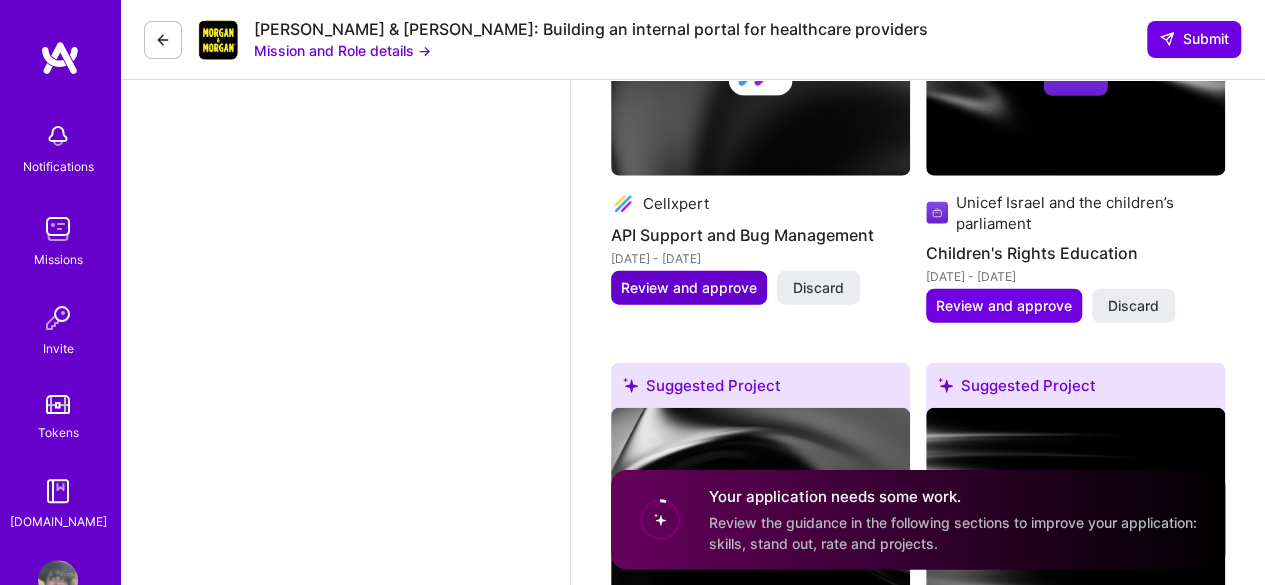 click on "Review and approve" at bounding box center (689, 288) 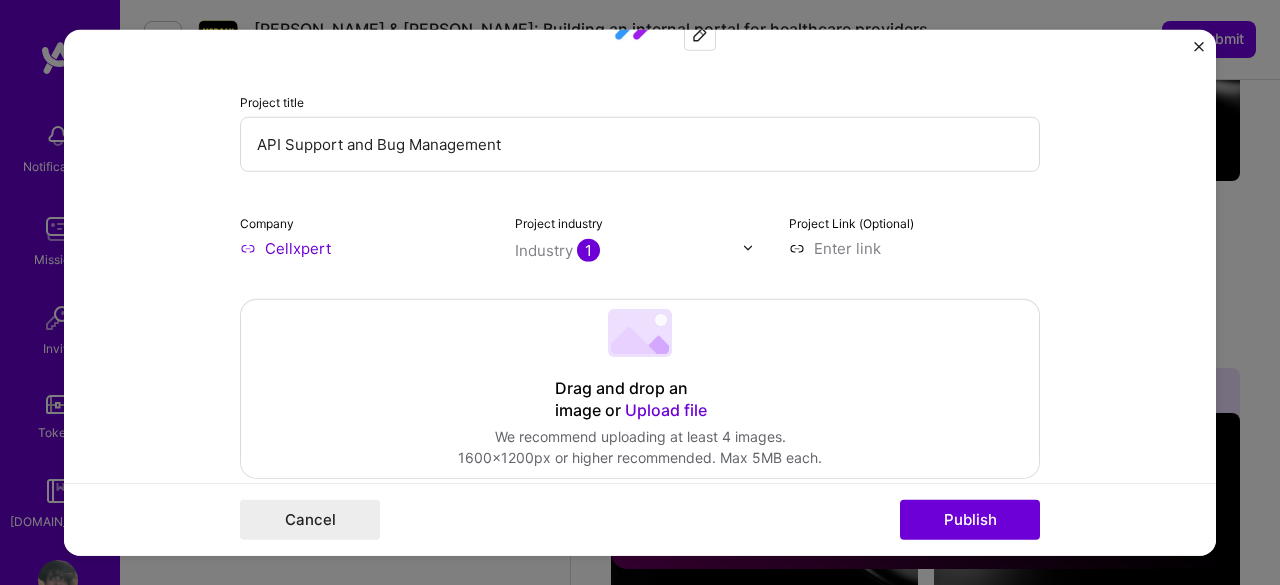 scroll, scrollTop: 0, scrollLeft: 0, axis: both 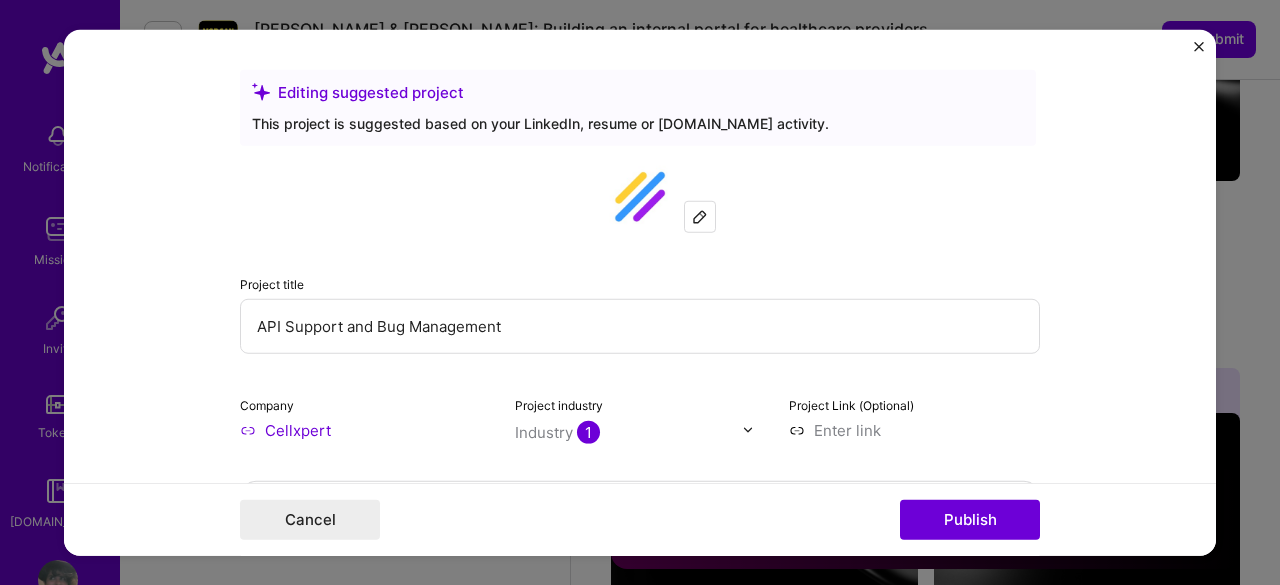 click on "API Support and Bug Management" at bounding box center [640, 325] 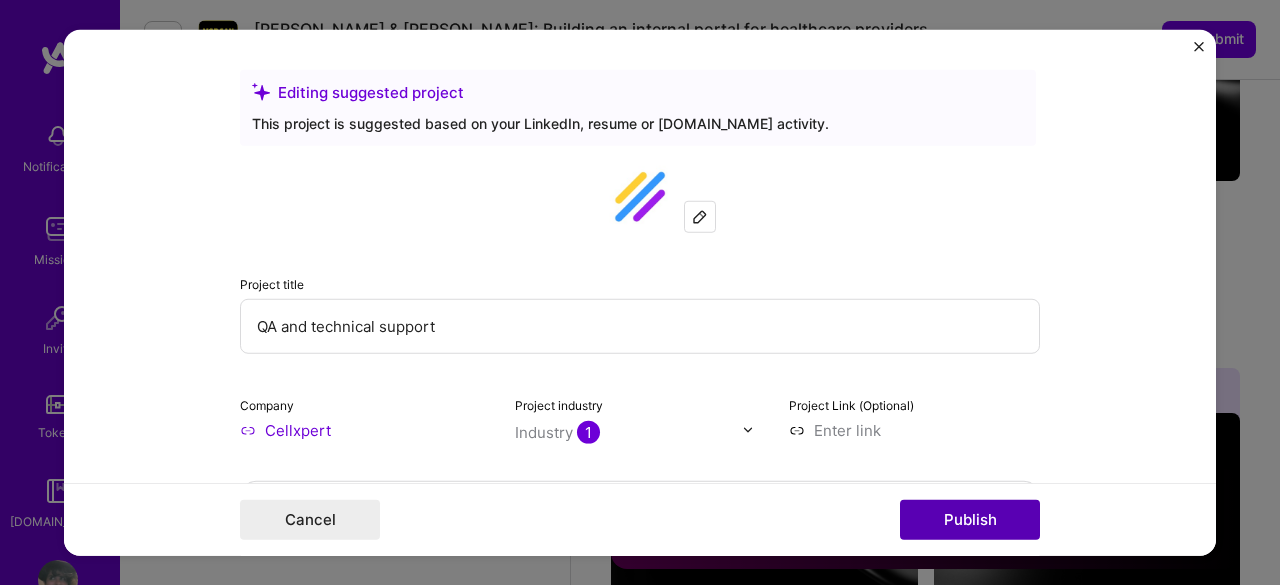 type on "QA and technical support" 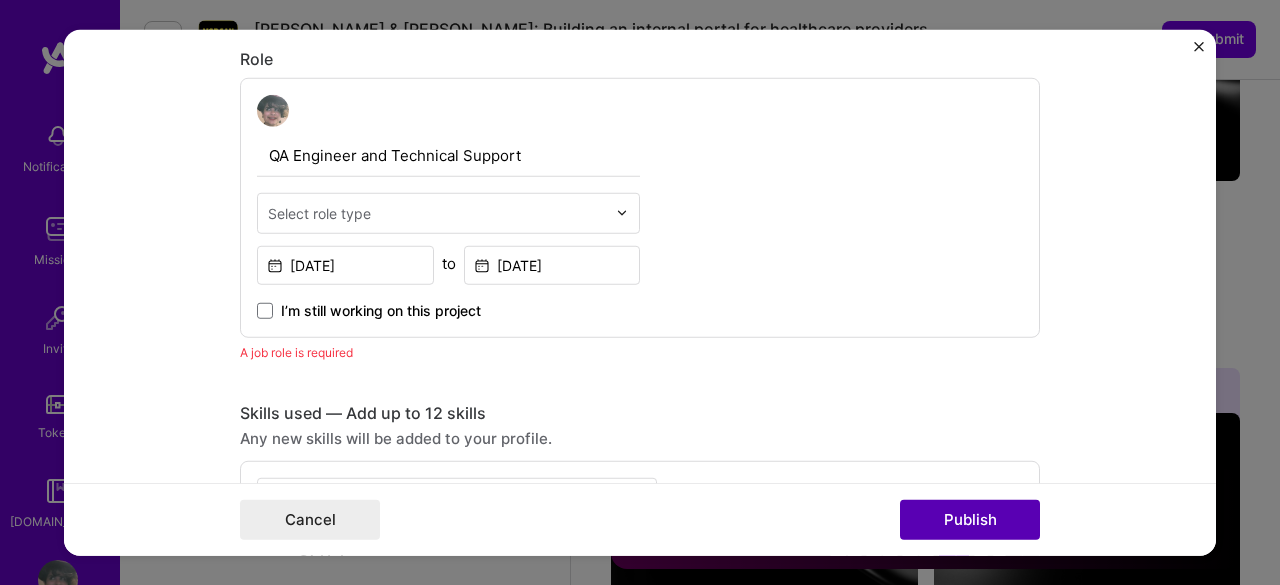 scroll, scrollTop: 671, scrollLeft: 0, axis: vertical 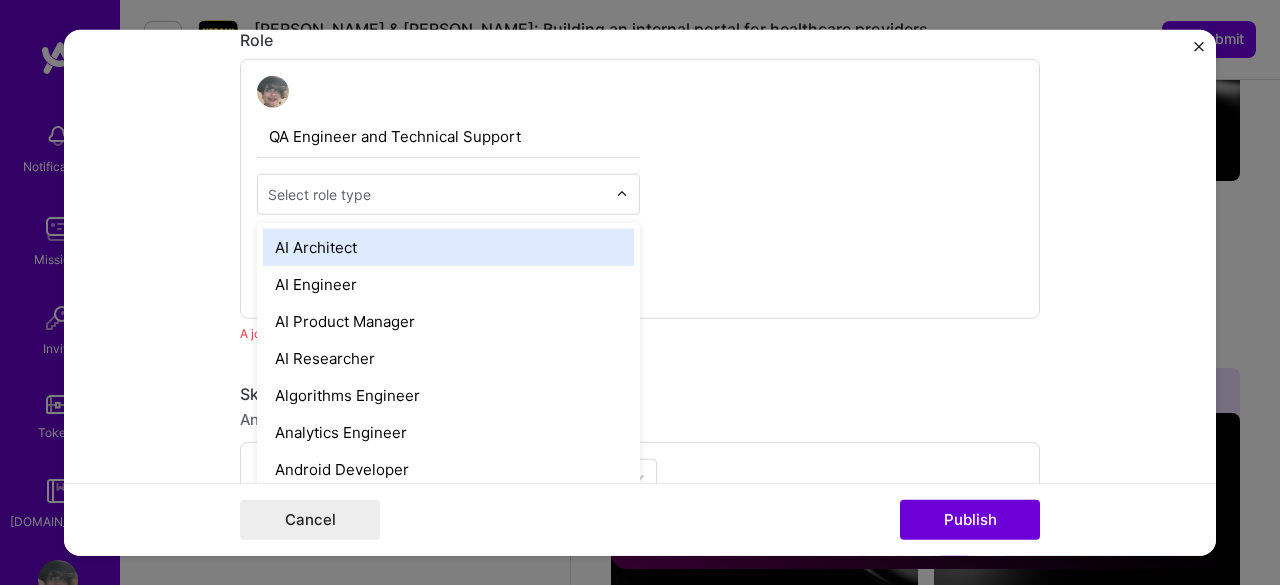 click at bounding box center [437, 193] 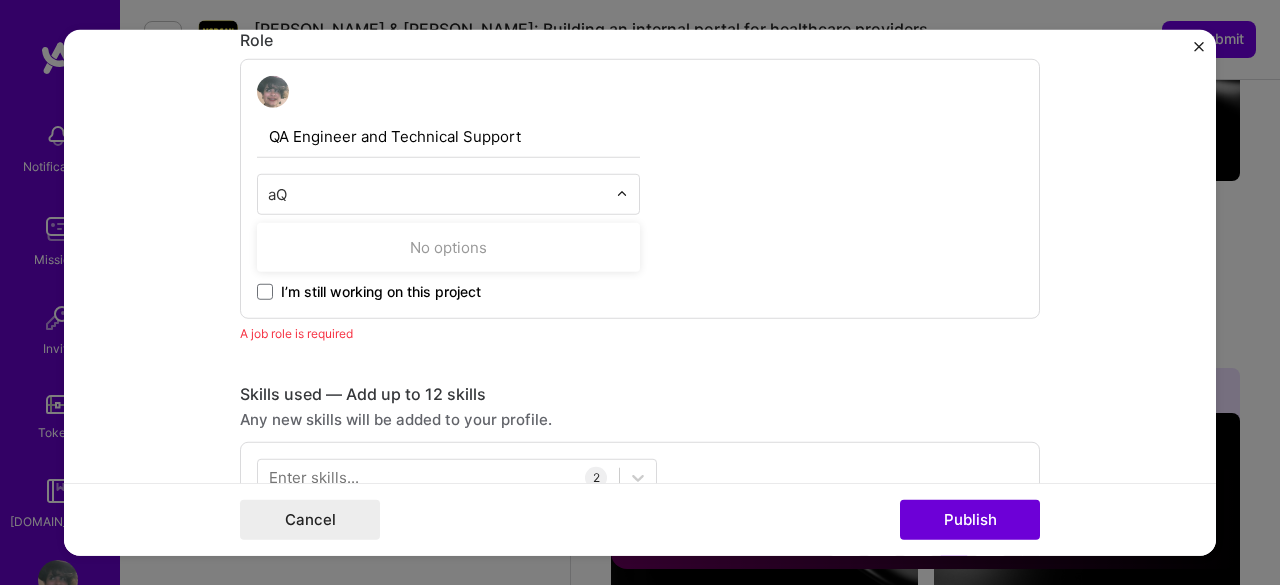 scroll, scrollTop: 0, scrollLeft: 0, axis: both 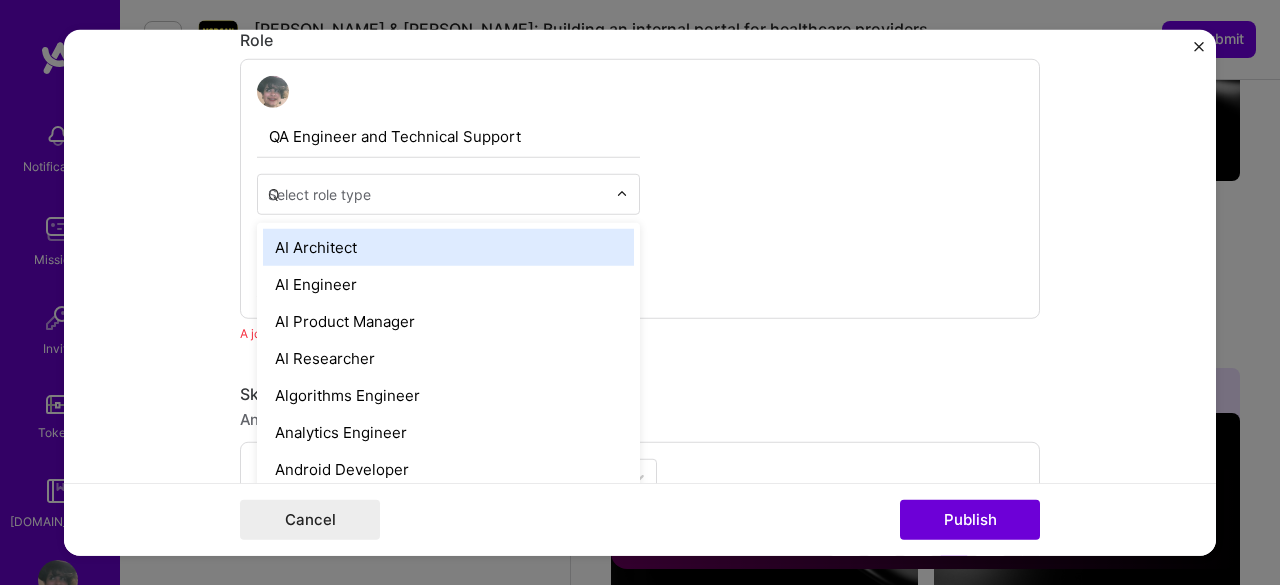 type on "QA" 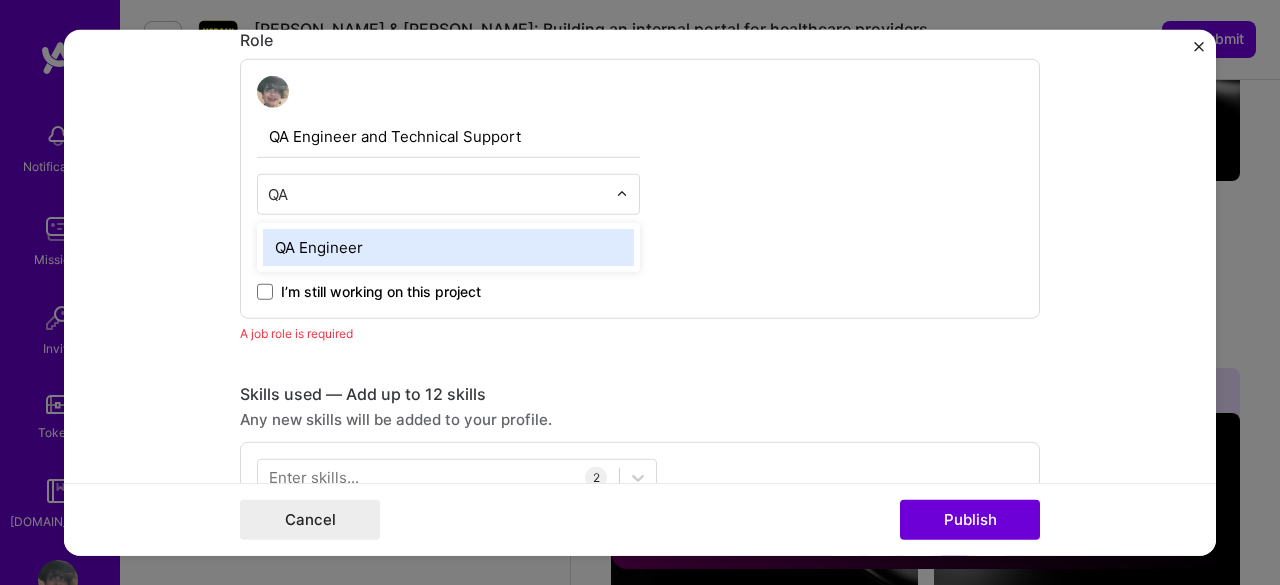 type 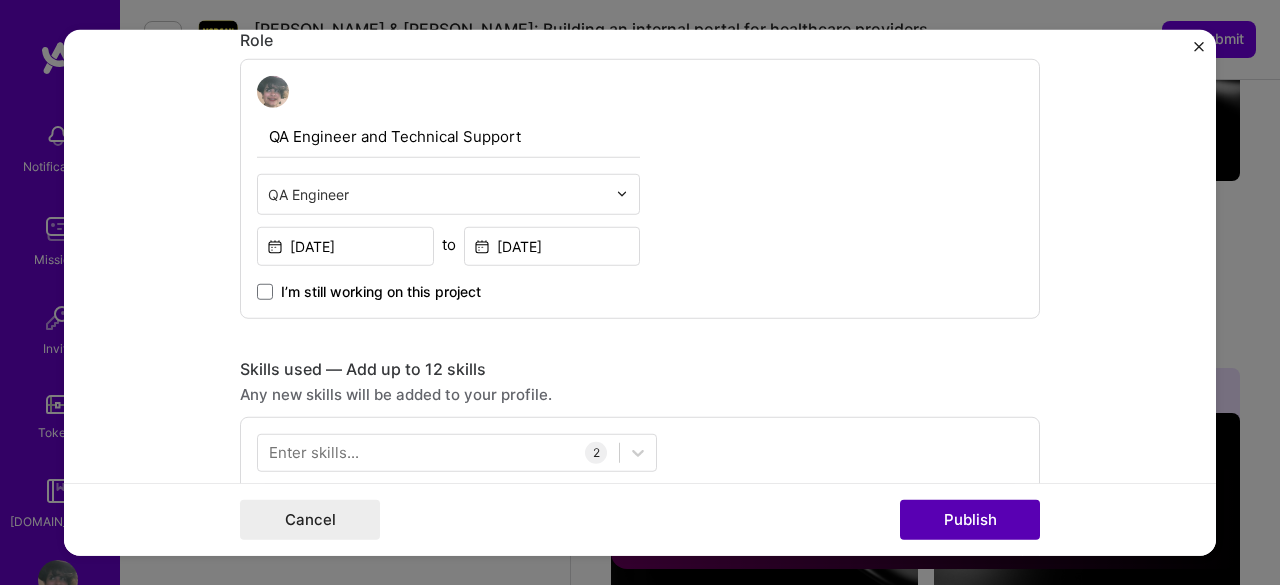 click on "Publish" at bounding box center [970, 520] 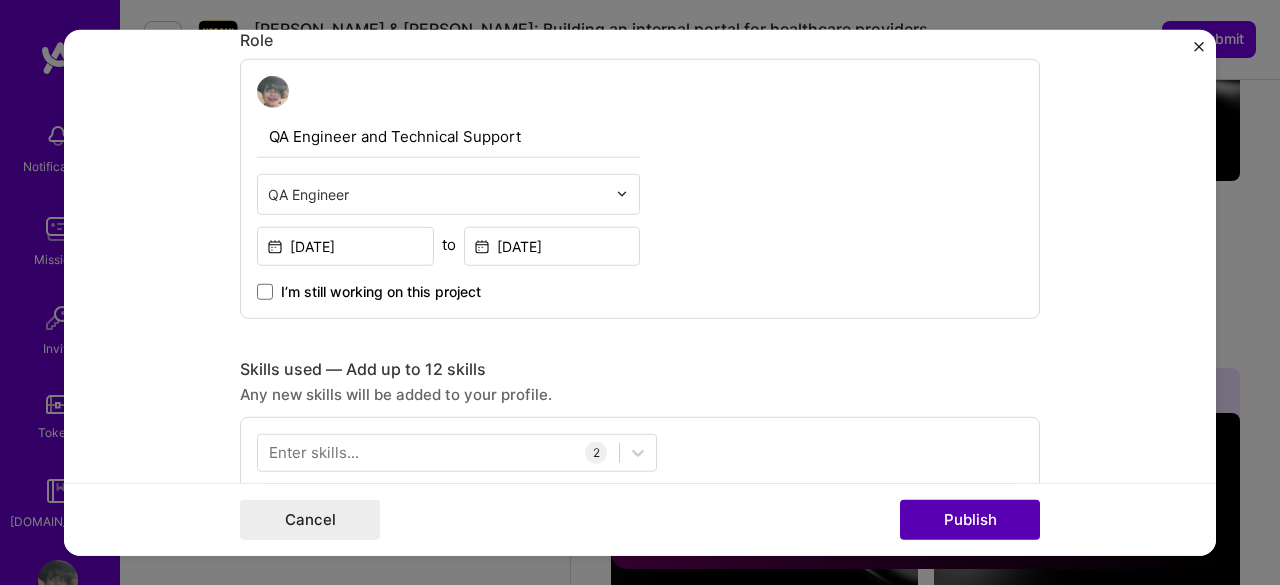 type 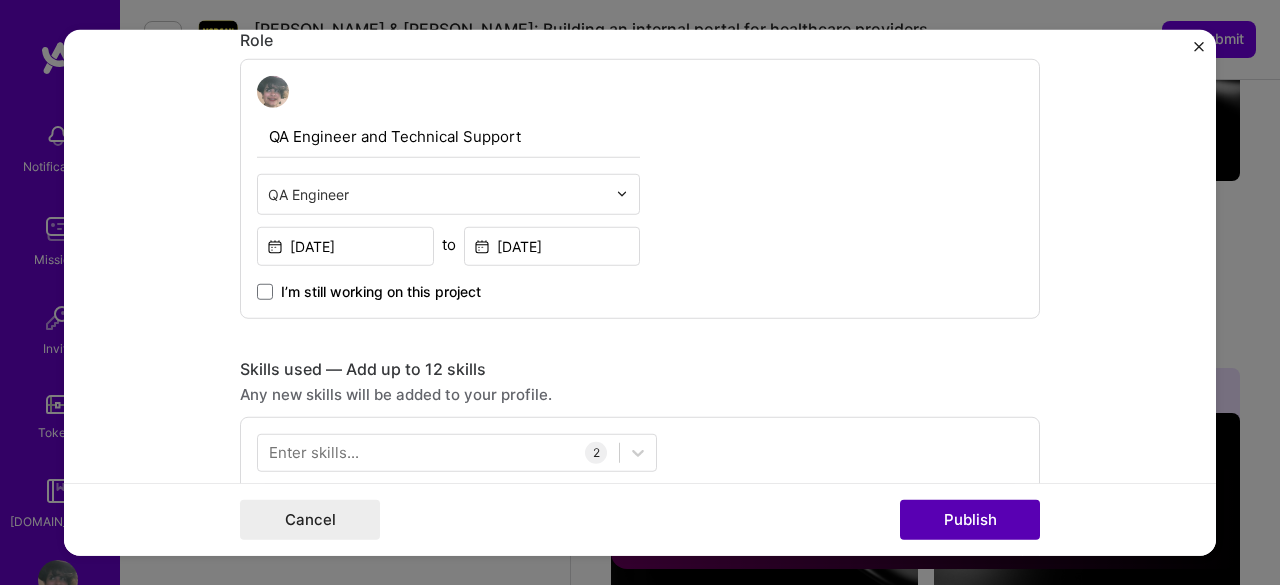 type 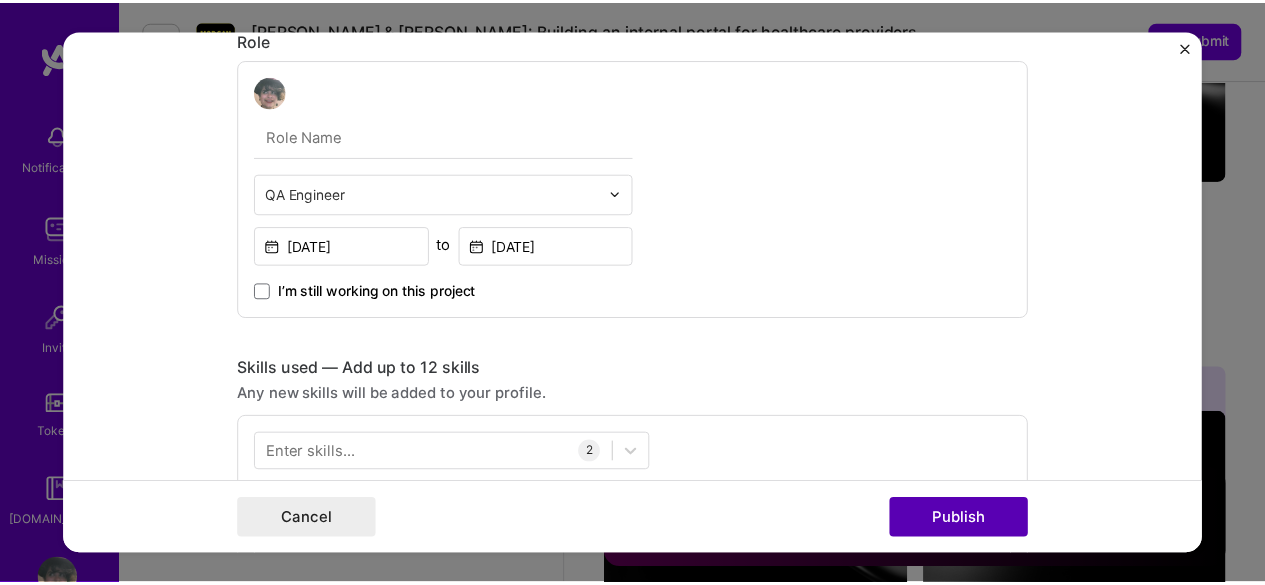 scroll, scrollTop: 580, scrollLeft: 0, axis: vertical 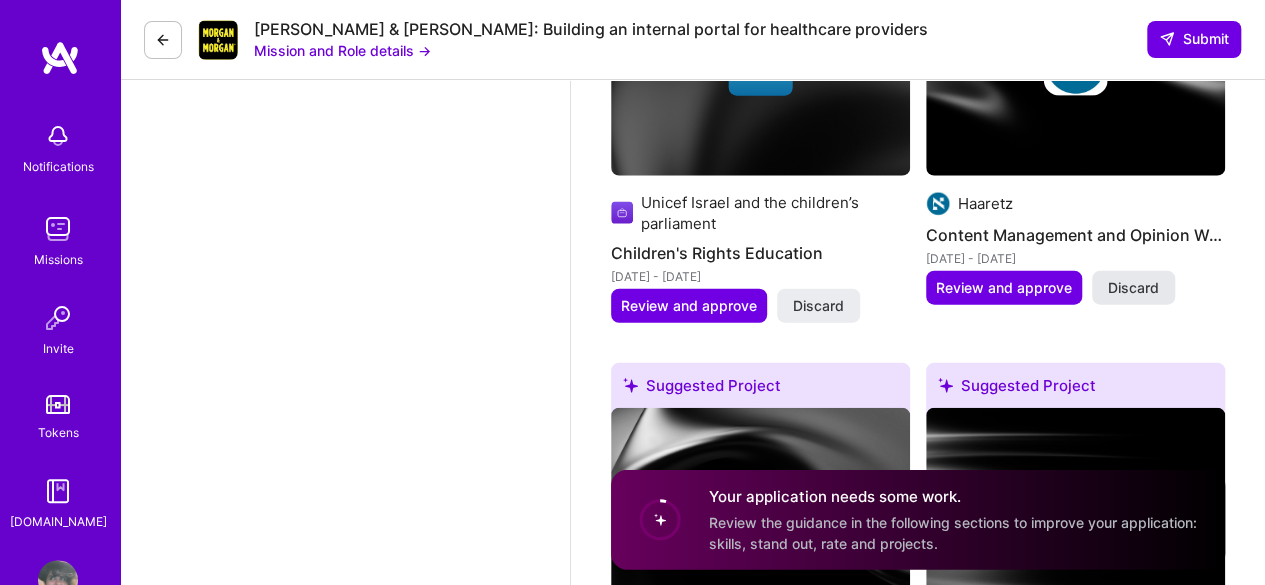 click on "Discard" at bounding box center [1133, 288] 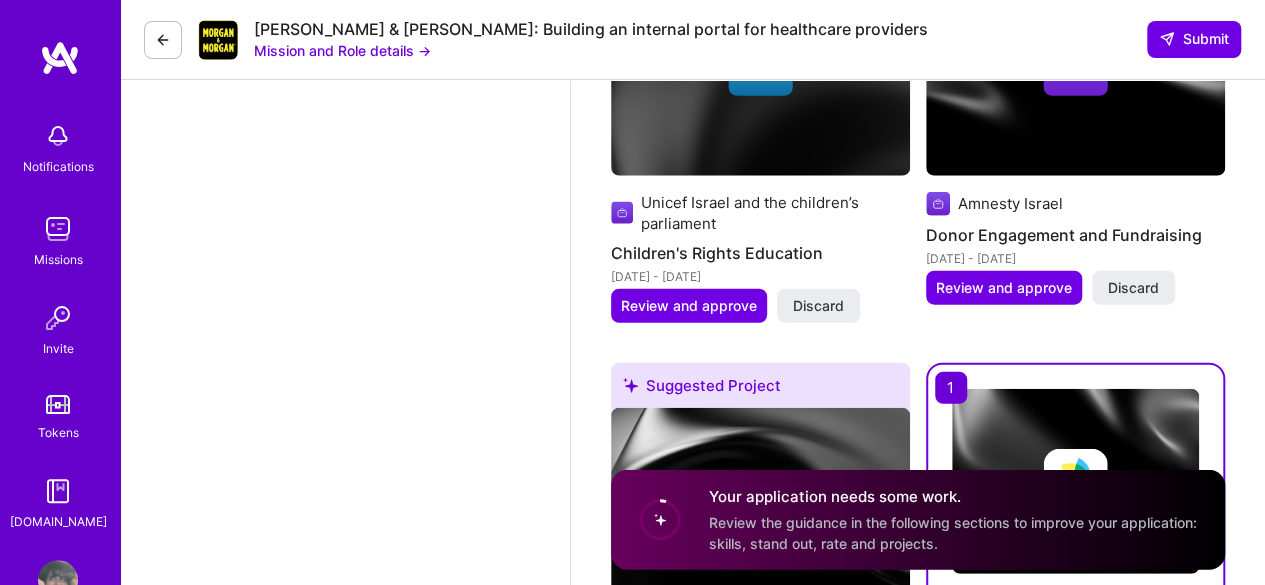 click on "Discard" at bounding box center [1133, 288] 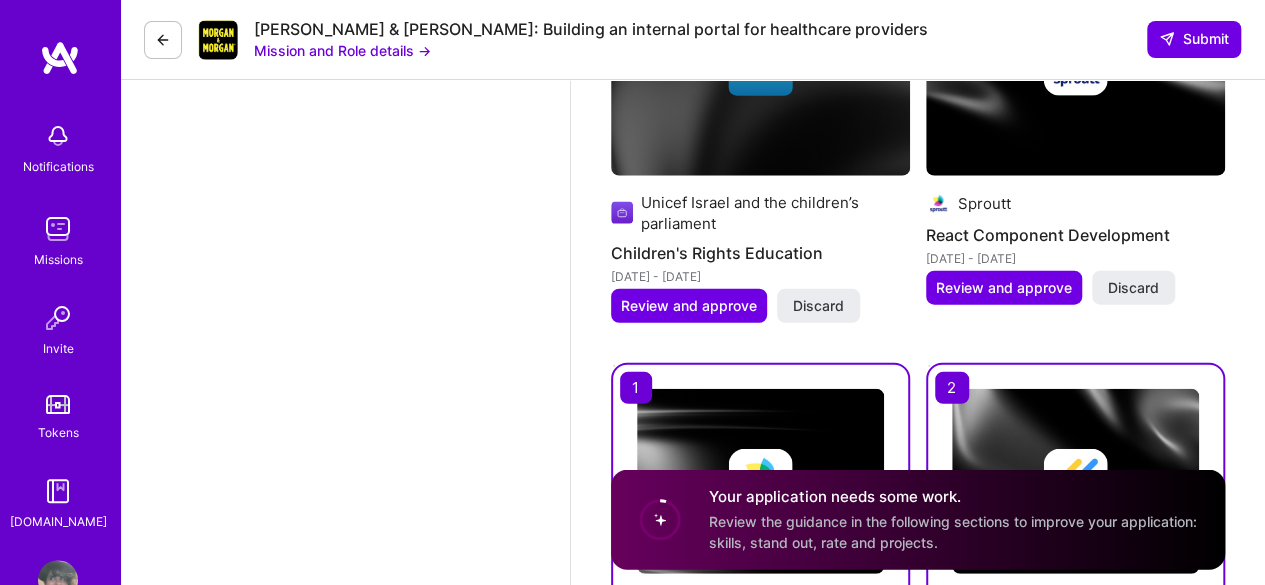 click on "Discard" at bounding box center [1133, 288] 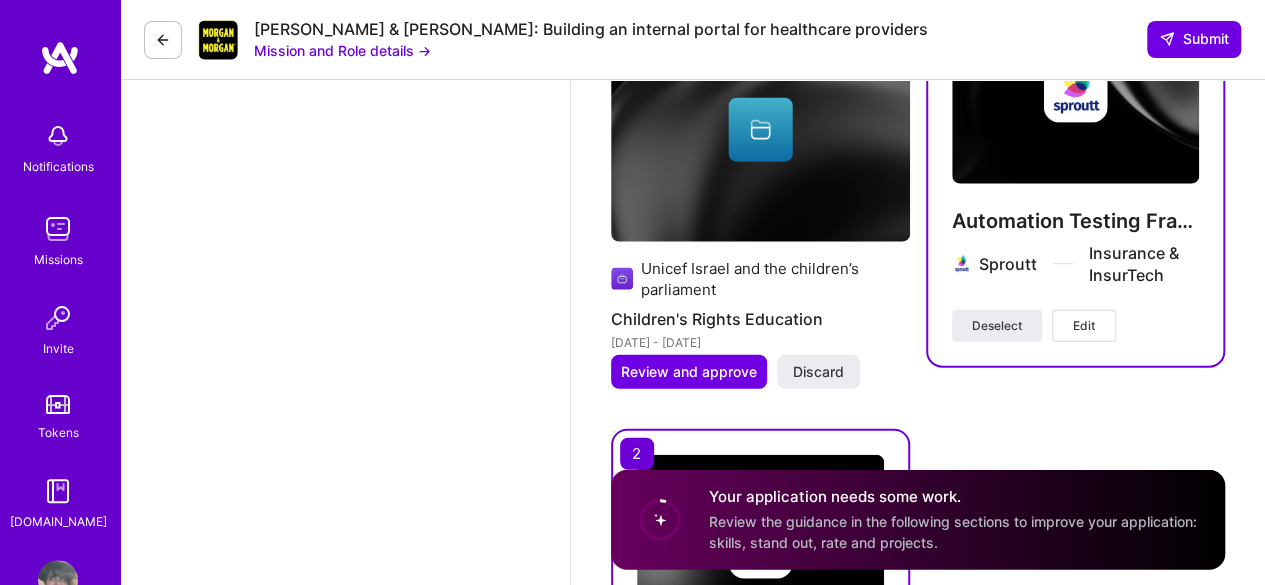 scroll, scrollTop: 2332, scrollLeft: 0, axis: vertical 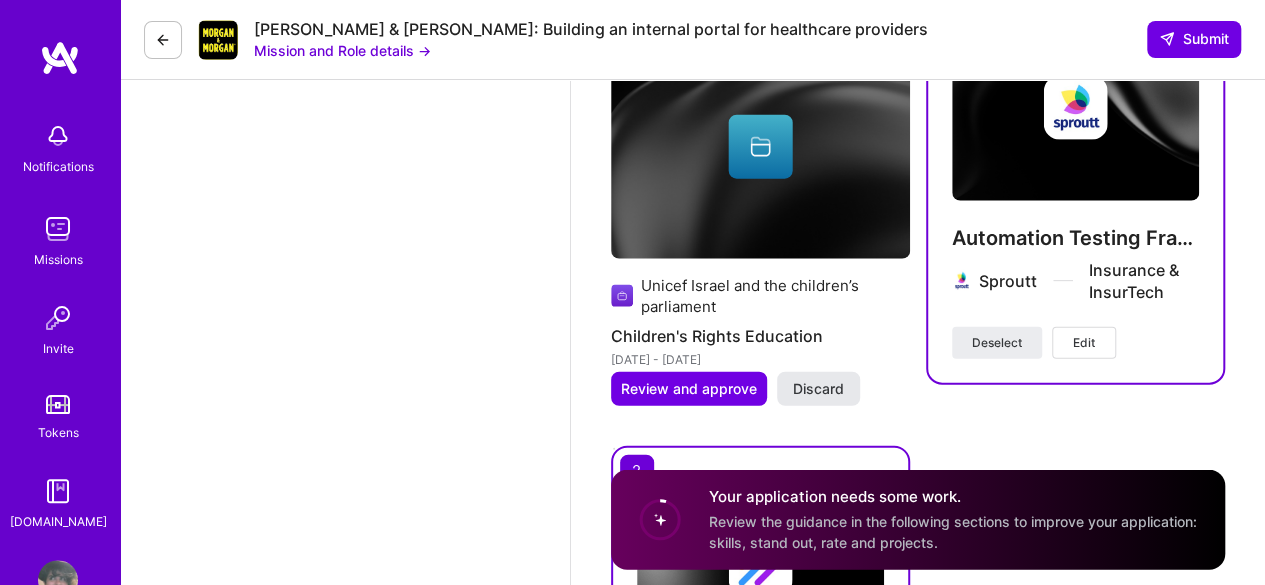 click on "Discard" at bounding box center (818, 389) 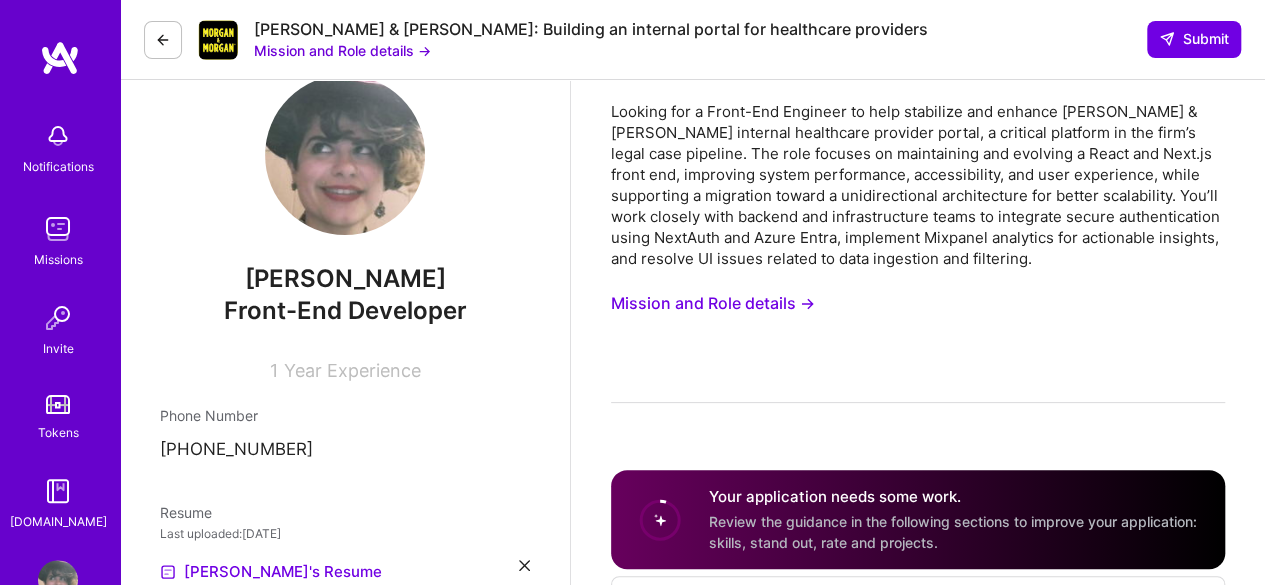scroll, scrollTop: 0, scrollLeft: 0, axis: both 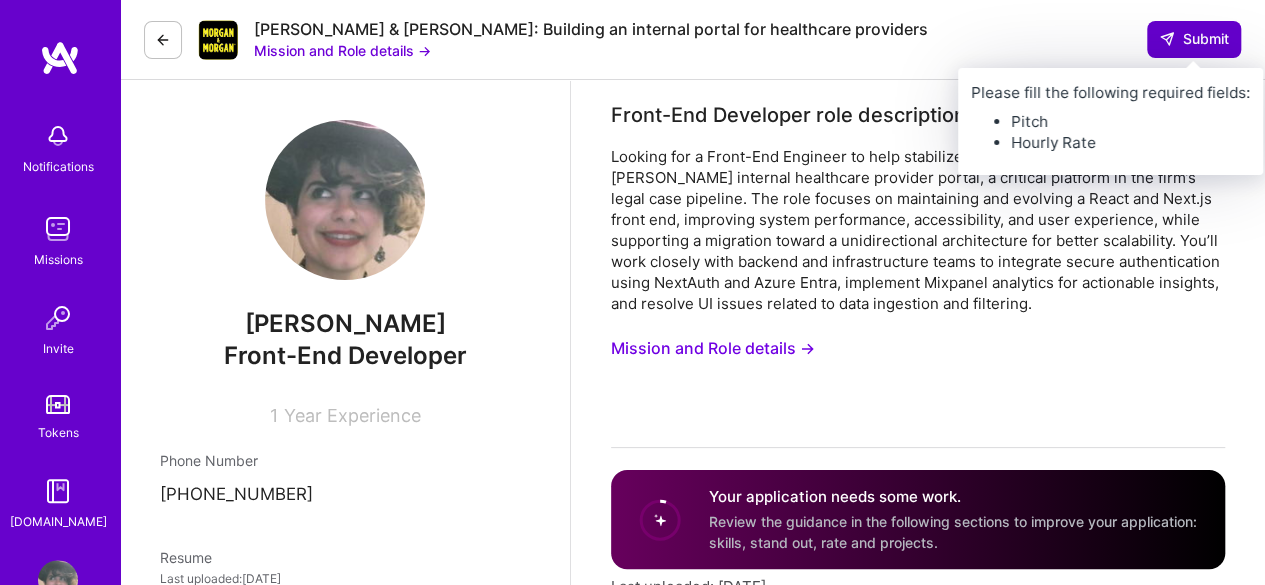 click on "Submit" at bounding box center (1194, 39) 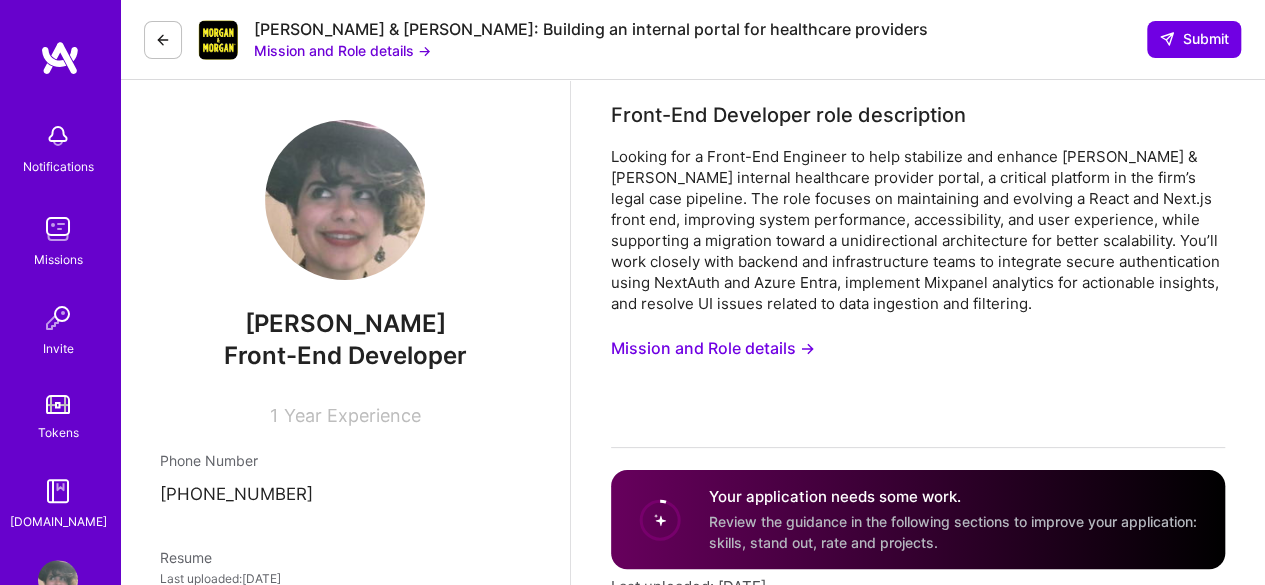 click on "Mission and Role details →" at bounding box center [713, 348] 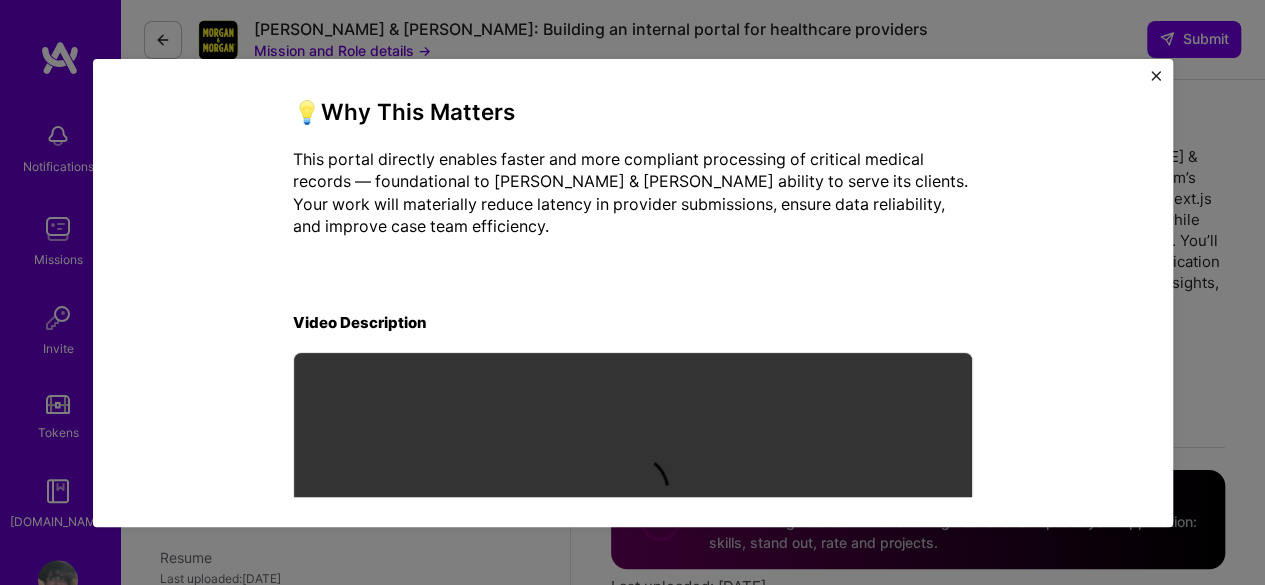scroll, scrollTop: 1839, scrollLeft: 0, axis: vertical 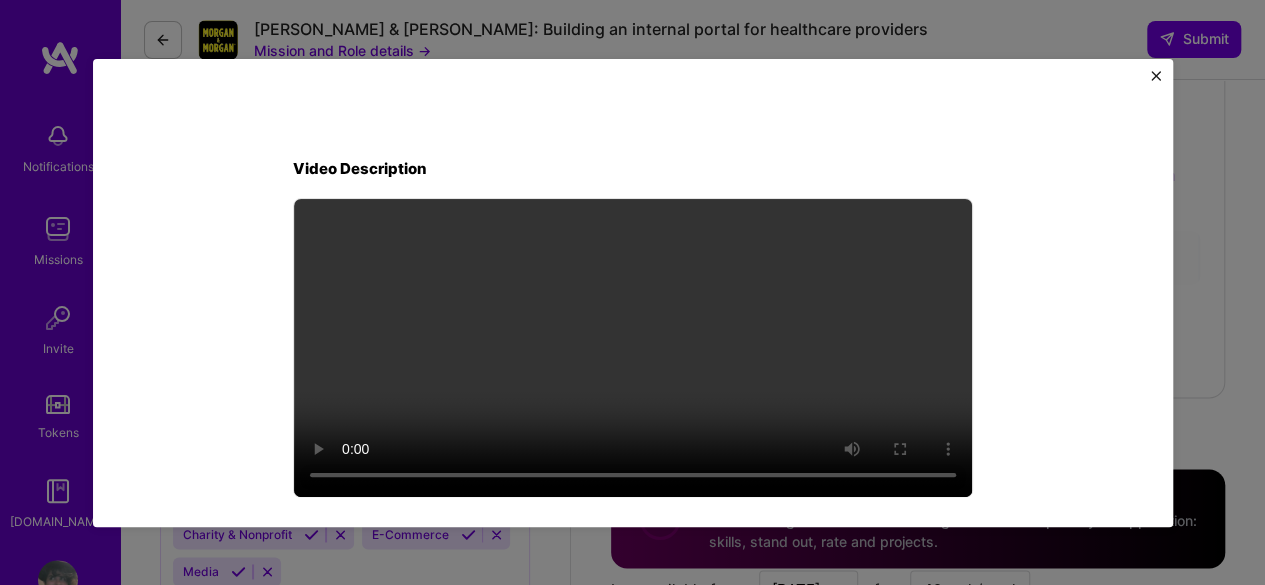 click at bounding box center (1156, 76) 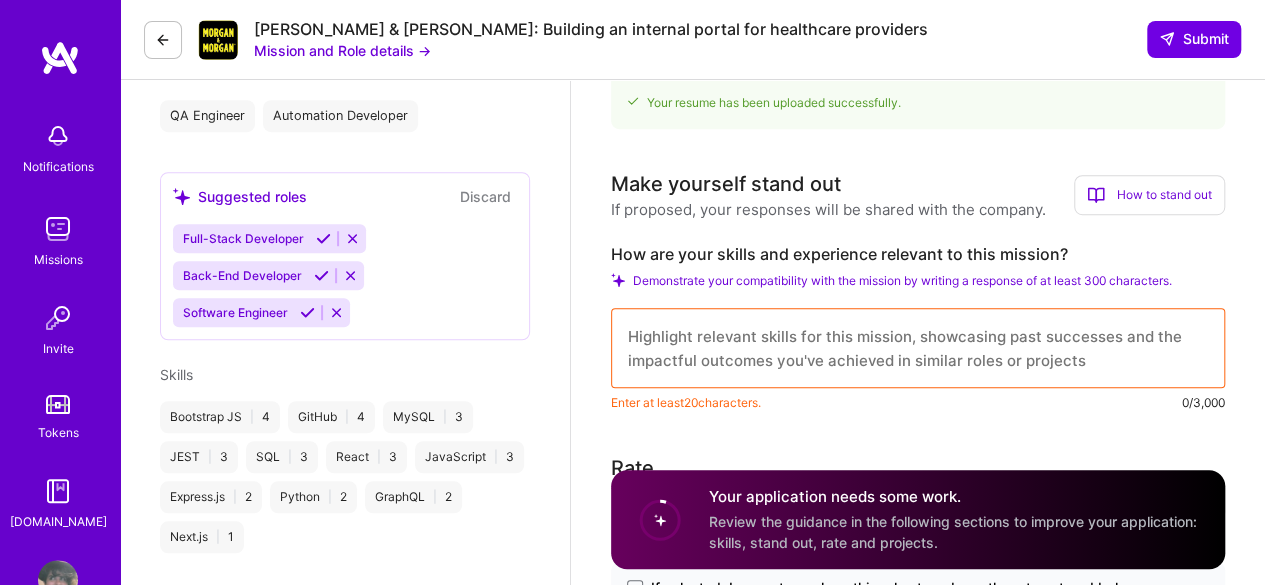 scroll, scrollTop: 604, scrollLeft: 0, axis: vertical 